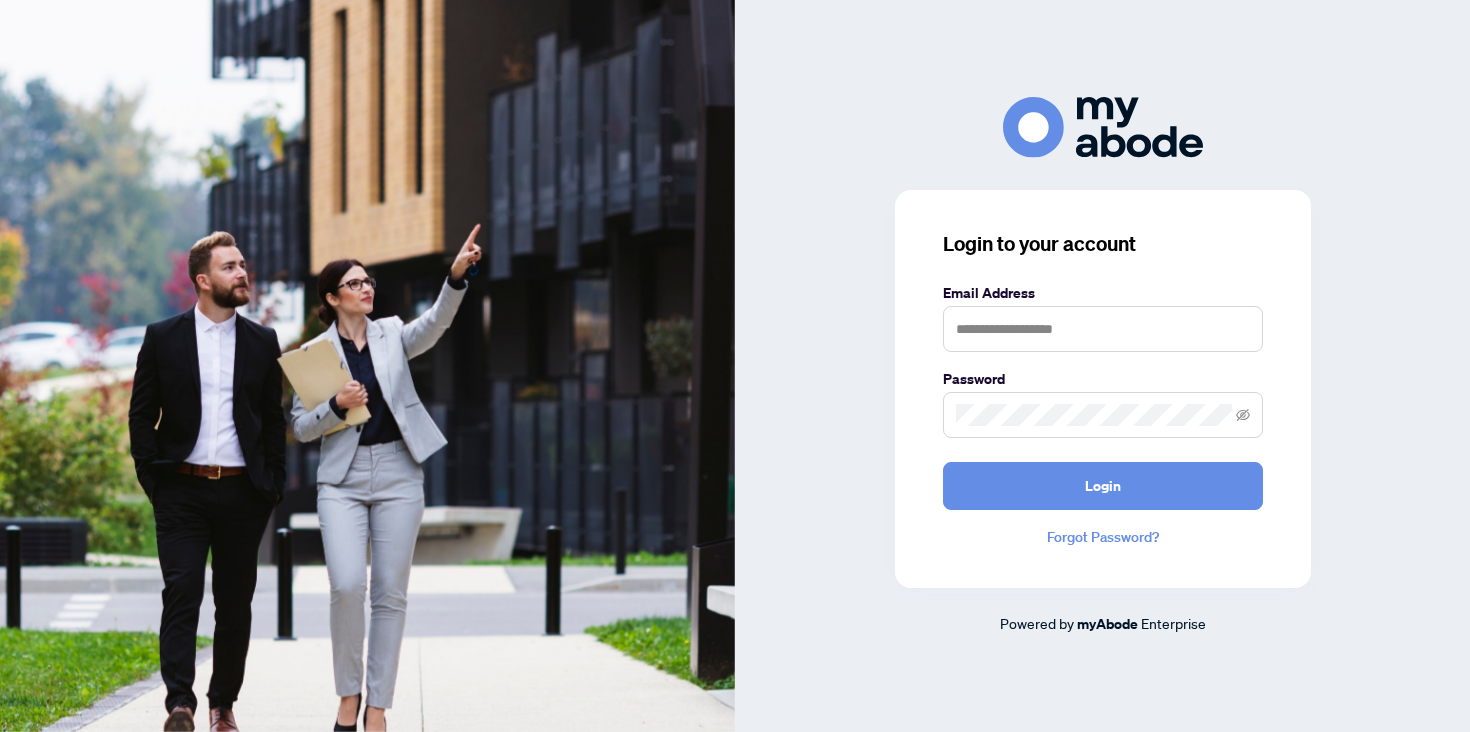 scroll, scrollTop: 0, scrollLeft: 0, axis: both 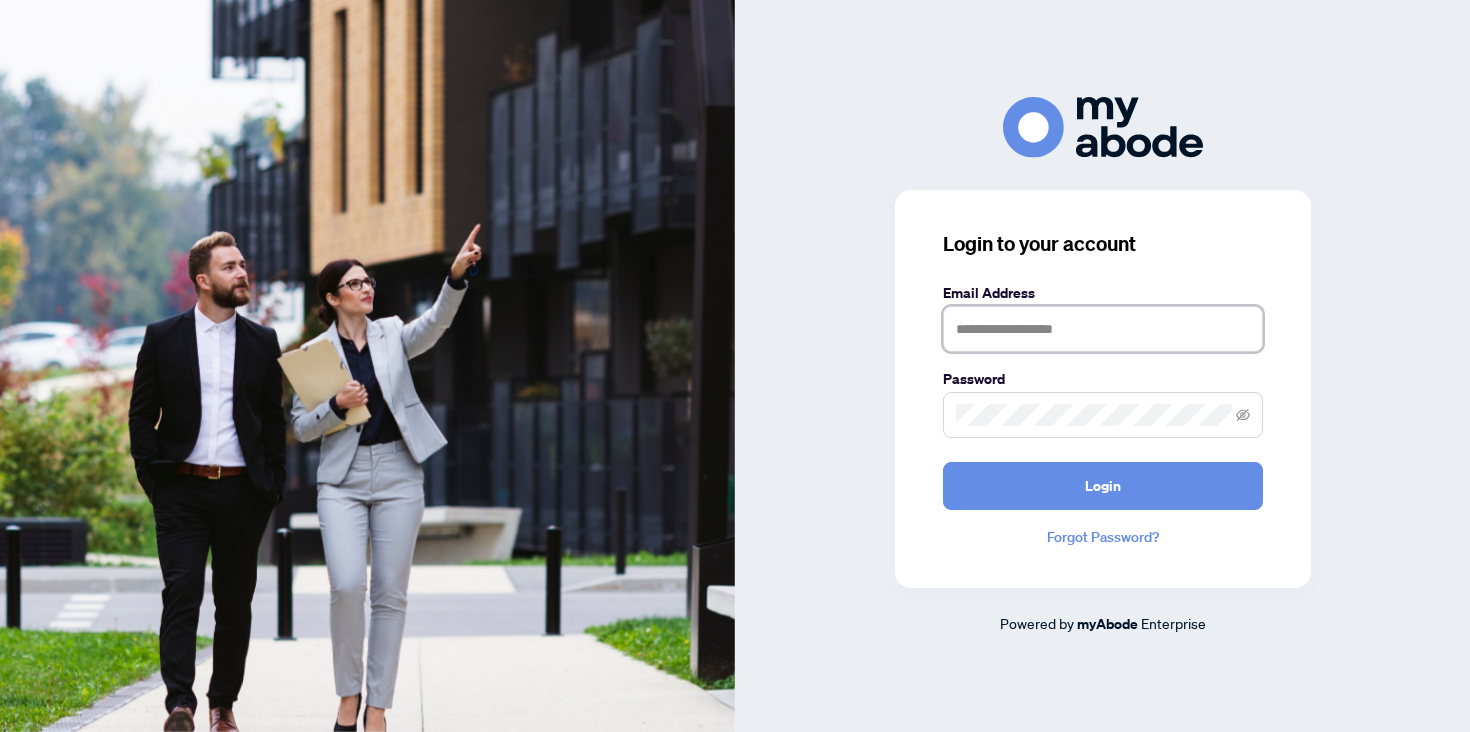click at bounding box center (1103, 329) 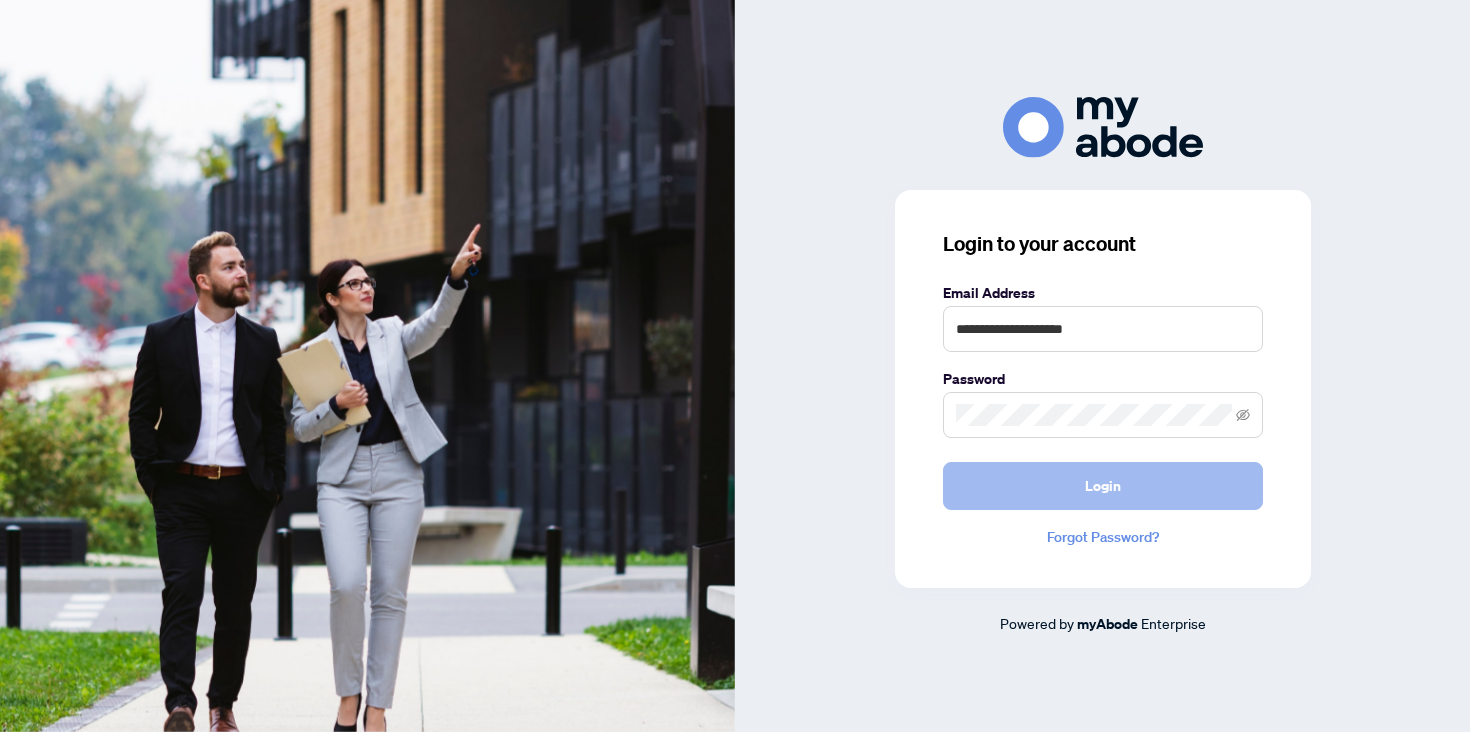 click on "Login" at bounding box center [1103, 486] 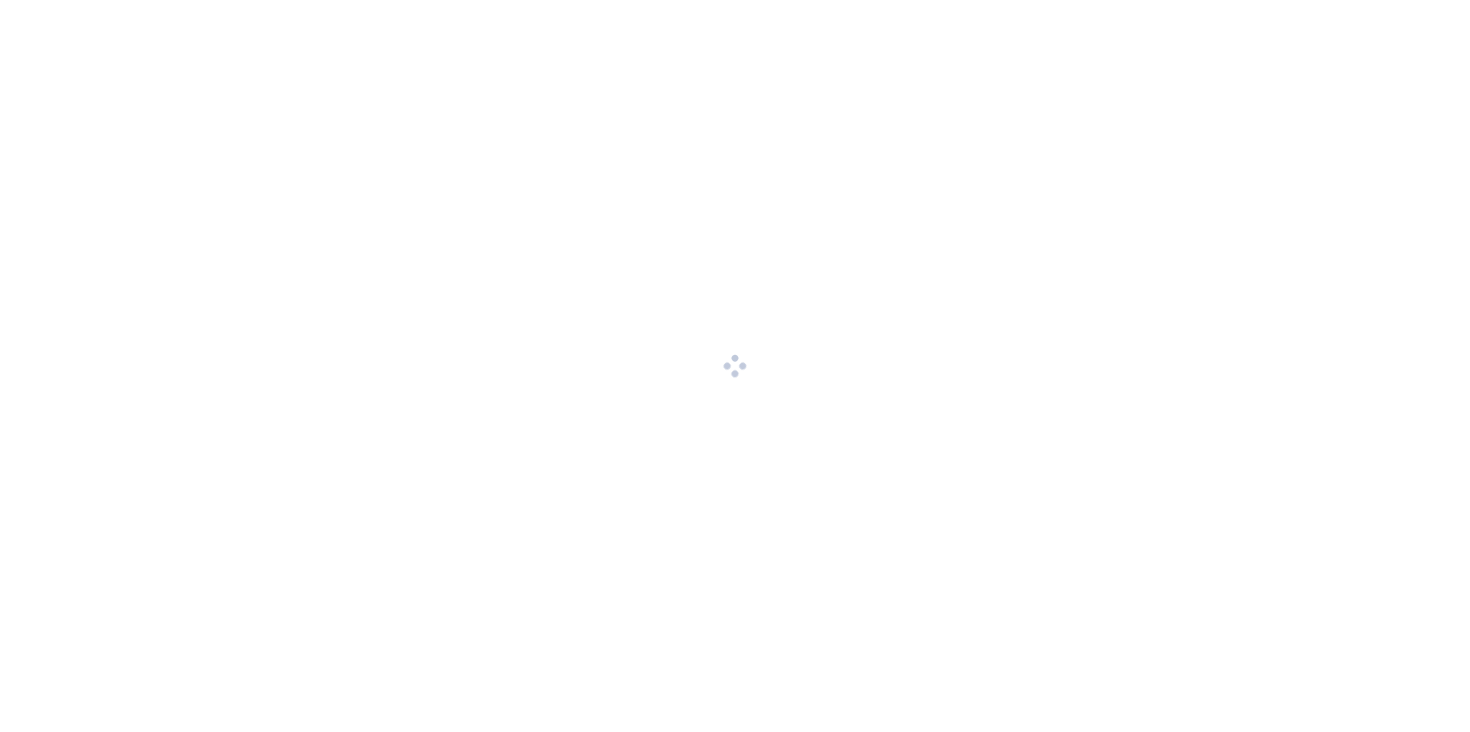 scroll, scrollTop: 0, scrollLeft: 0, axis: both 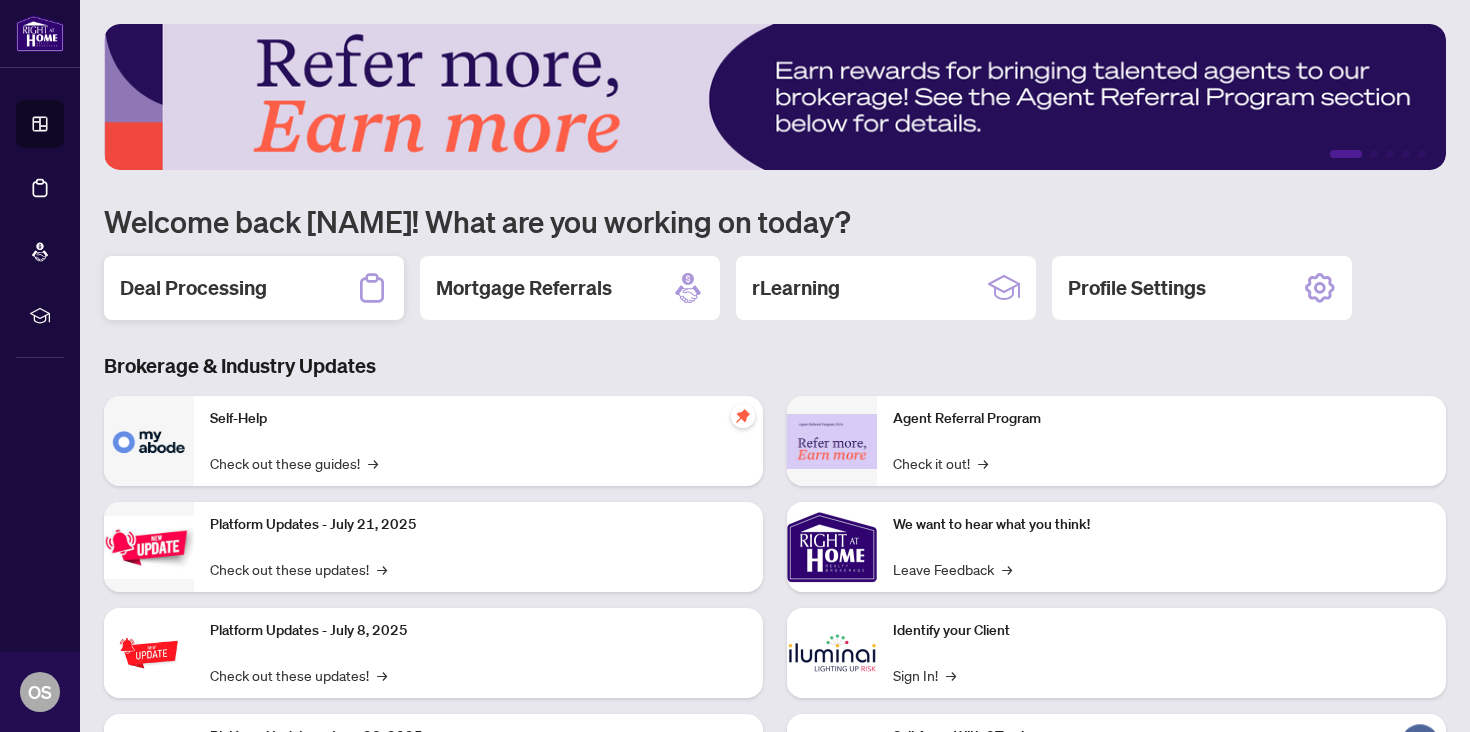 click on "Deal Processing" at bounding box center (254, 288) 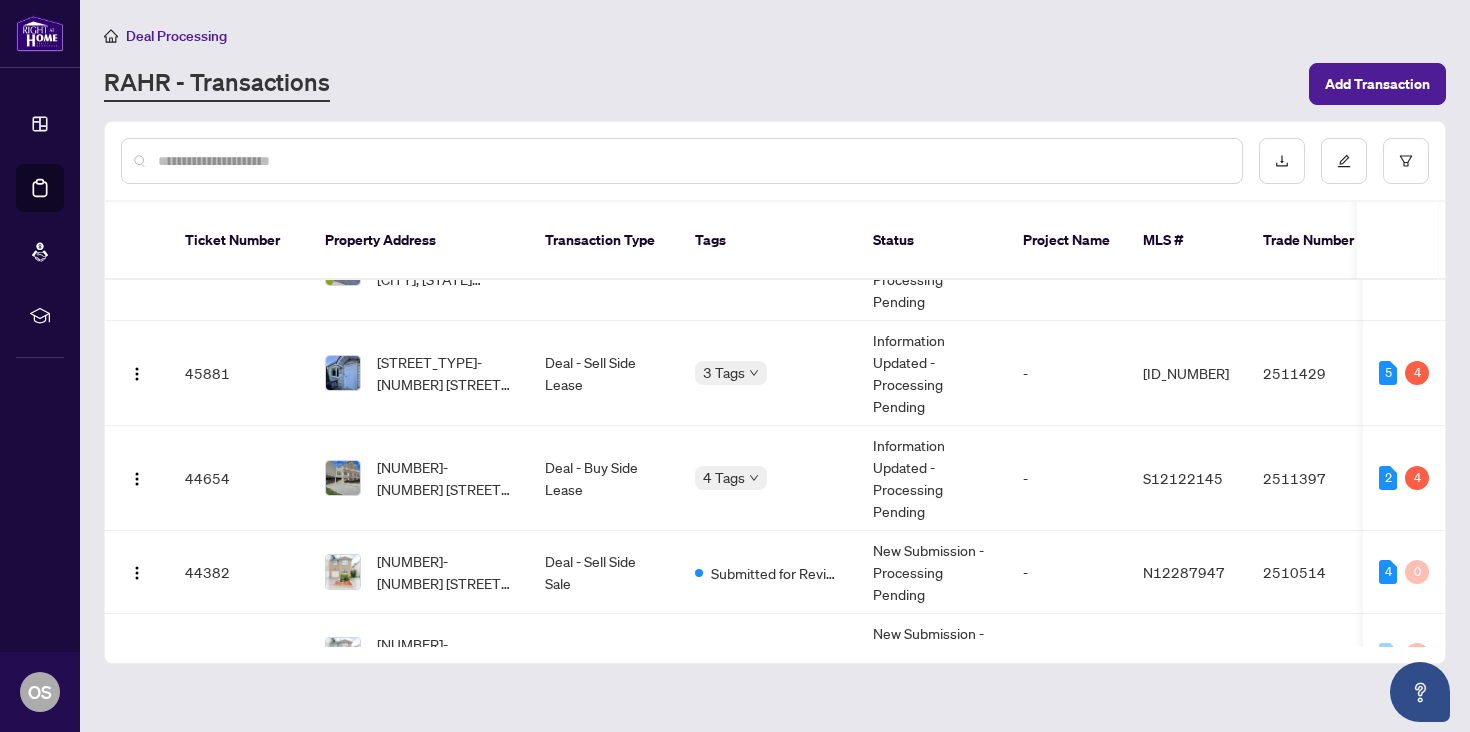 scroll, scrollTop: 0, scrollLeft: 0, axis: both 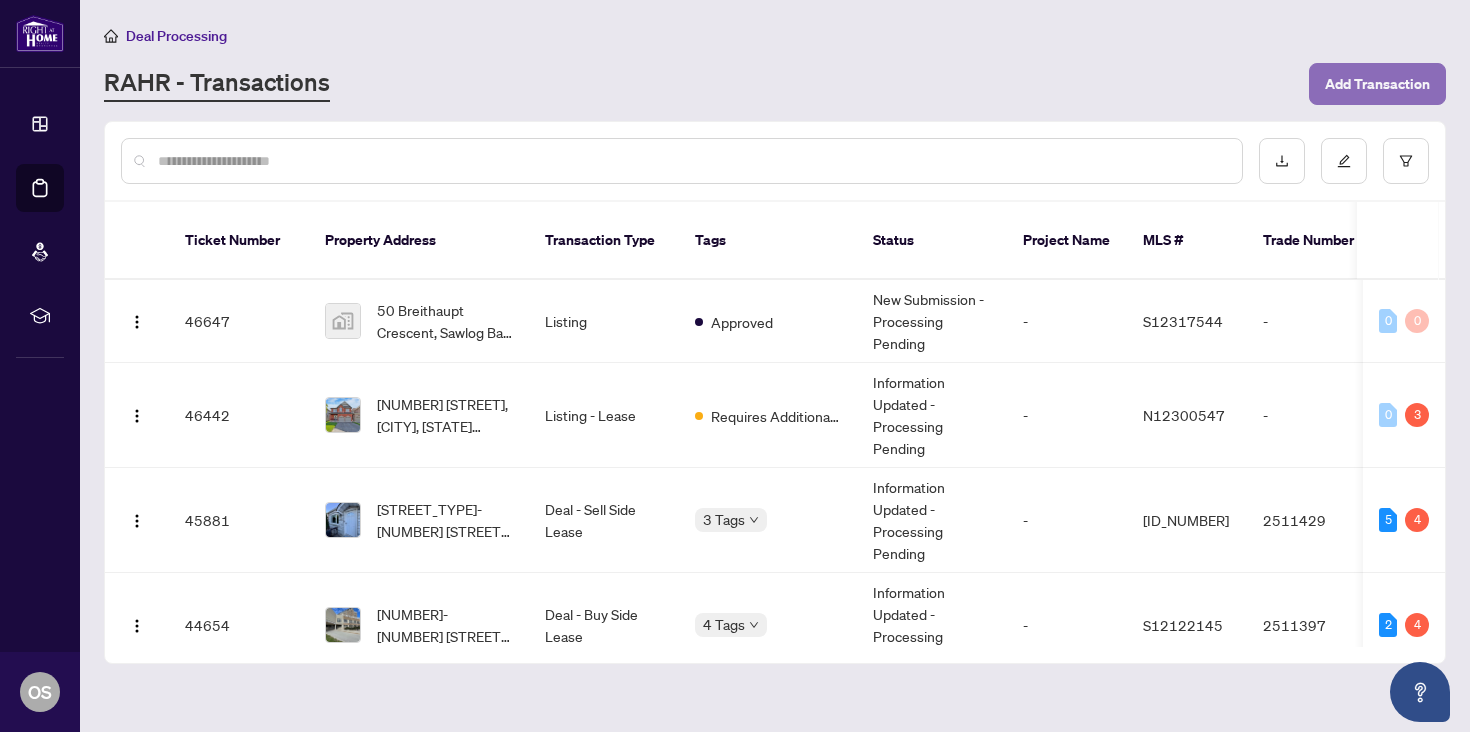 click on "Add Transaction" at bounding box center [1377, 84] 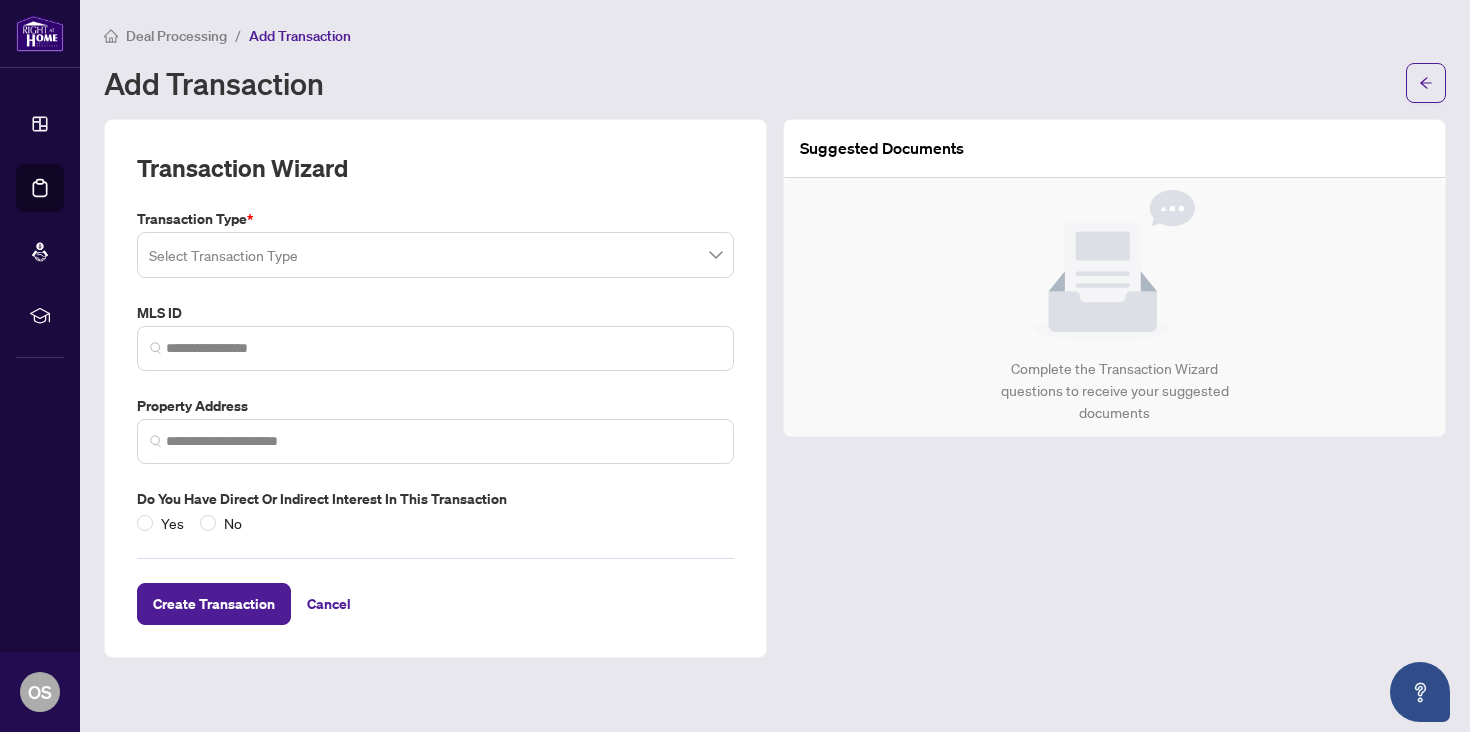 click at bounding box center [435, 255] 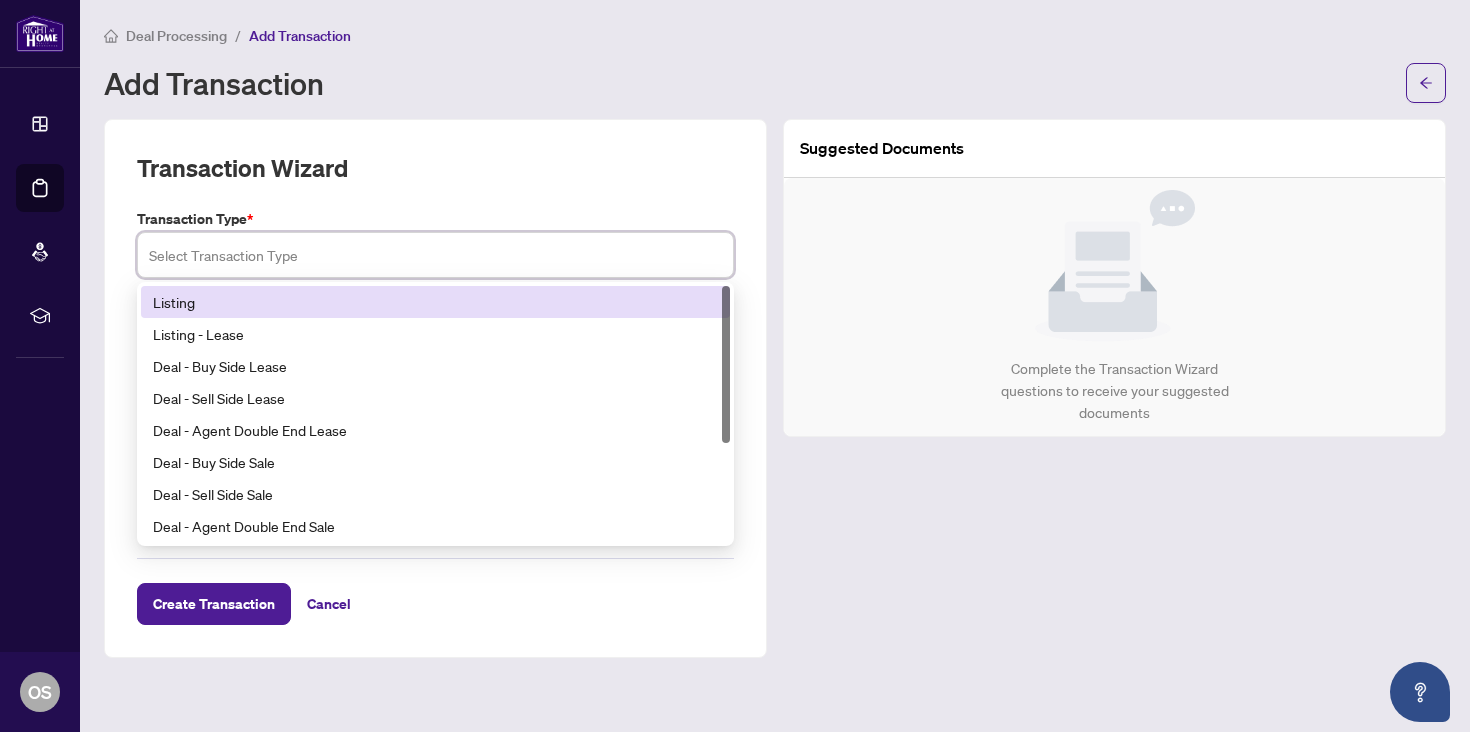 click on "Listing" at bounding box center (435, 302) 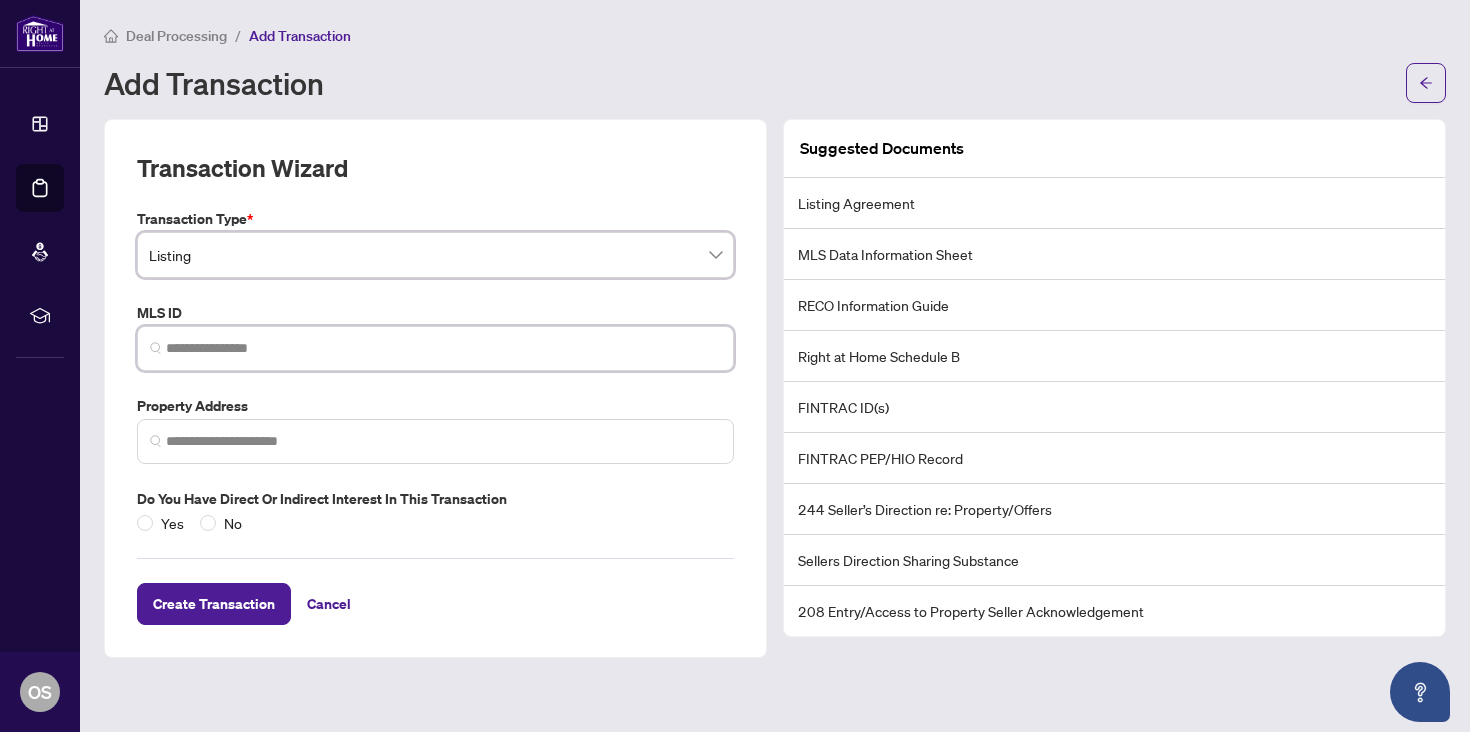 click at bounding box center (443, 348) 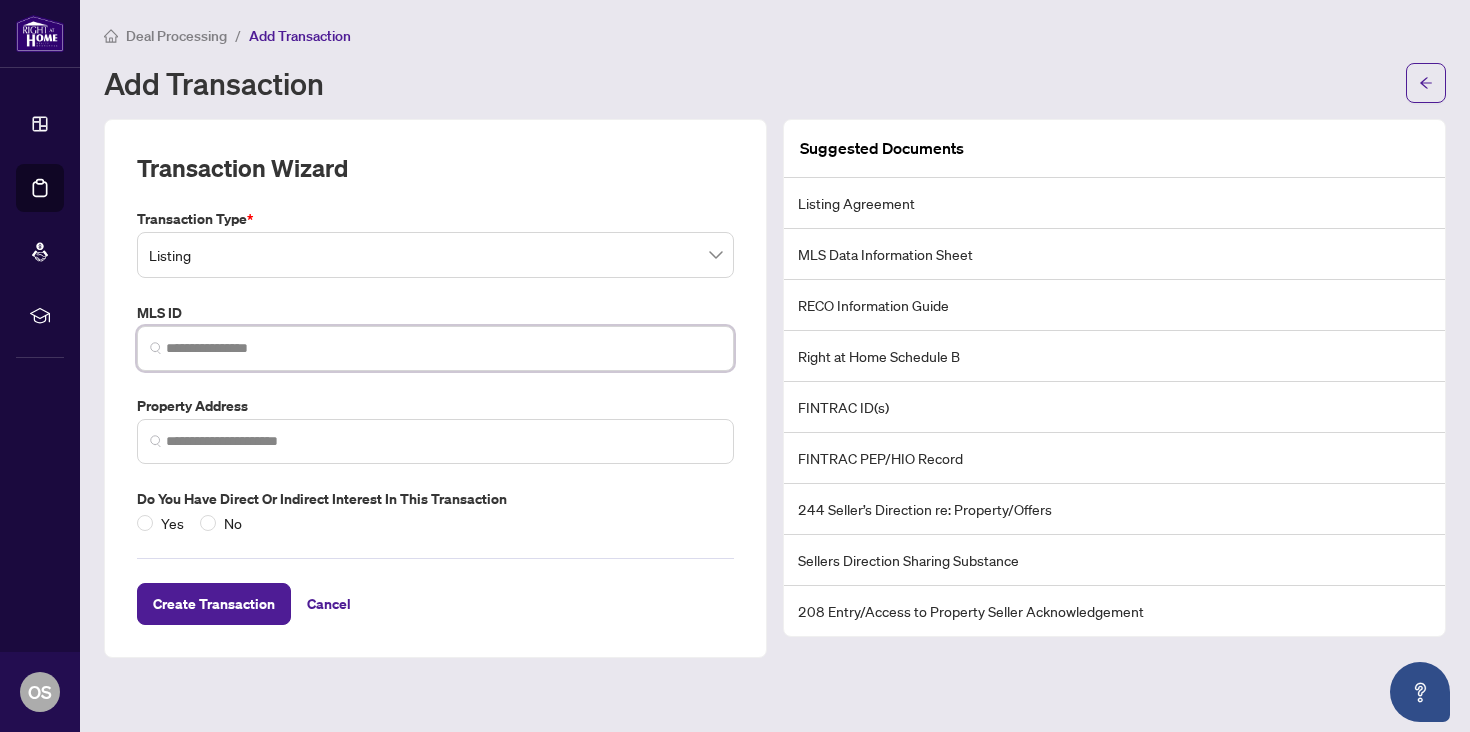 click at bounding box center [443, 348] 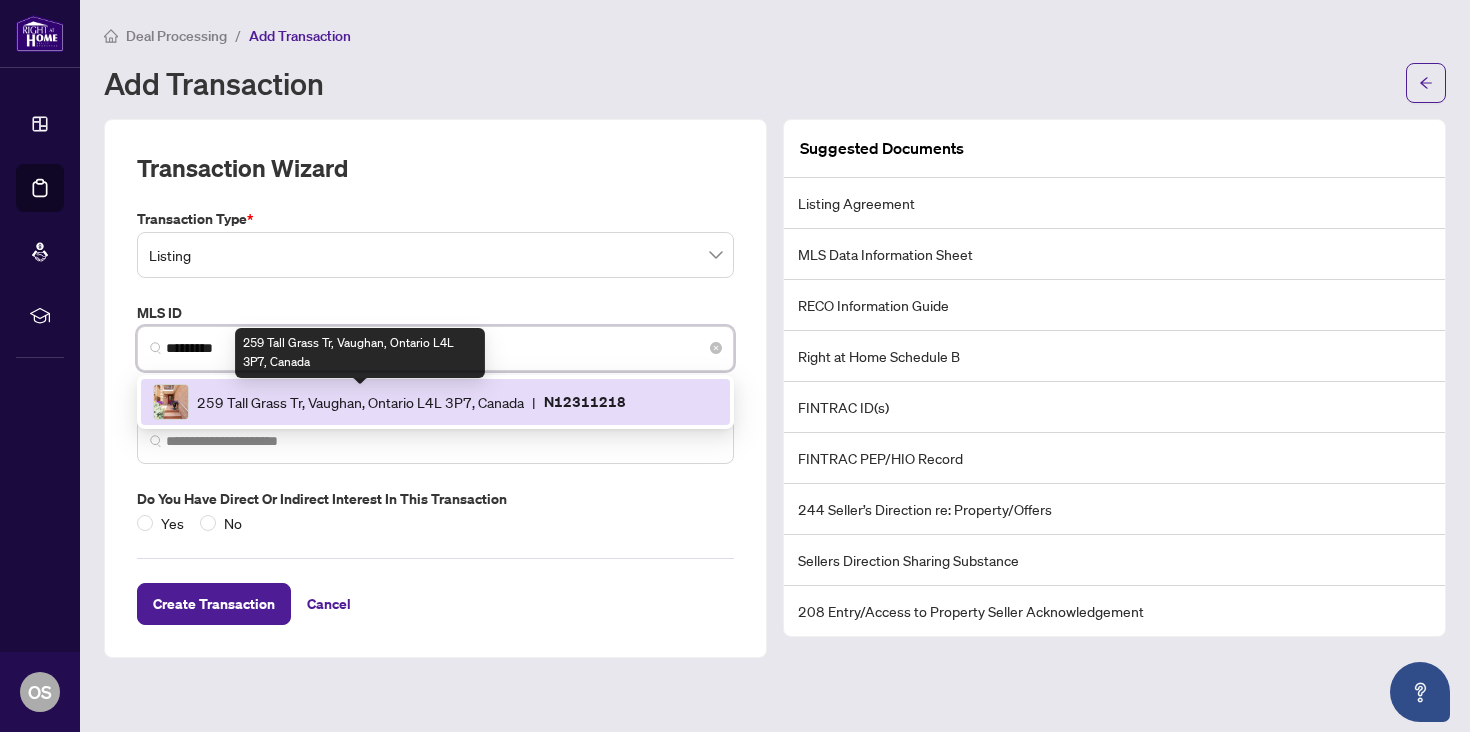 click on "259 Tall Grass Tr, Vaughan, Ontario L4L 3P7, Canada" at bounding box center (360, 402) 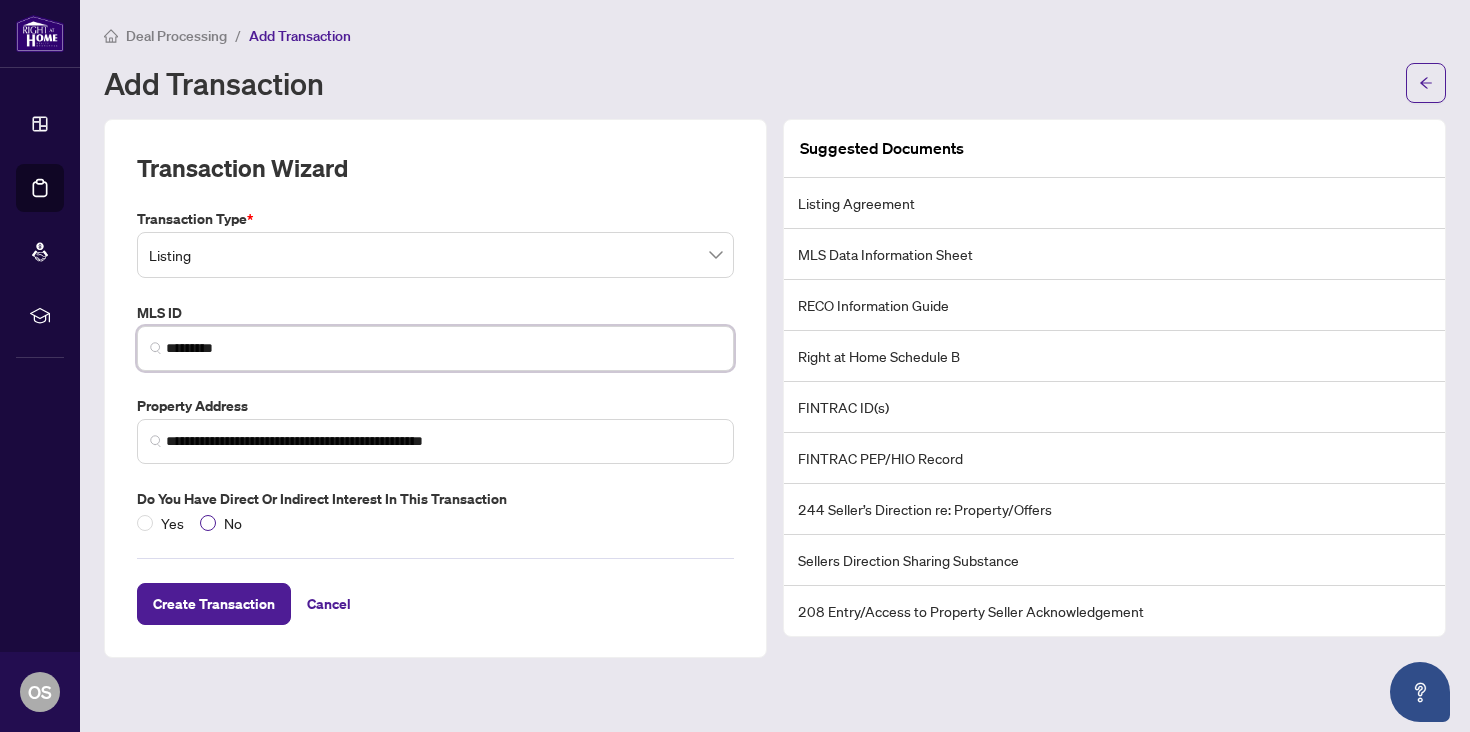 type on "*********" 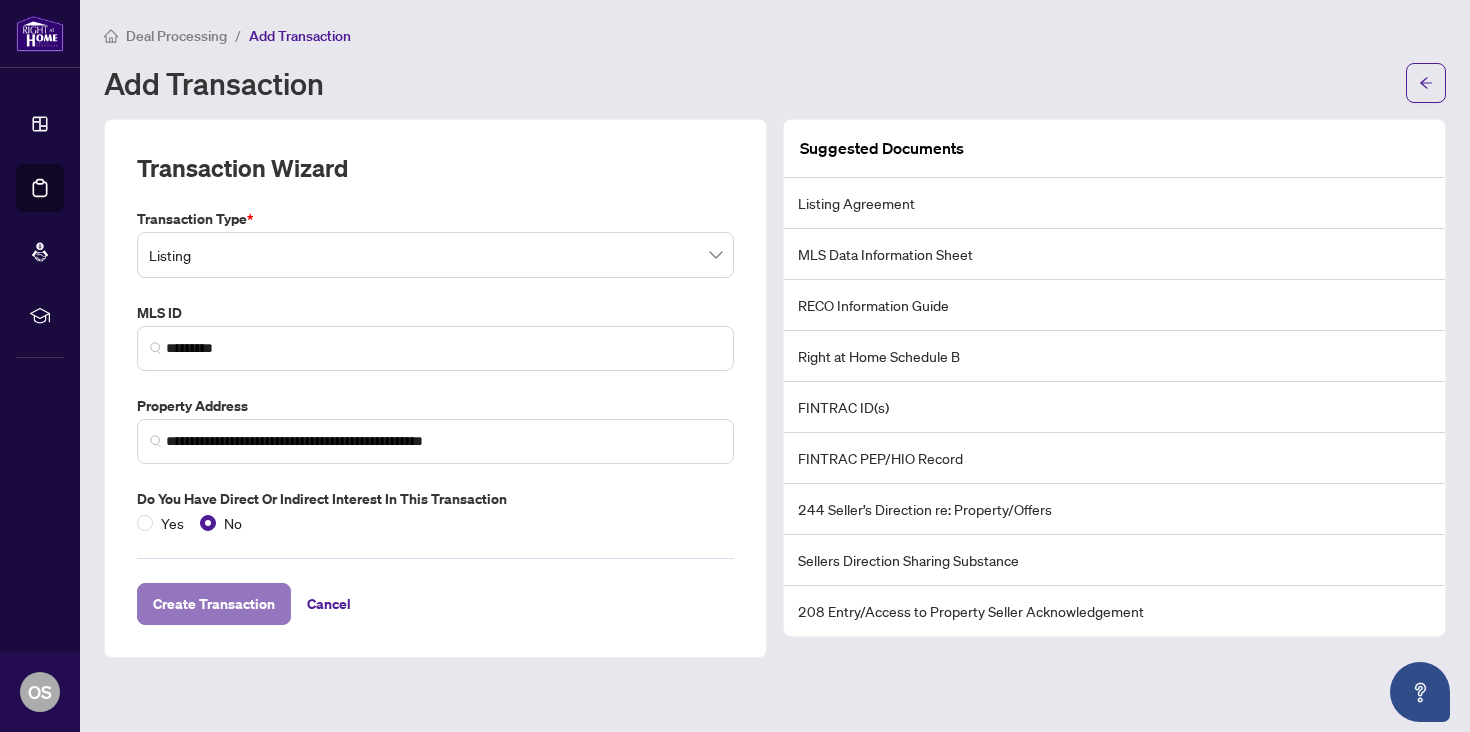 click on "Create Transaction" at bounding box center (214, 604) 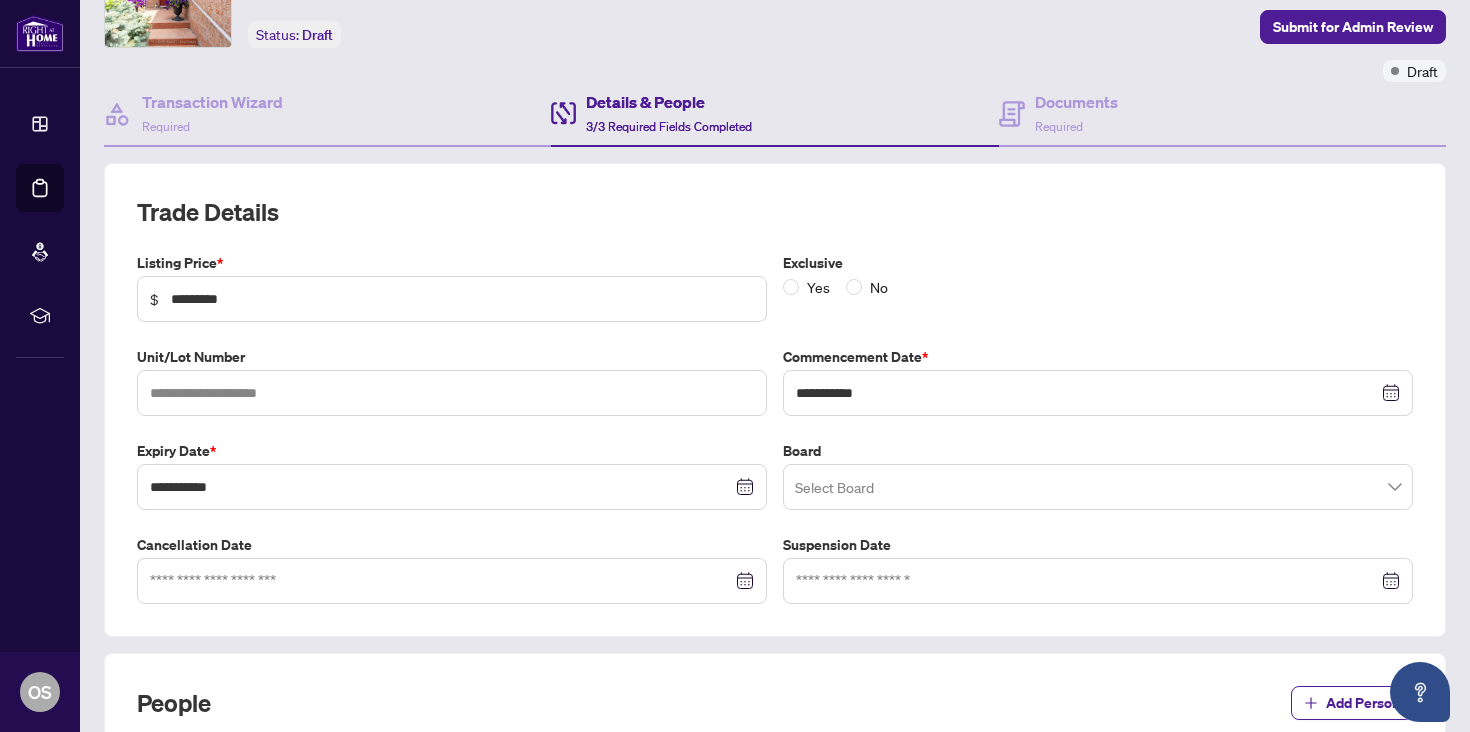 scroll, scrollTop: 112, scrollLeft: 0, axis: vertical 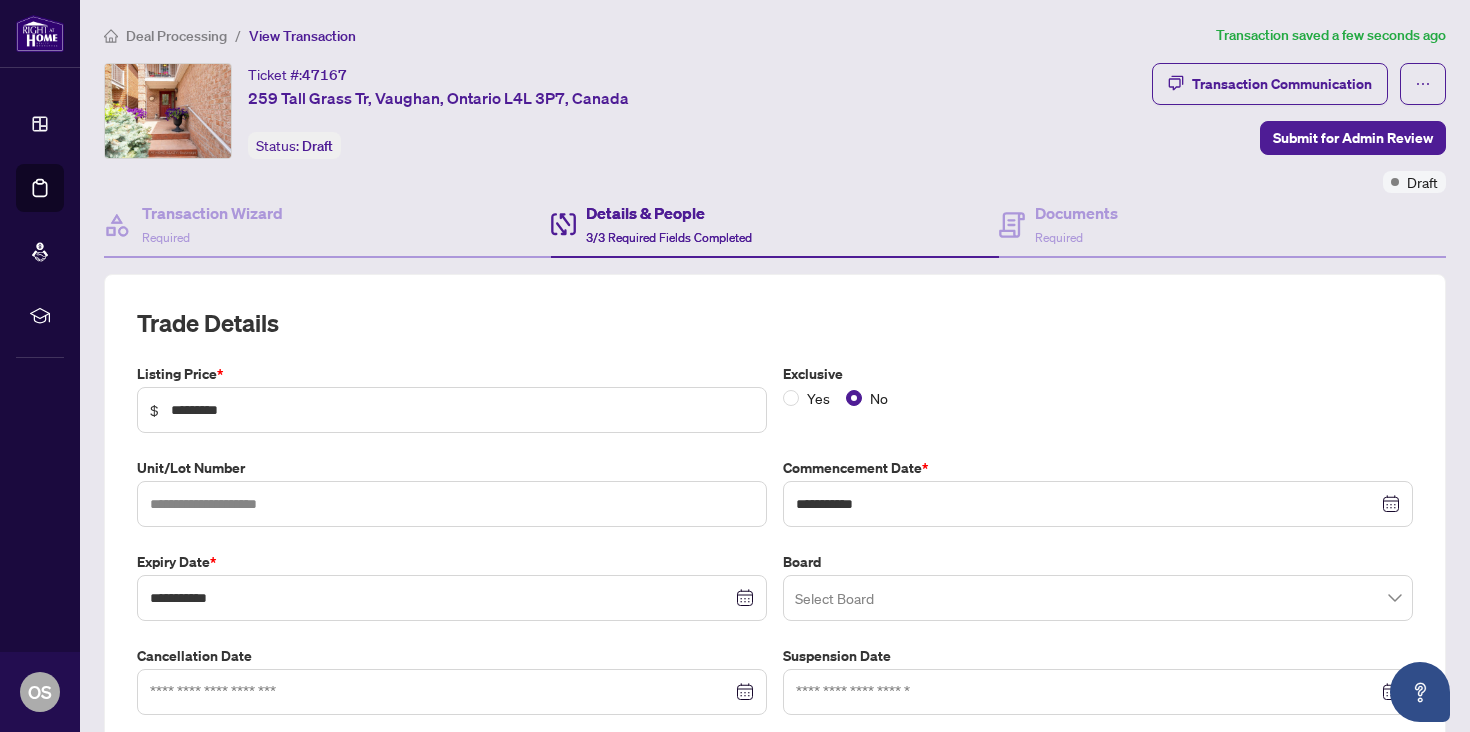 click on "Details & People" at bounding box center (669, 213) 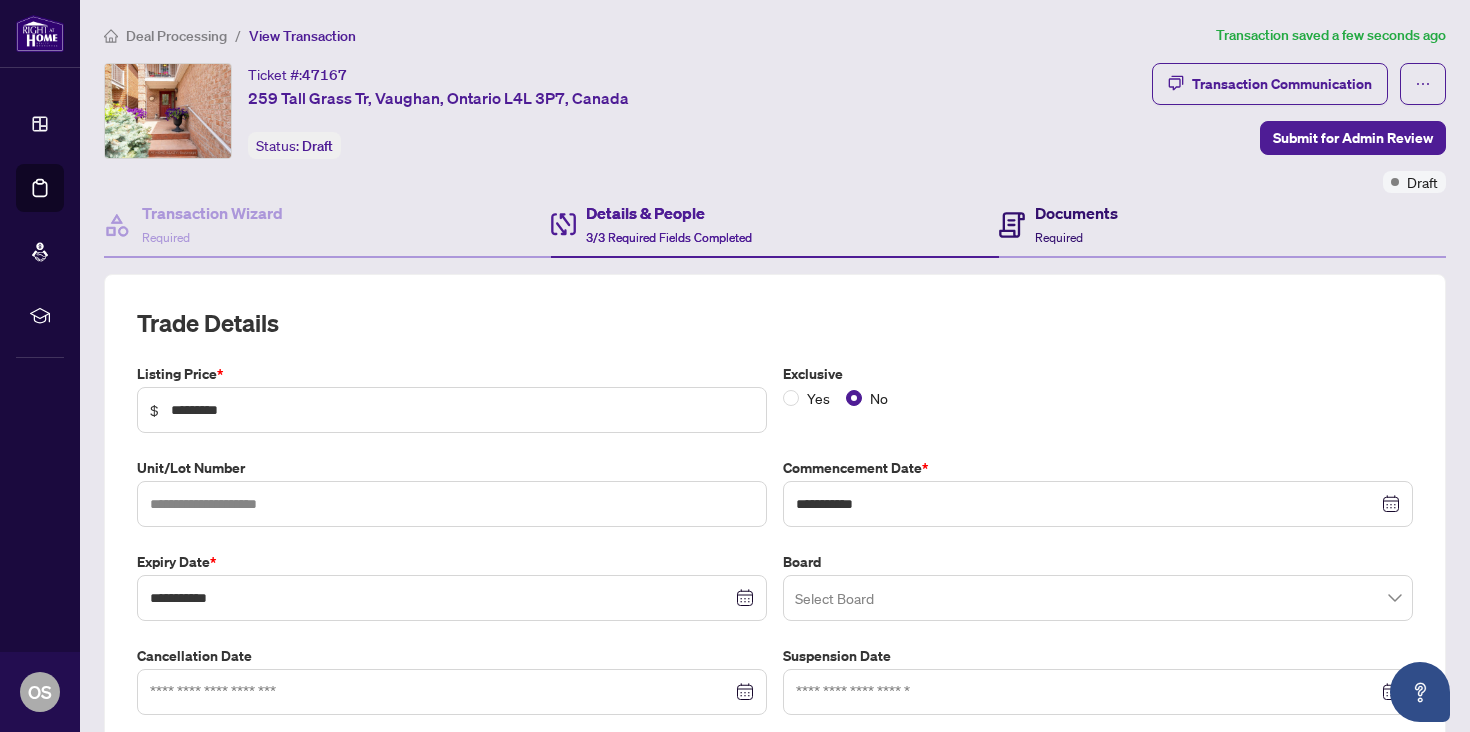 click on "Documents" at bounding box center (1076, 213) 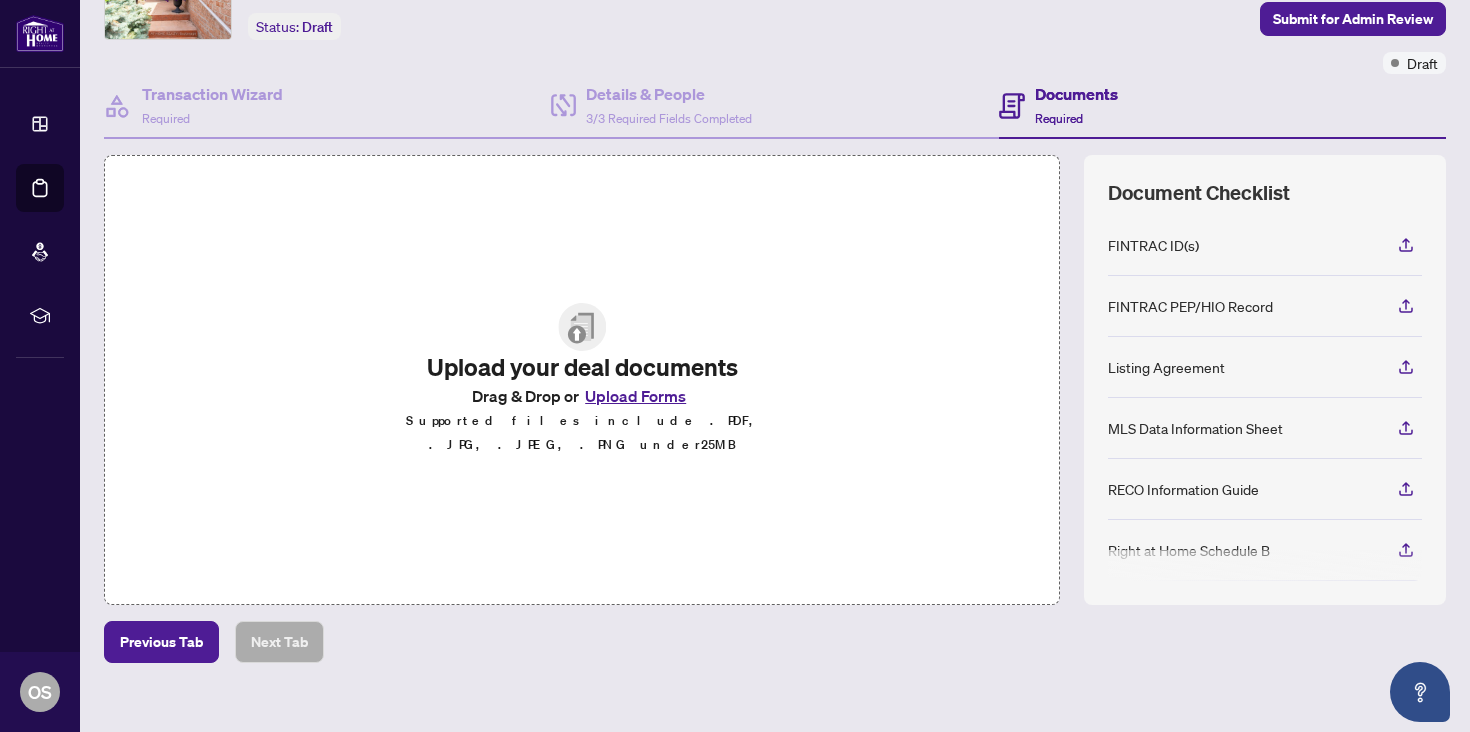 scroll, scrollTop: 129, scrollLeft: 0, axis: vertical 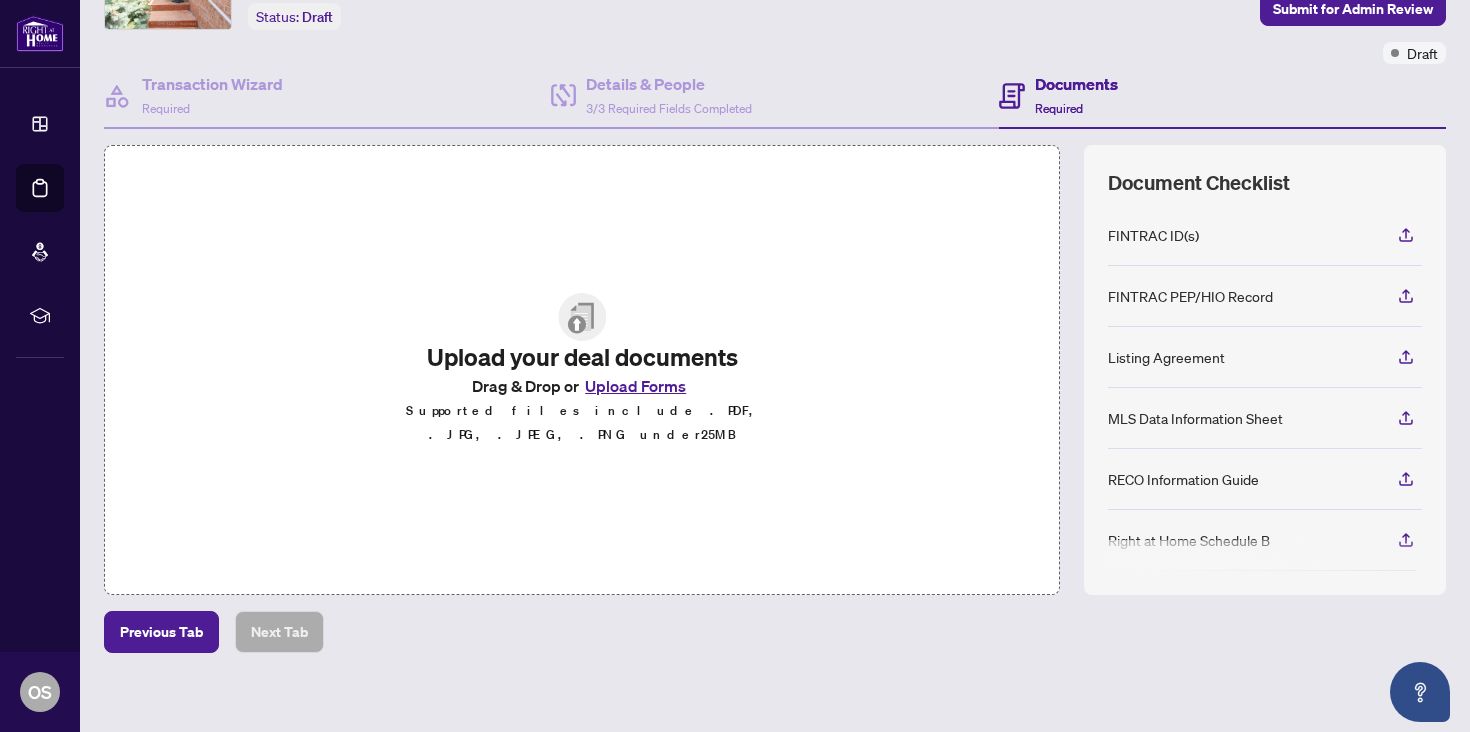click on "Upload Forms" at bounding box center [635, 386] 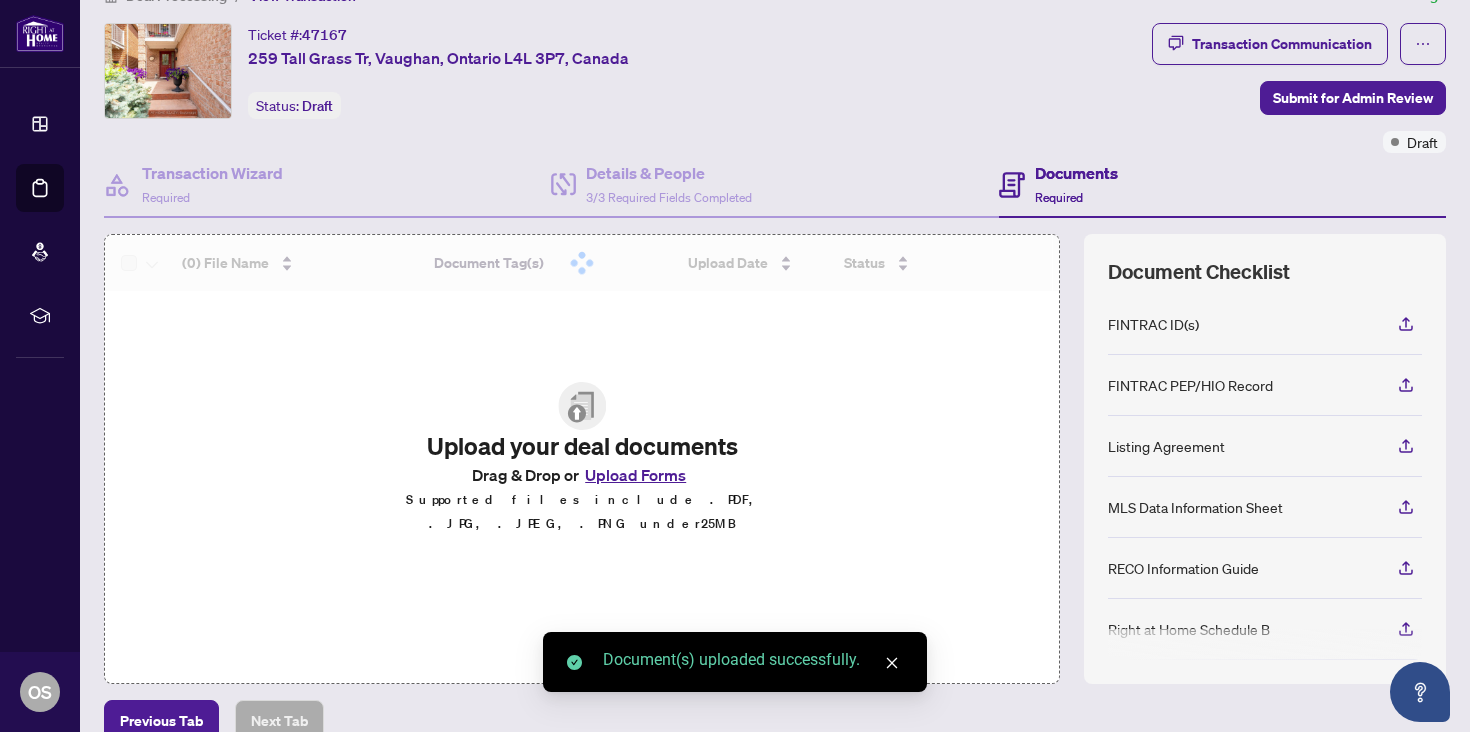 scroll, scrollTop: 23, scrollLeft: 0, axis: vertical 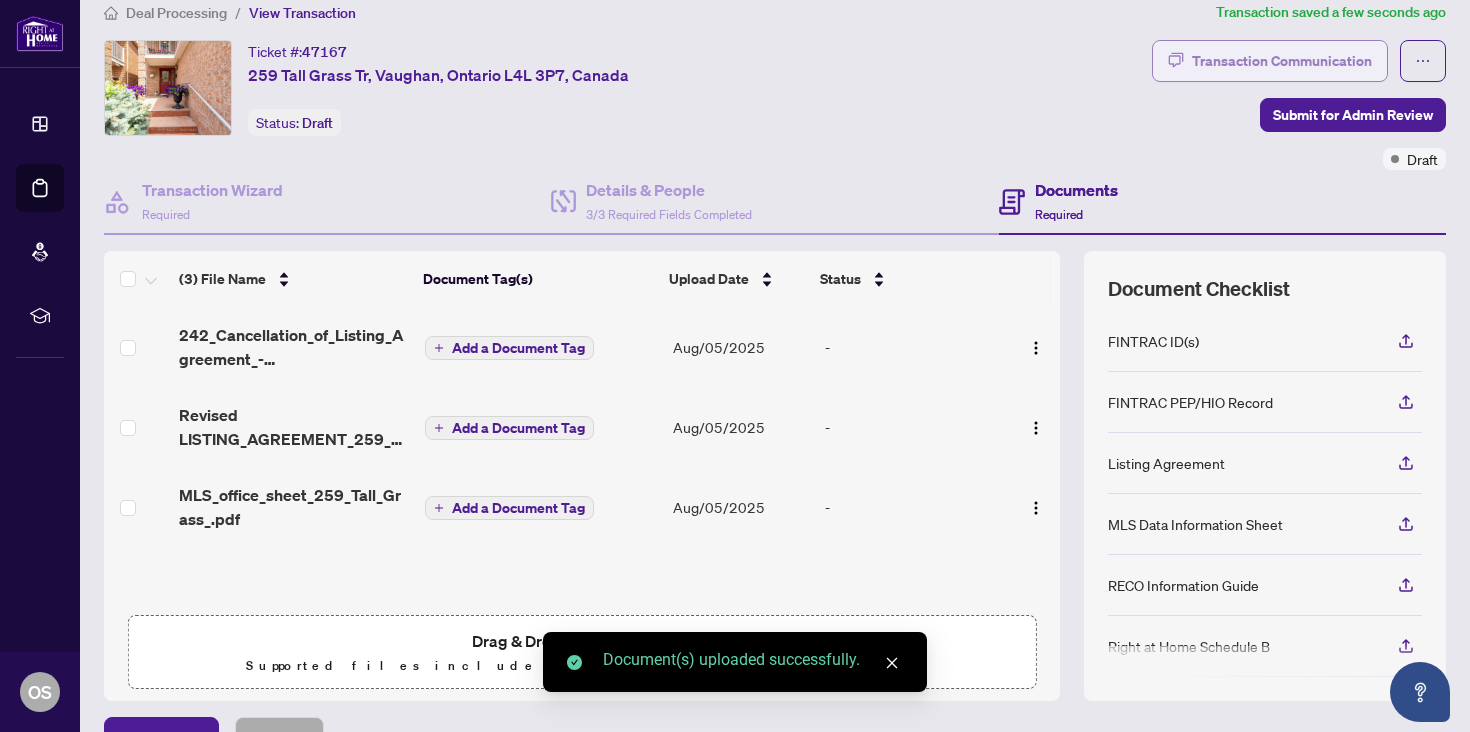 click on "Transaction Communication" at bounding box center [1282, 61] 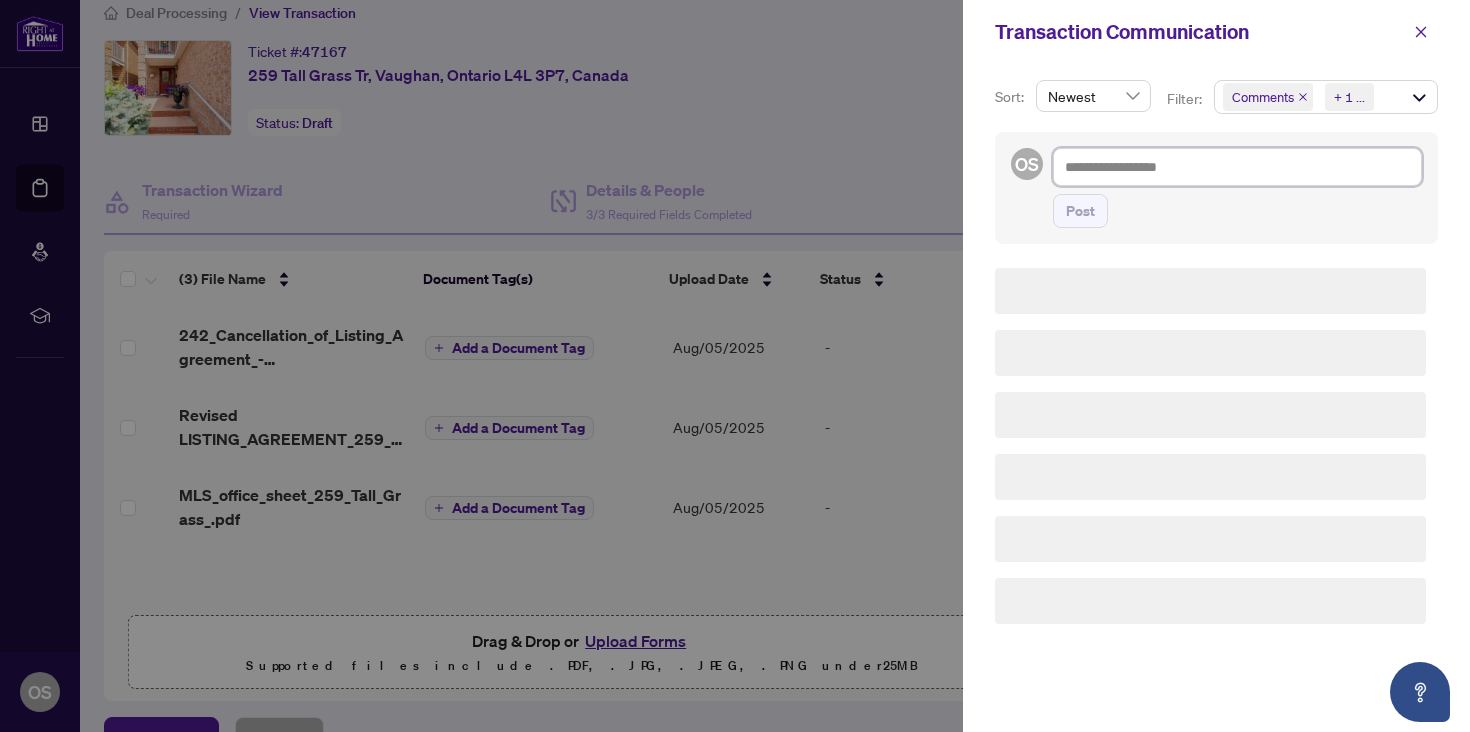 click at bounding box center [1237, 167] 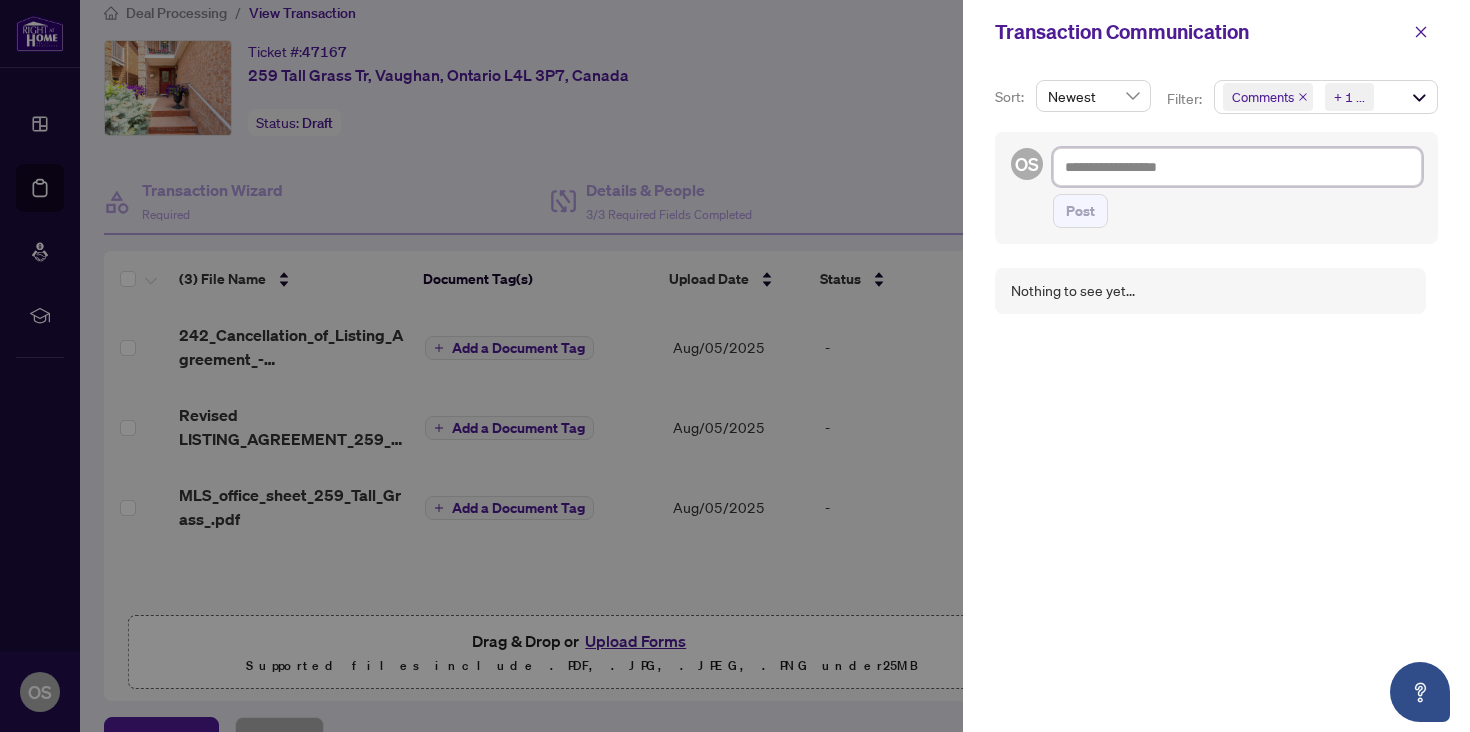 type on "*" 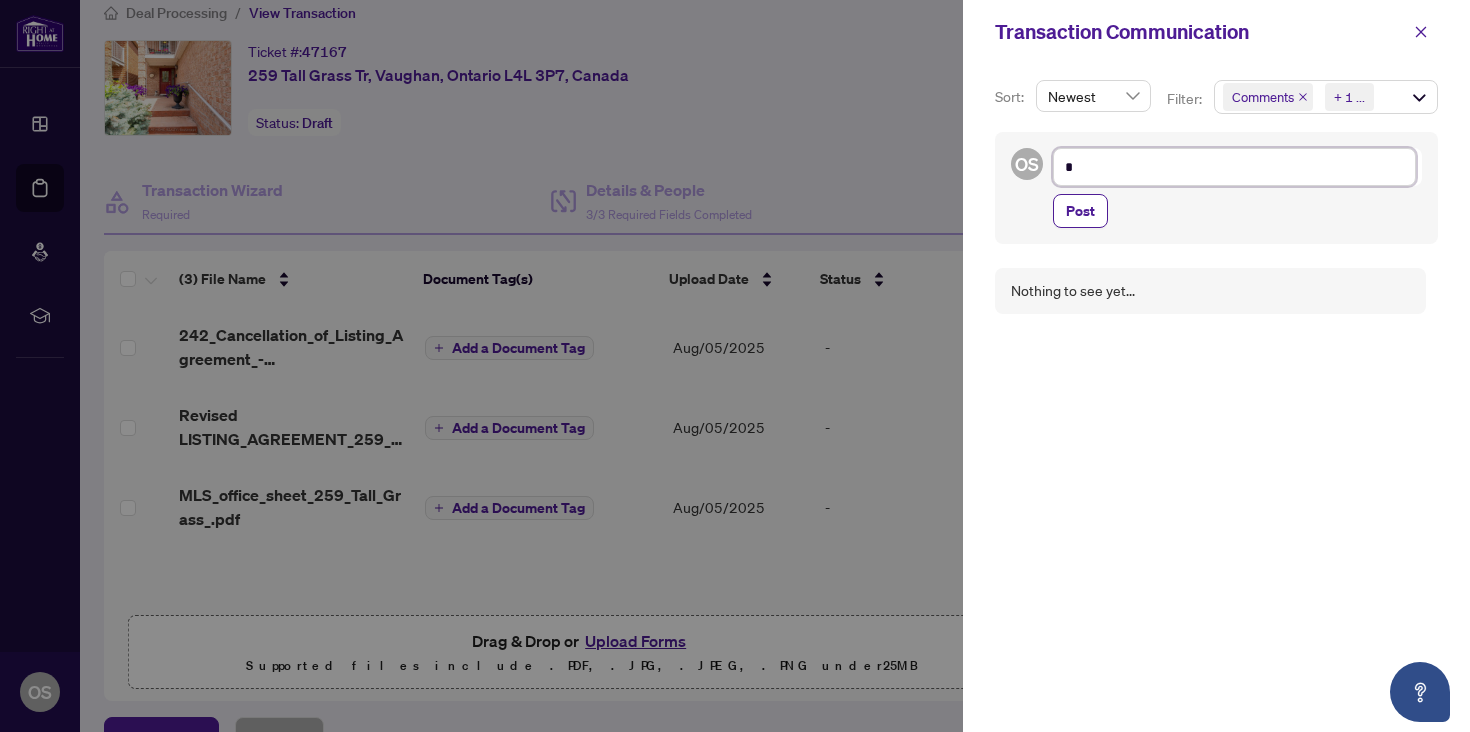 type on "**" 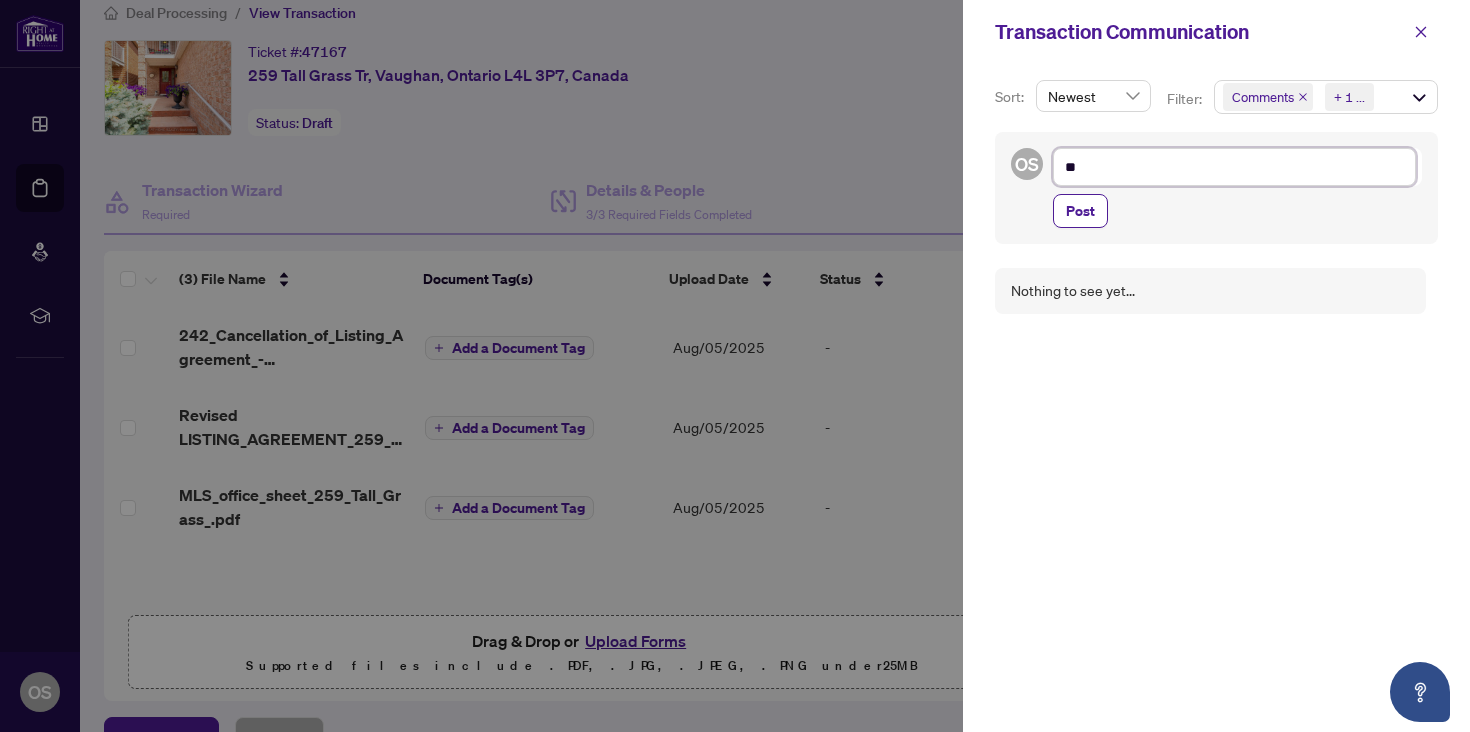 type on "***" 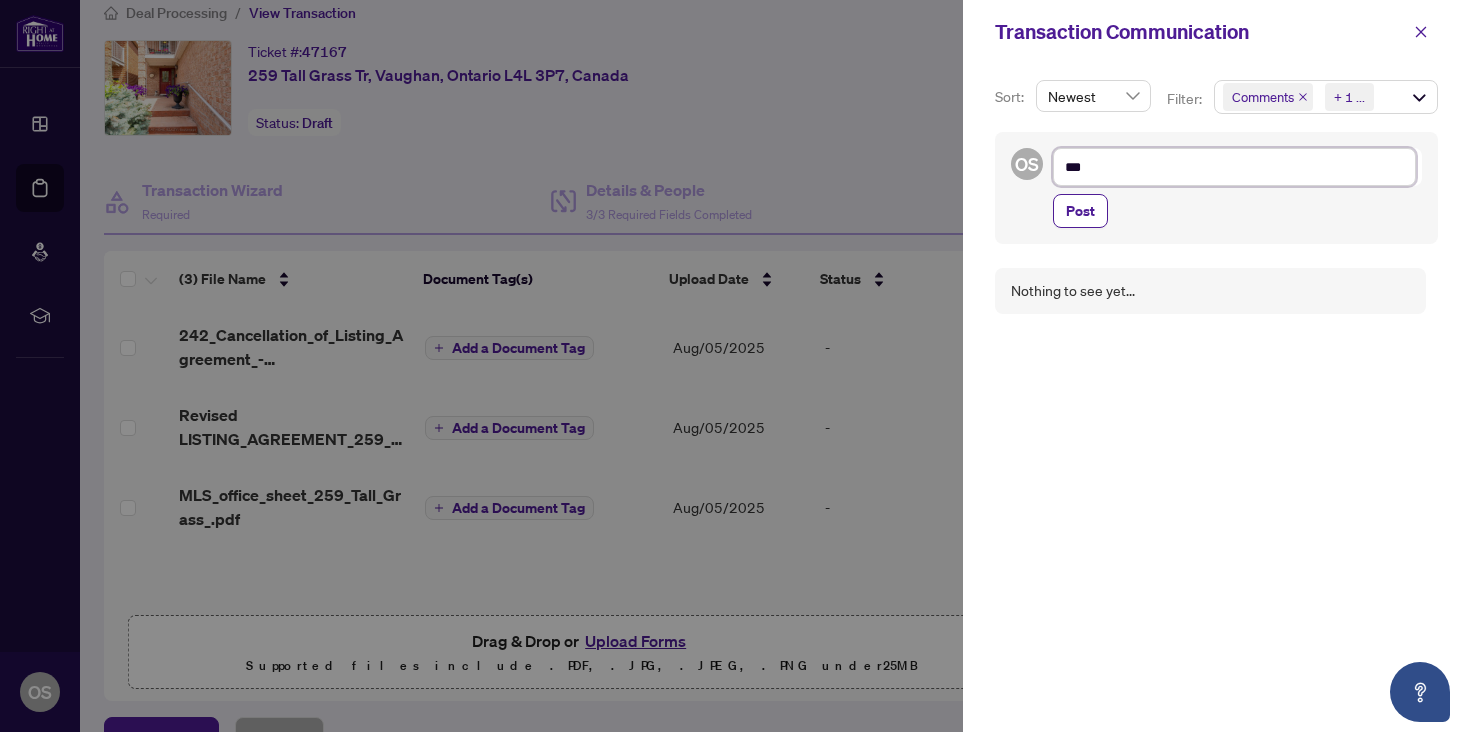 type on "***" 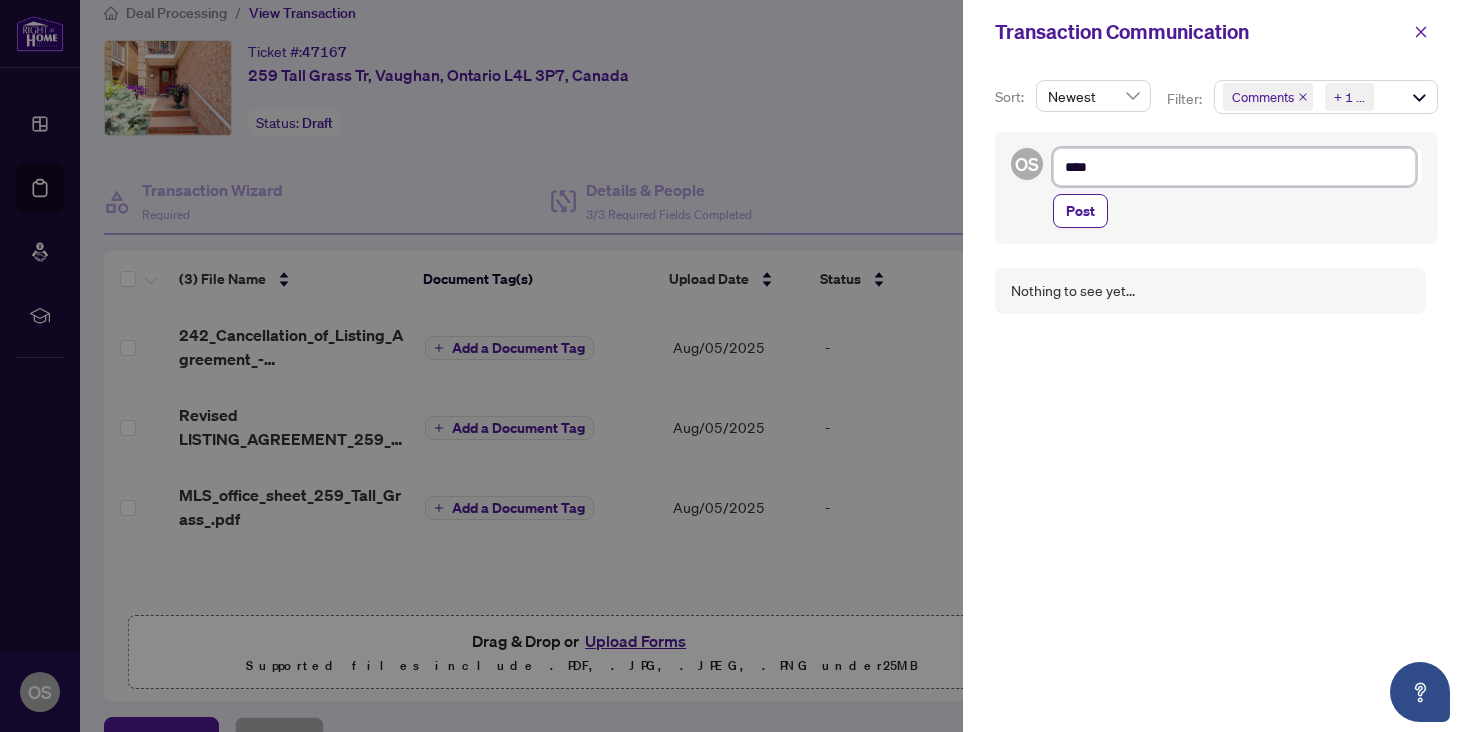 type on "*****" 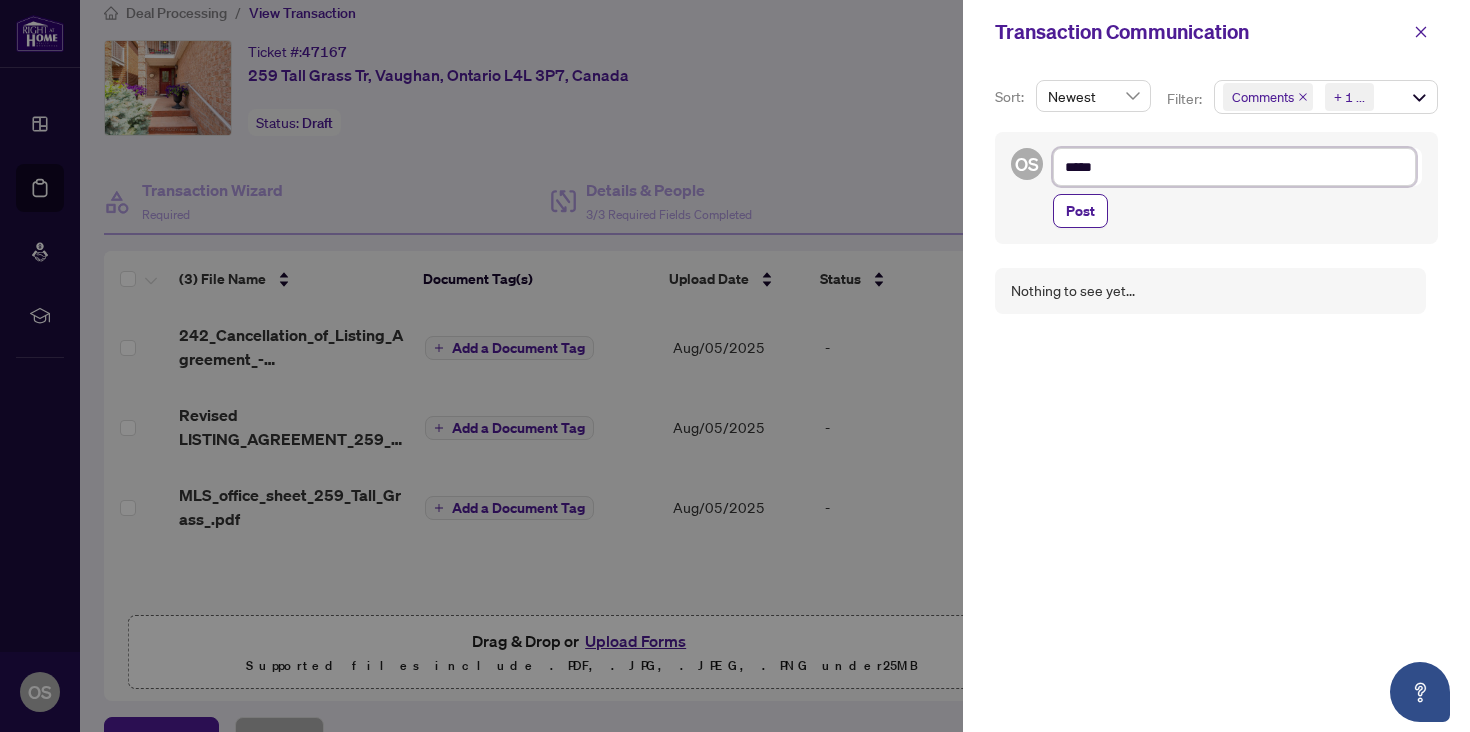 type on "*****" 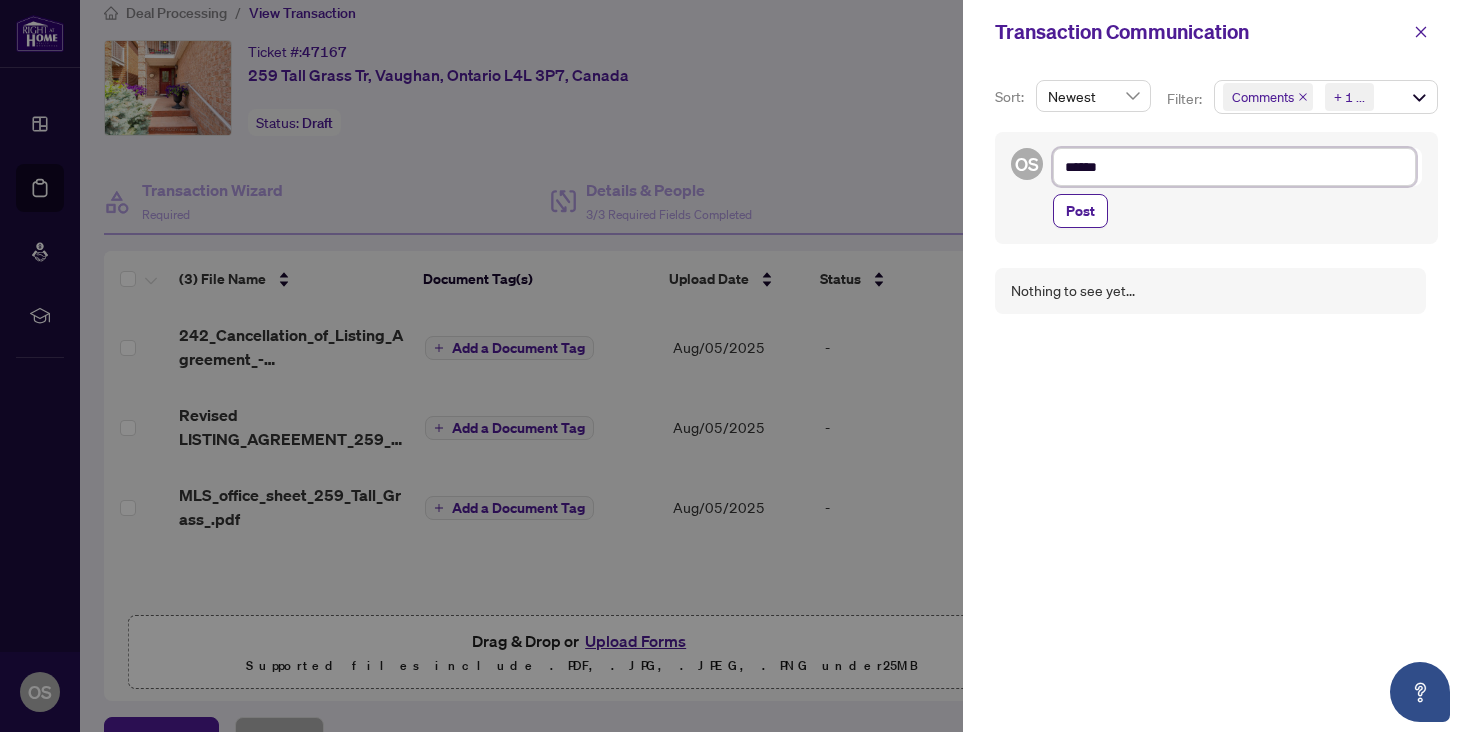 type on "*******" 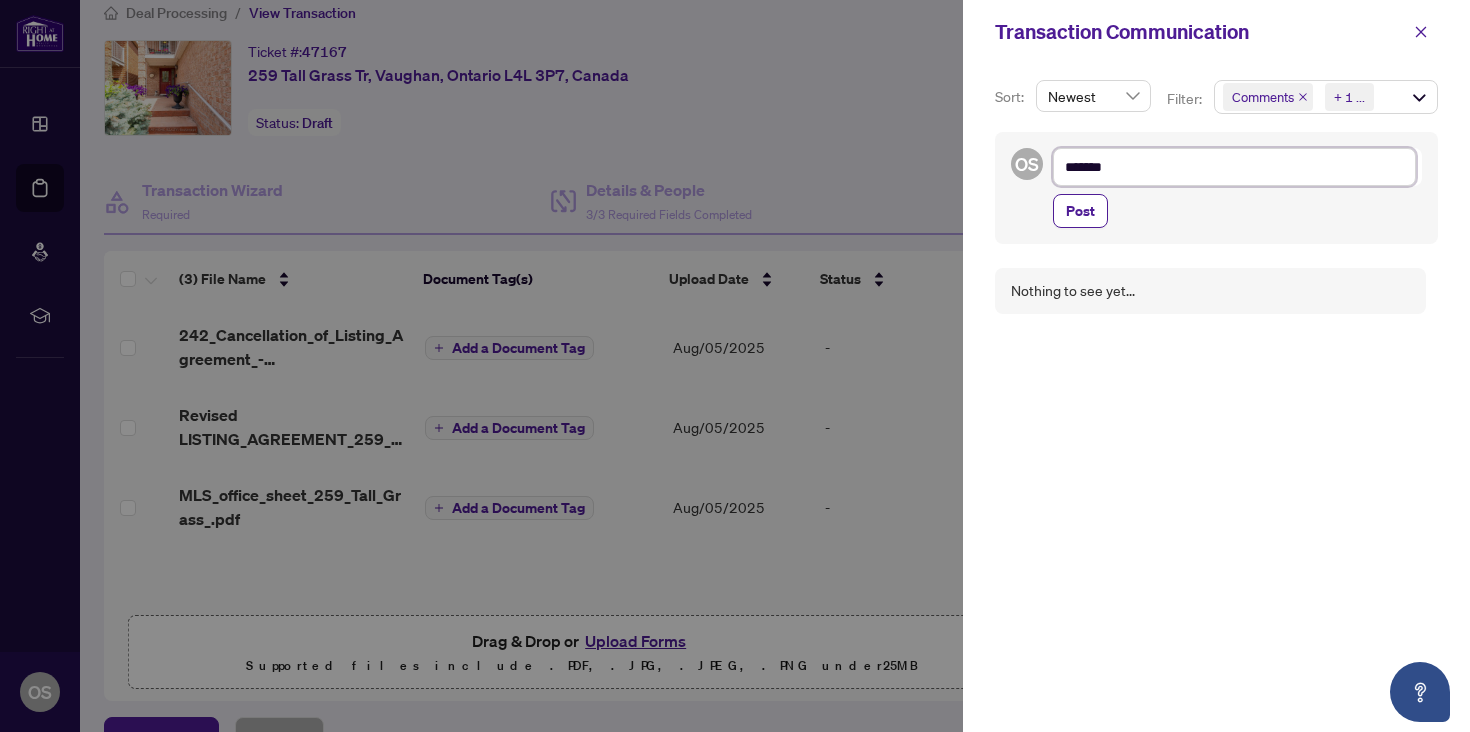 type on "********" 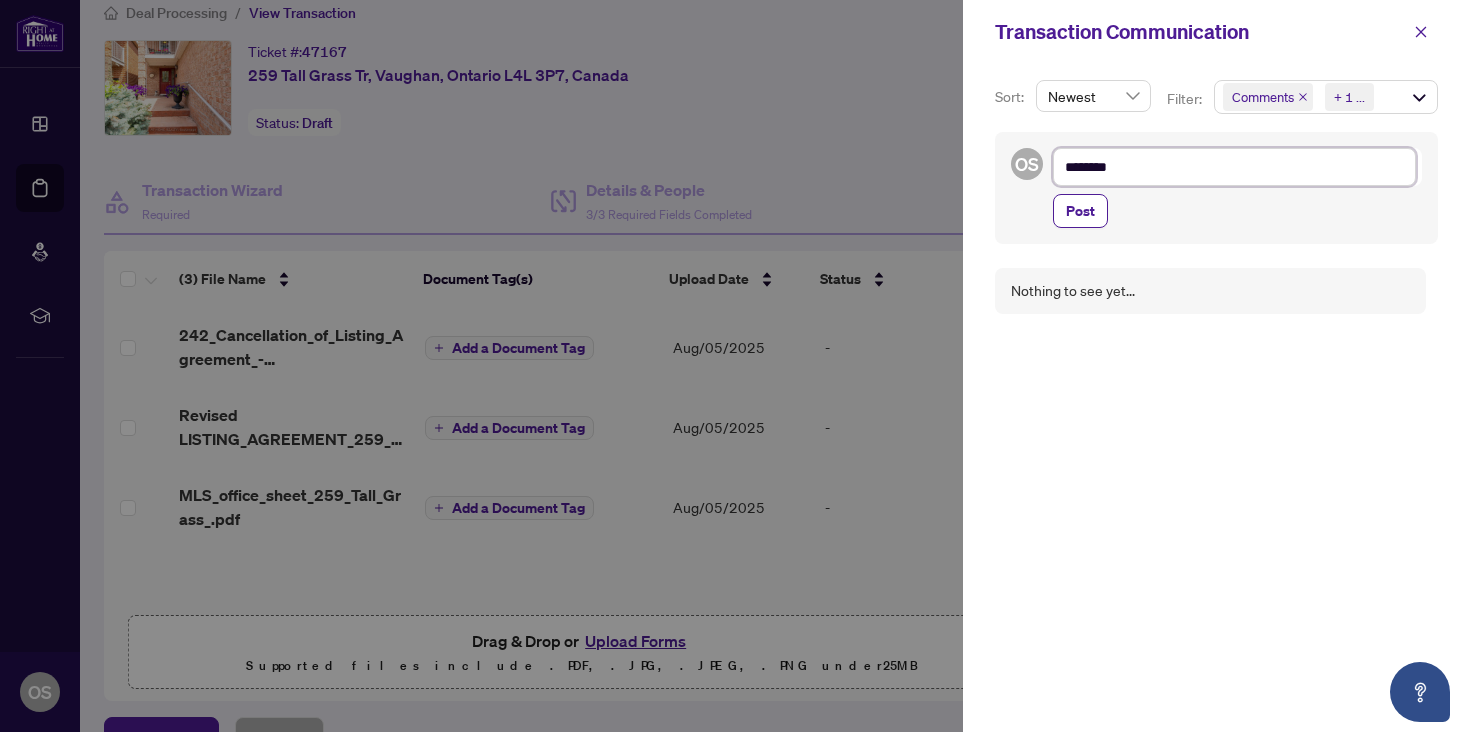 type on "********" 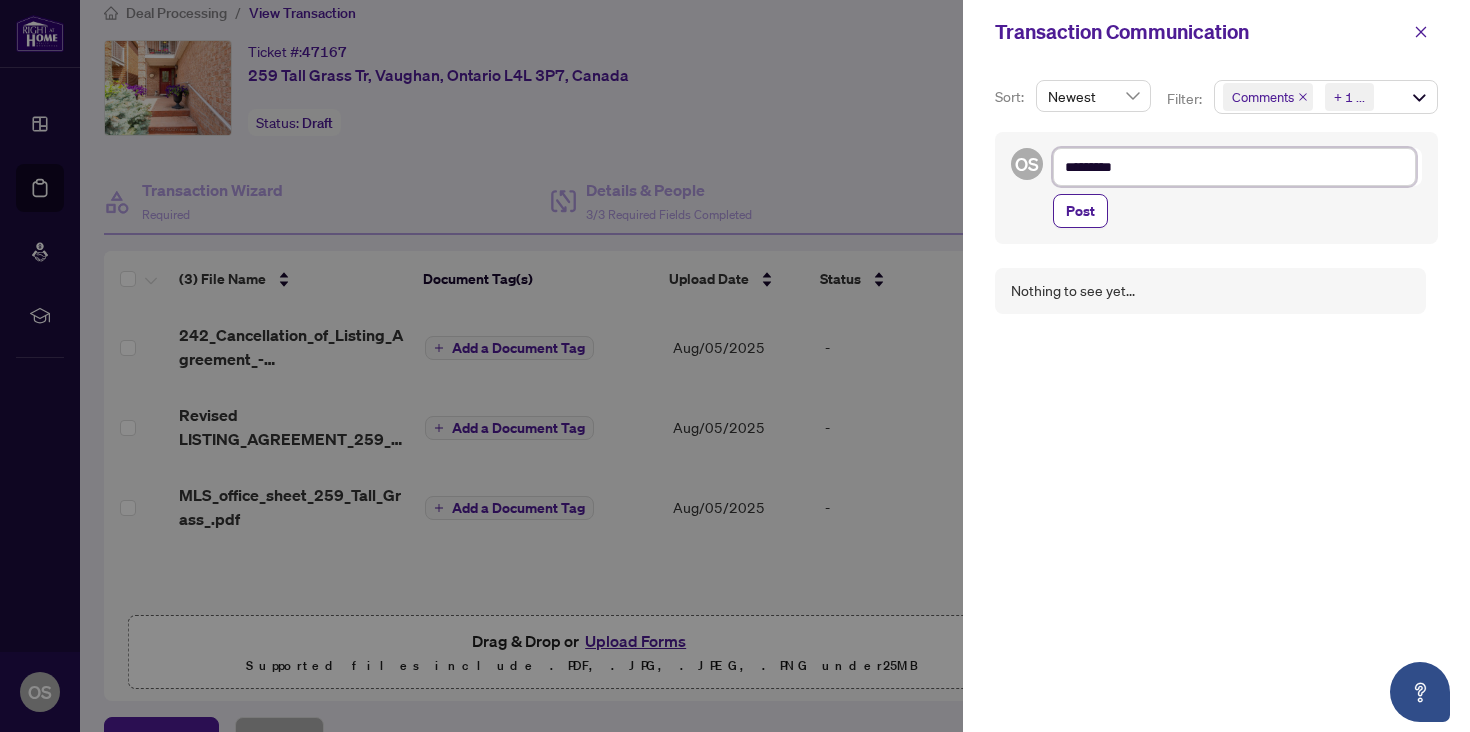 type on "**********" 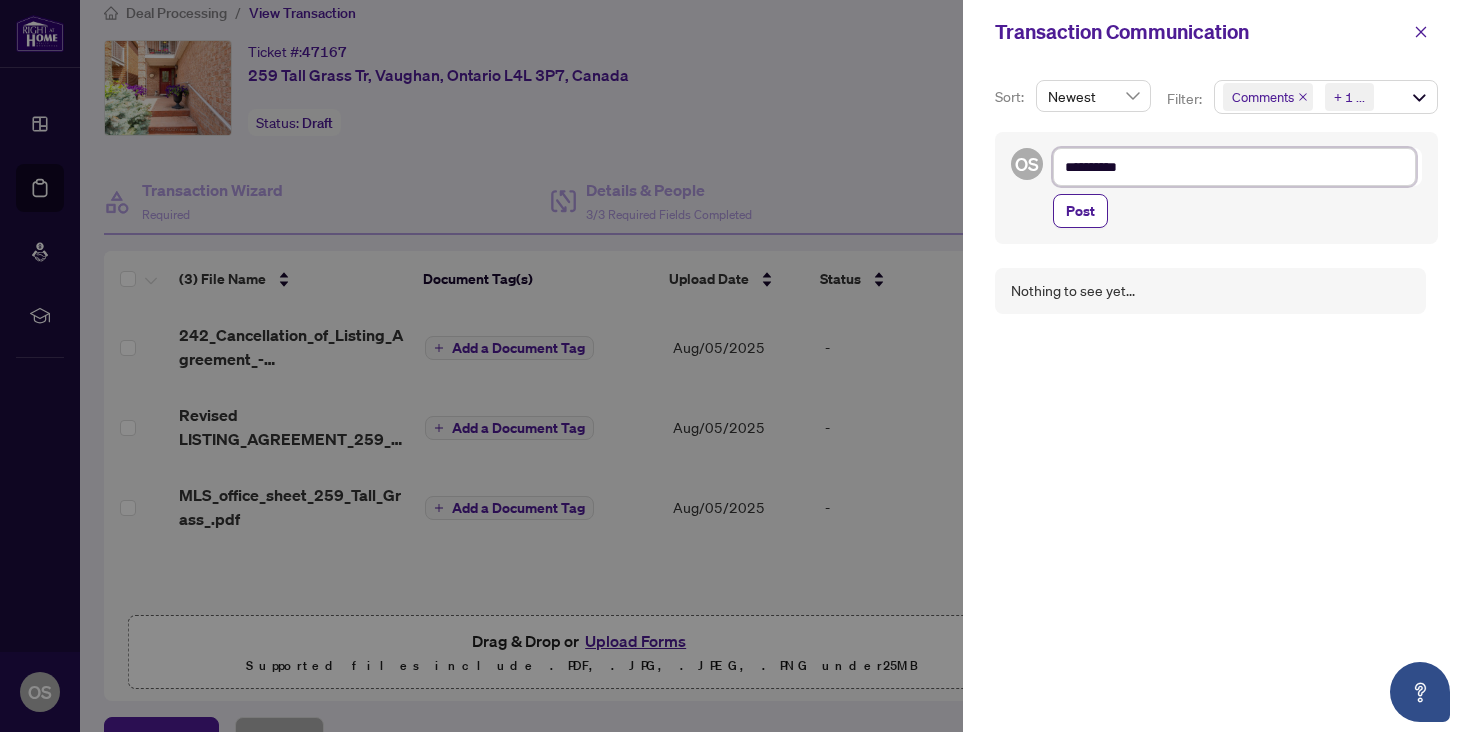 type on "**********" 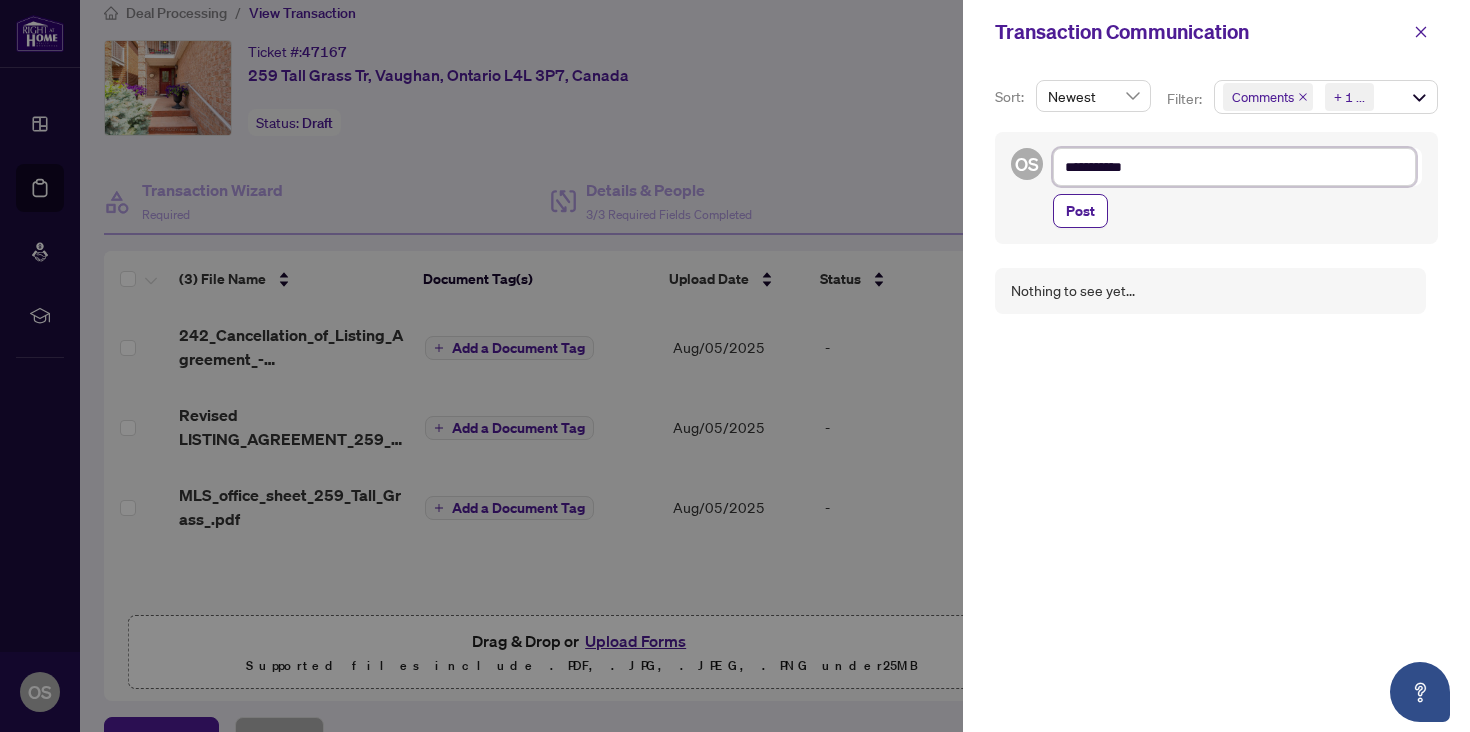 type on "**********" 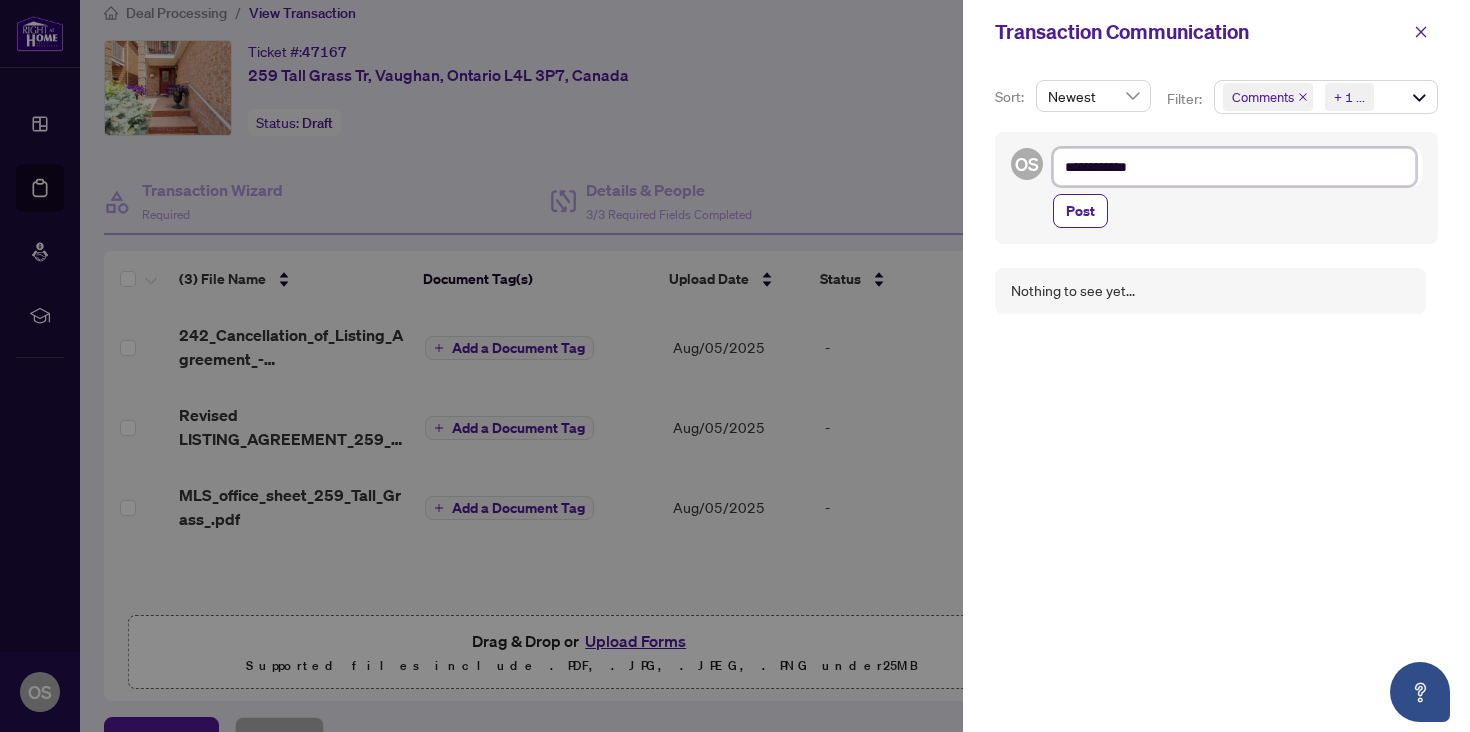 type on "**********" 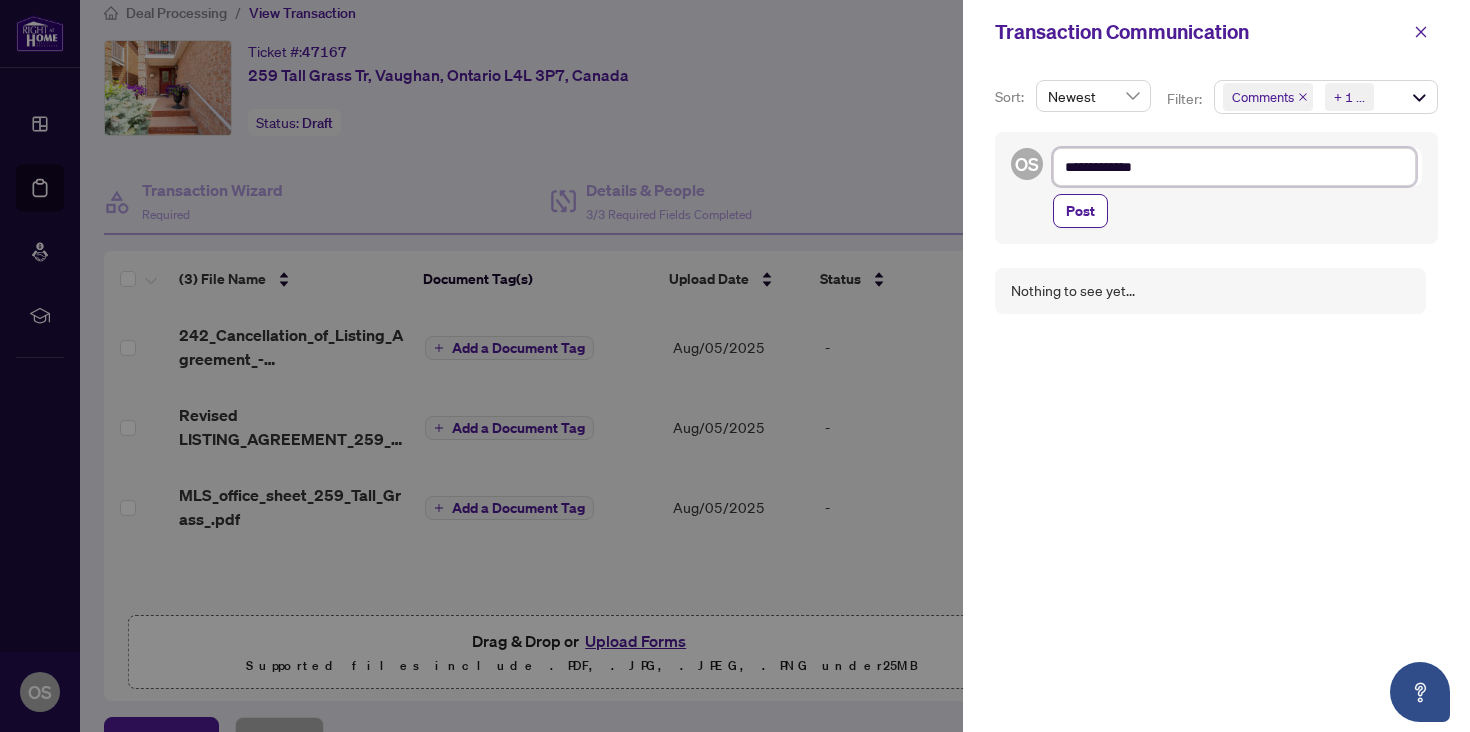 type on "**********" 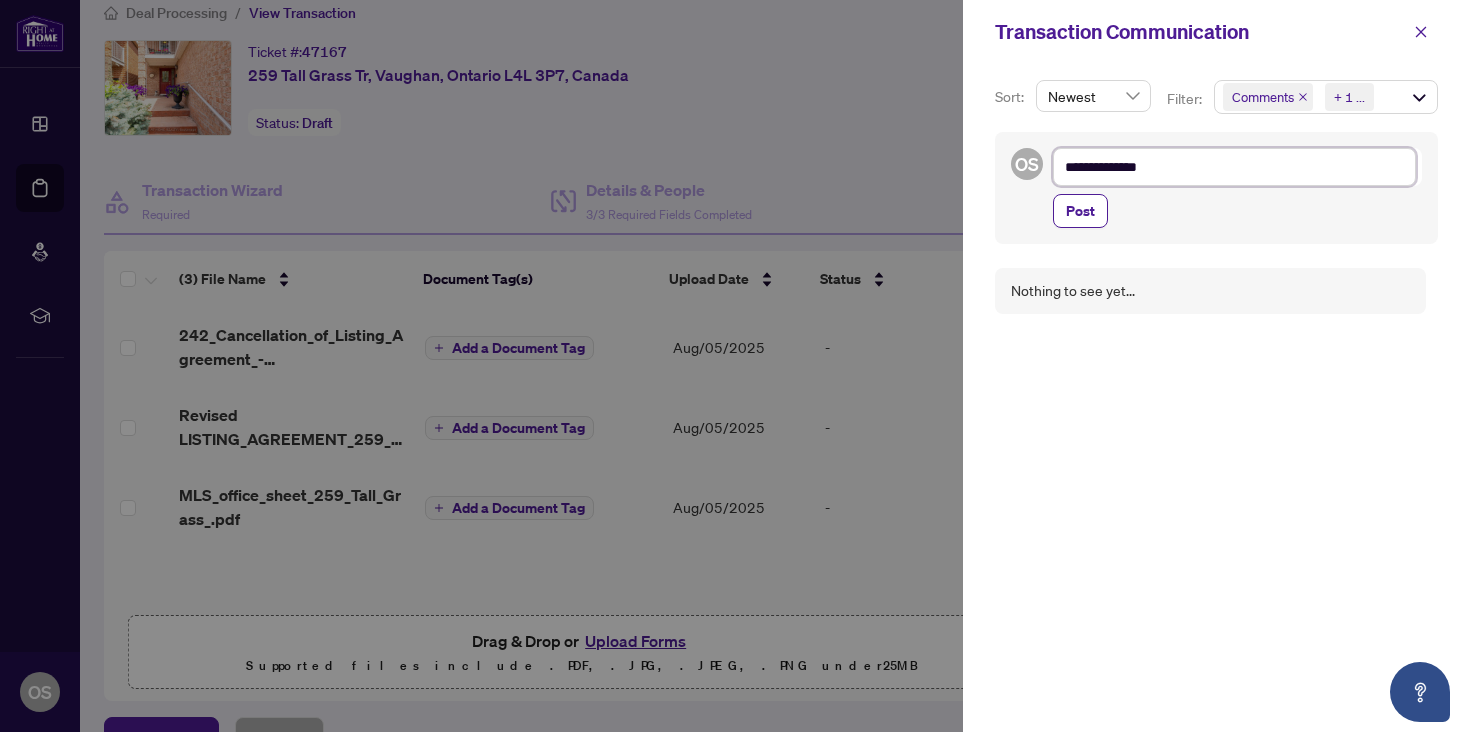 type on "**********" 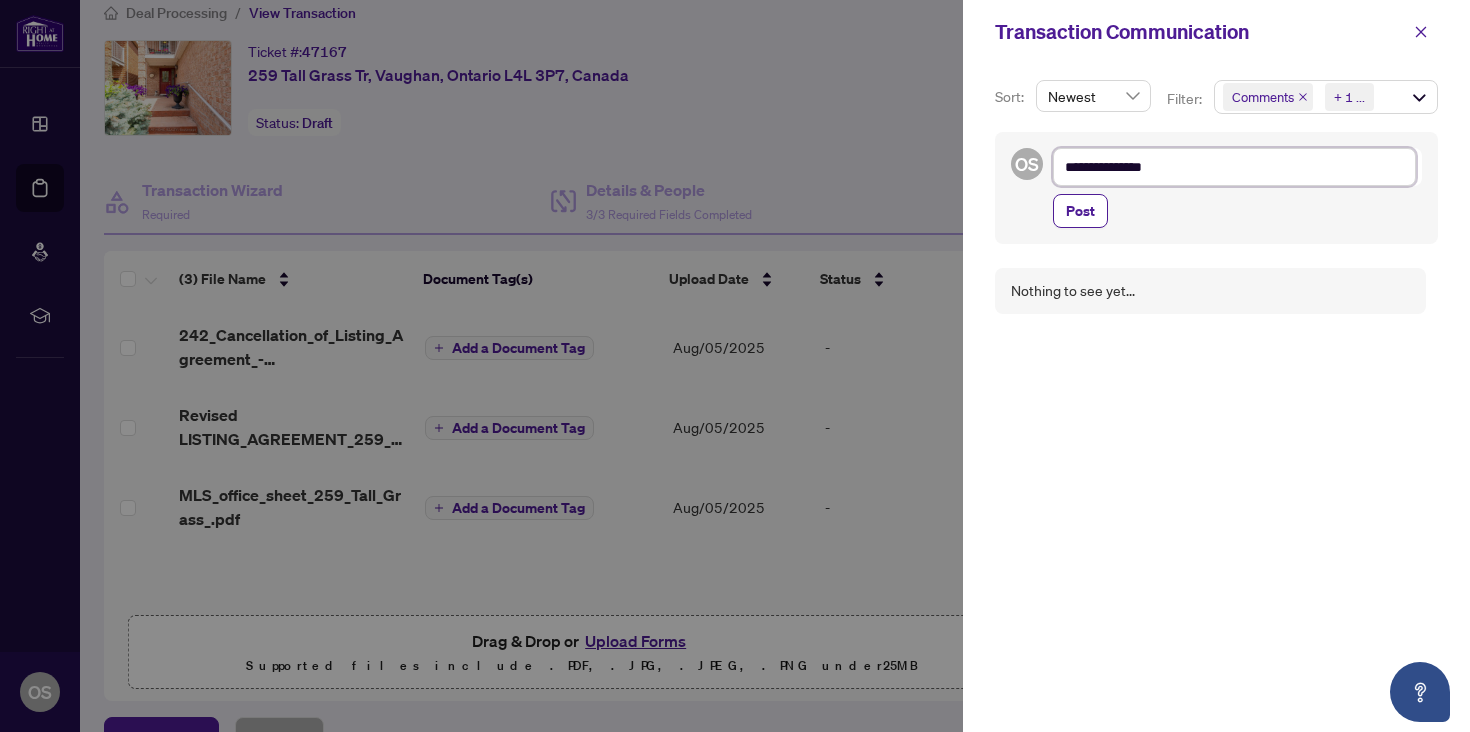 type on "**********" 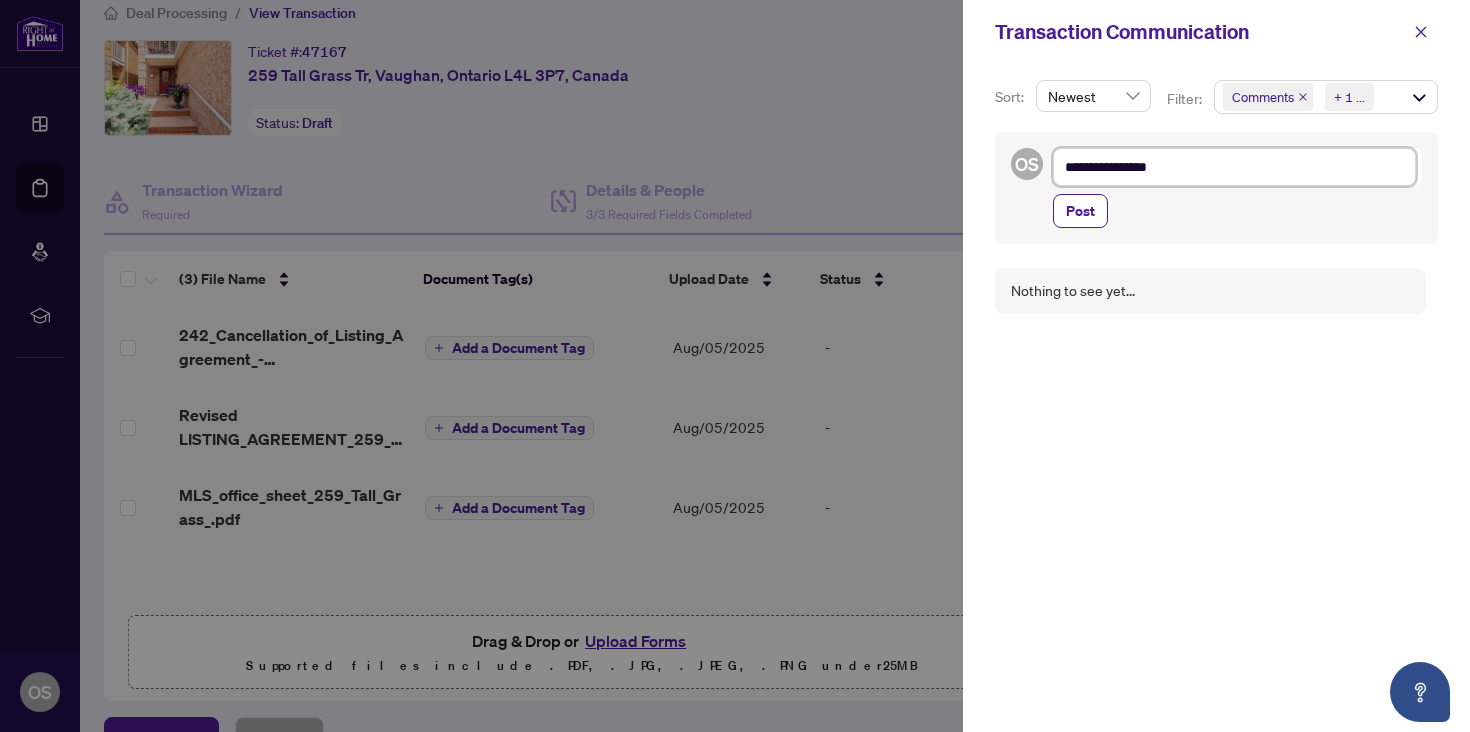 type on "**********" 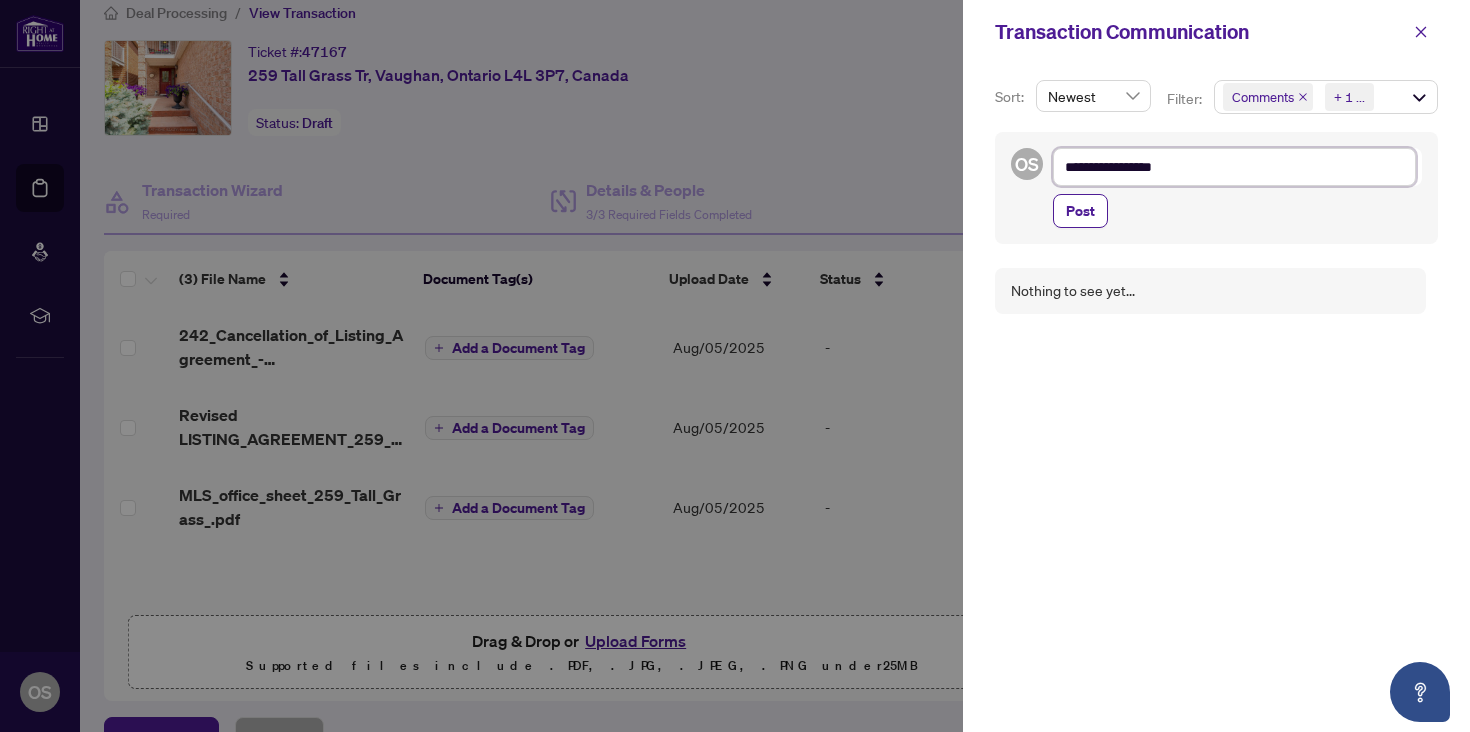 type on "**********" 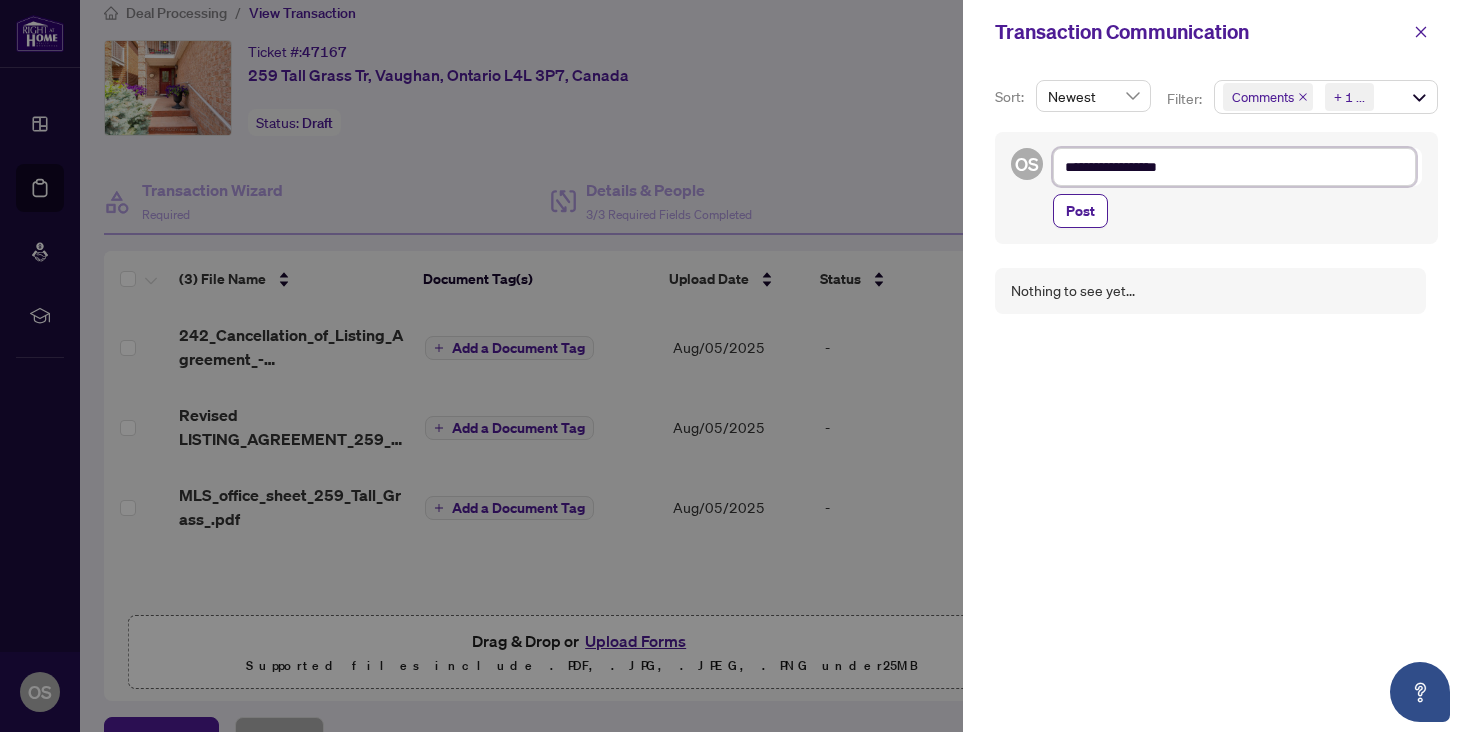 type on "**********" 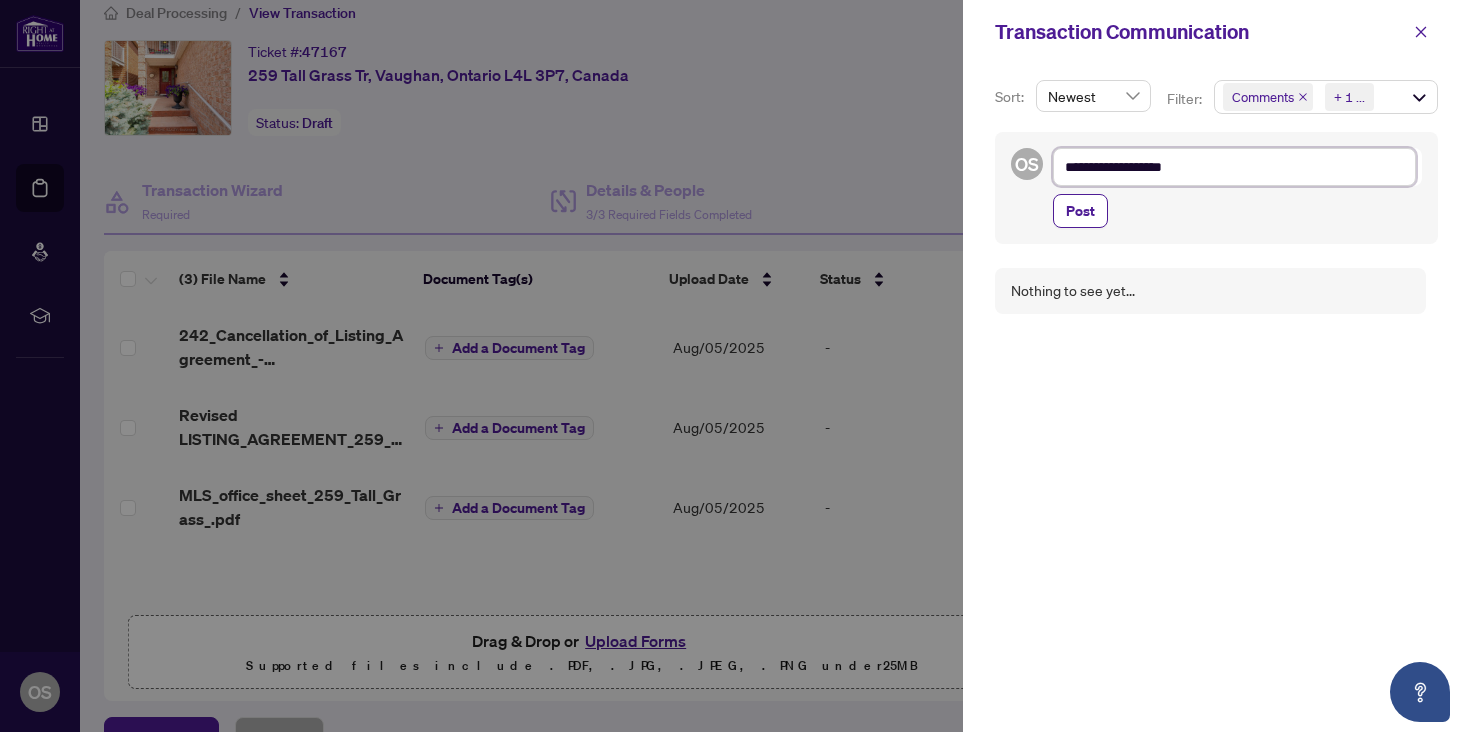 type on "**********" 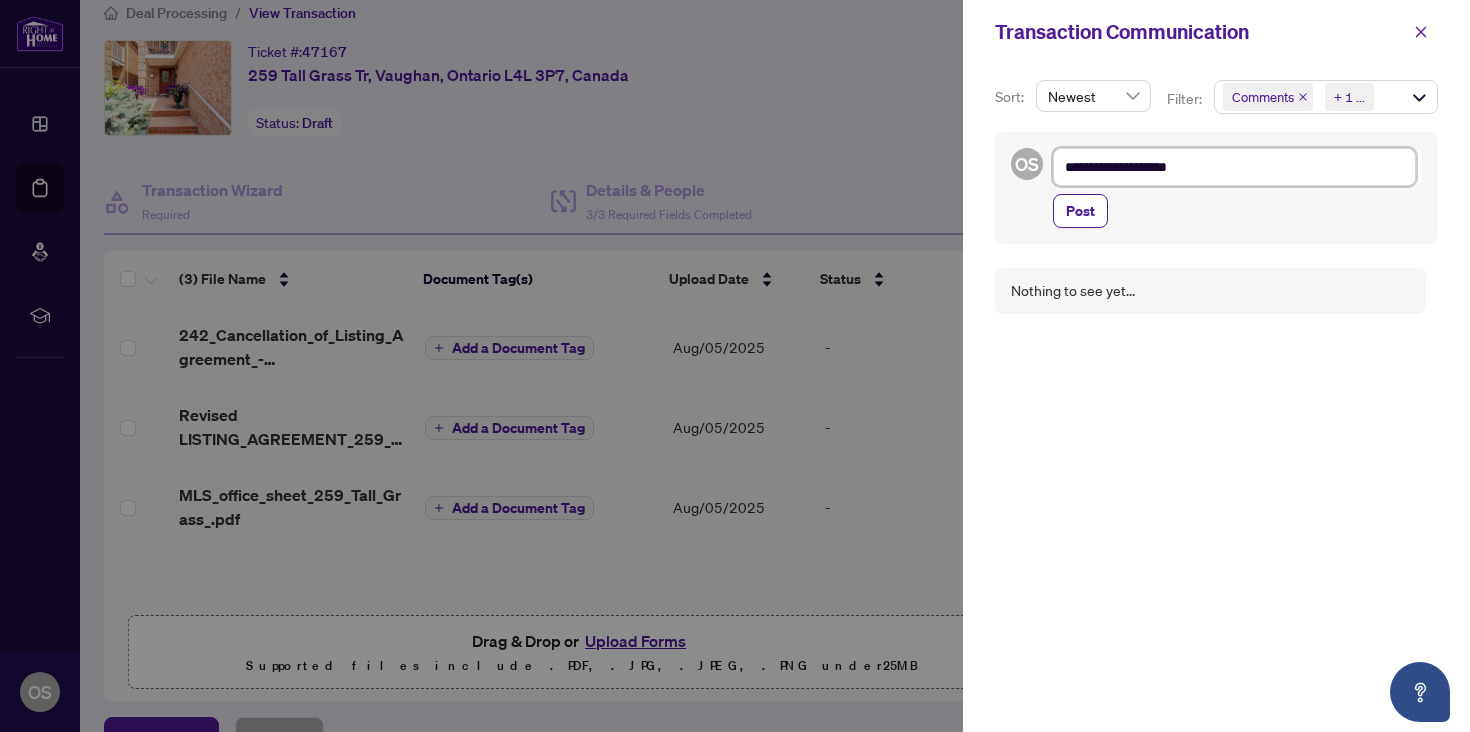 type on "**********" 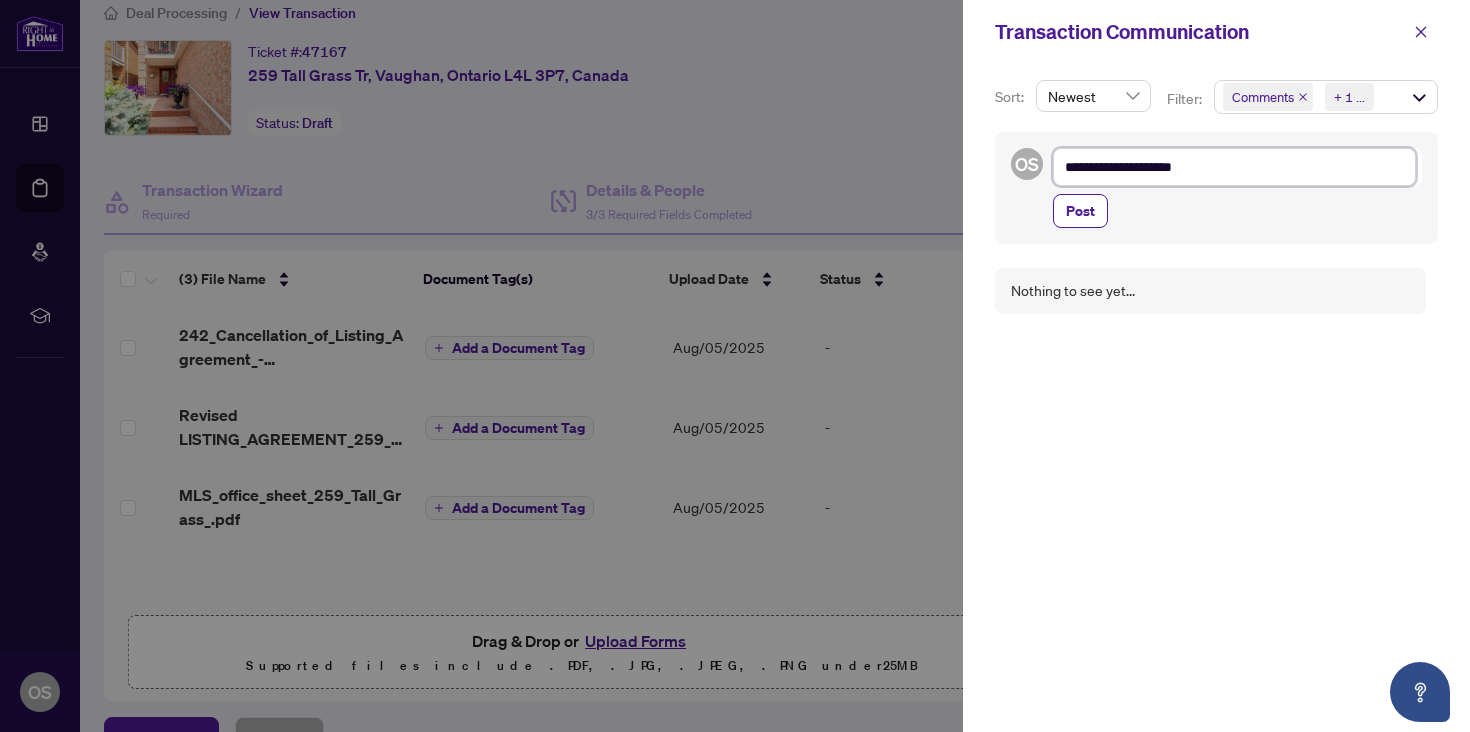 type on "**********" 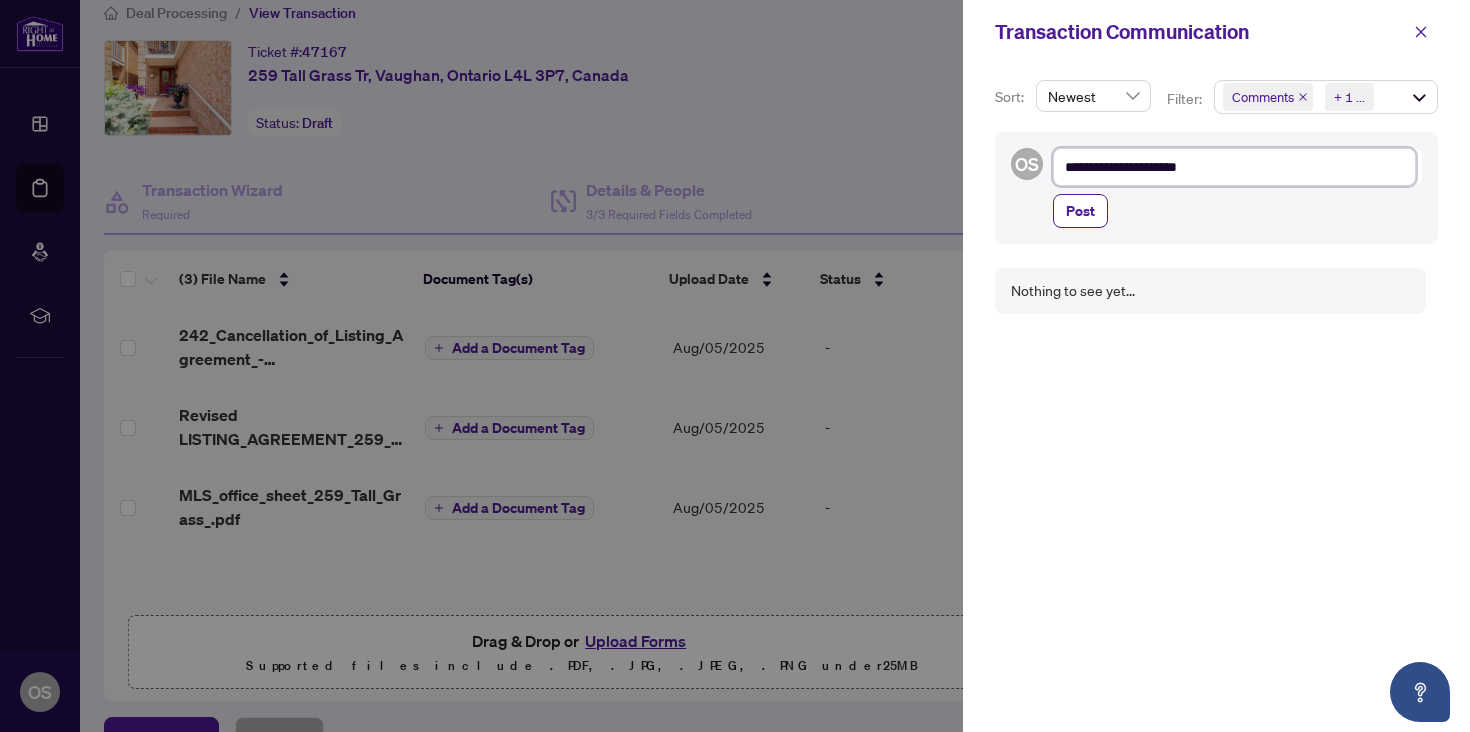 type on "**********" 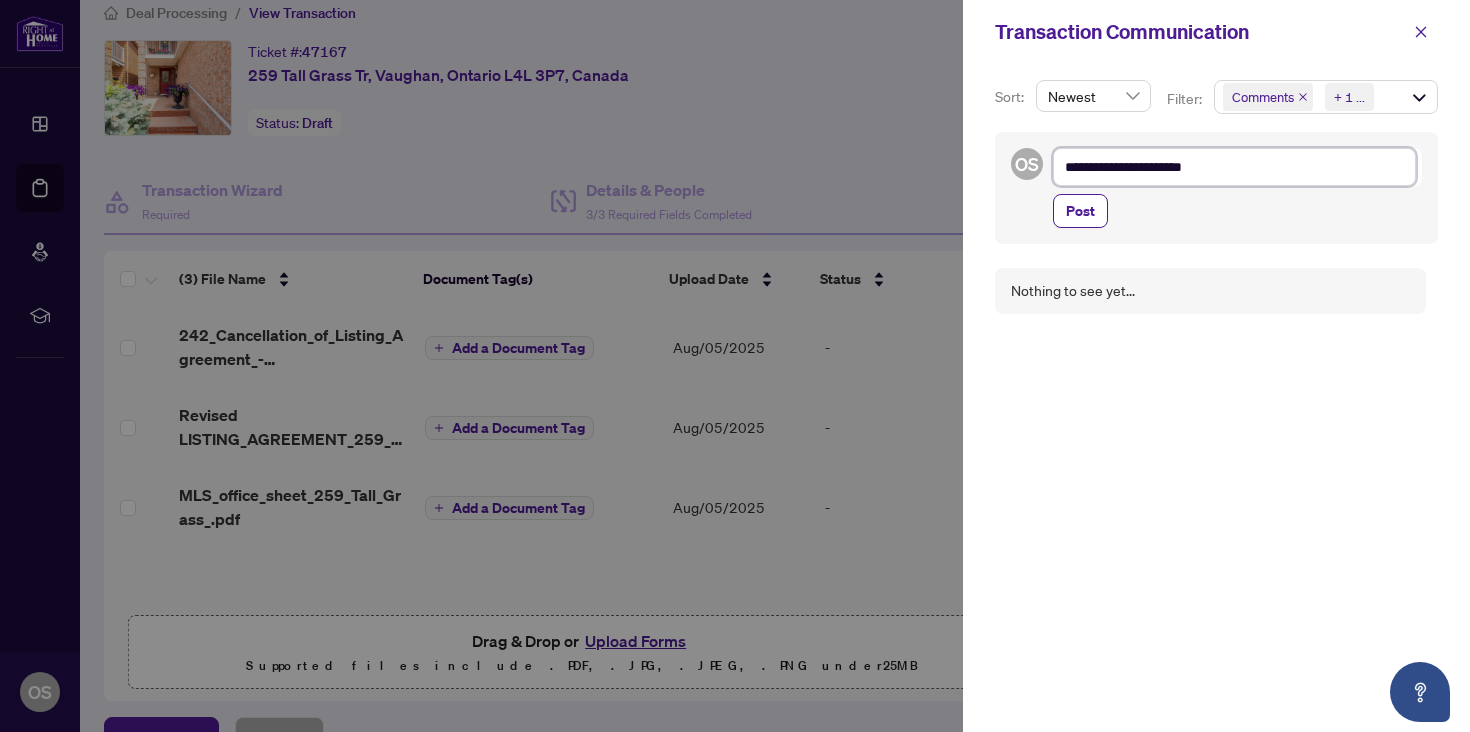type on "**********" 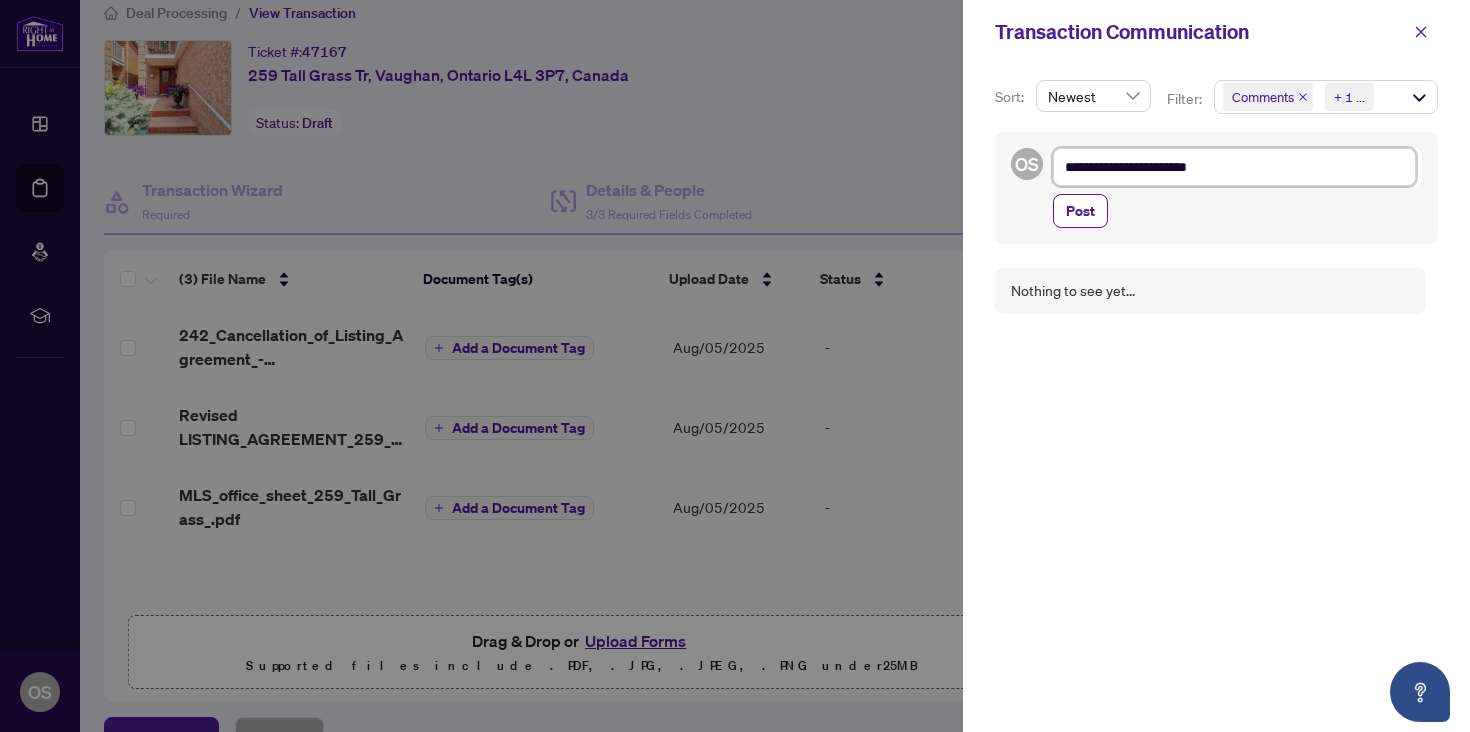 type on "**********" 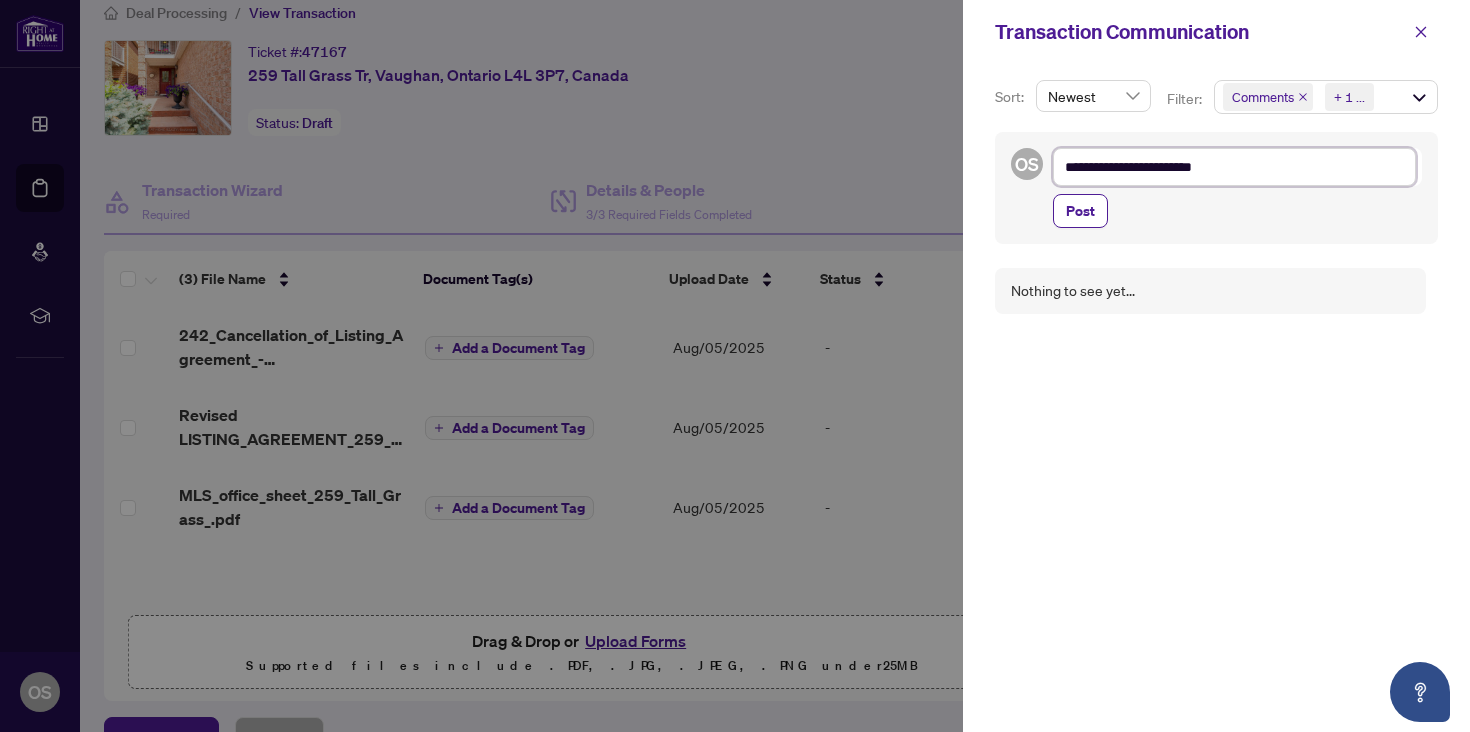 type on "**********" 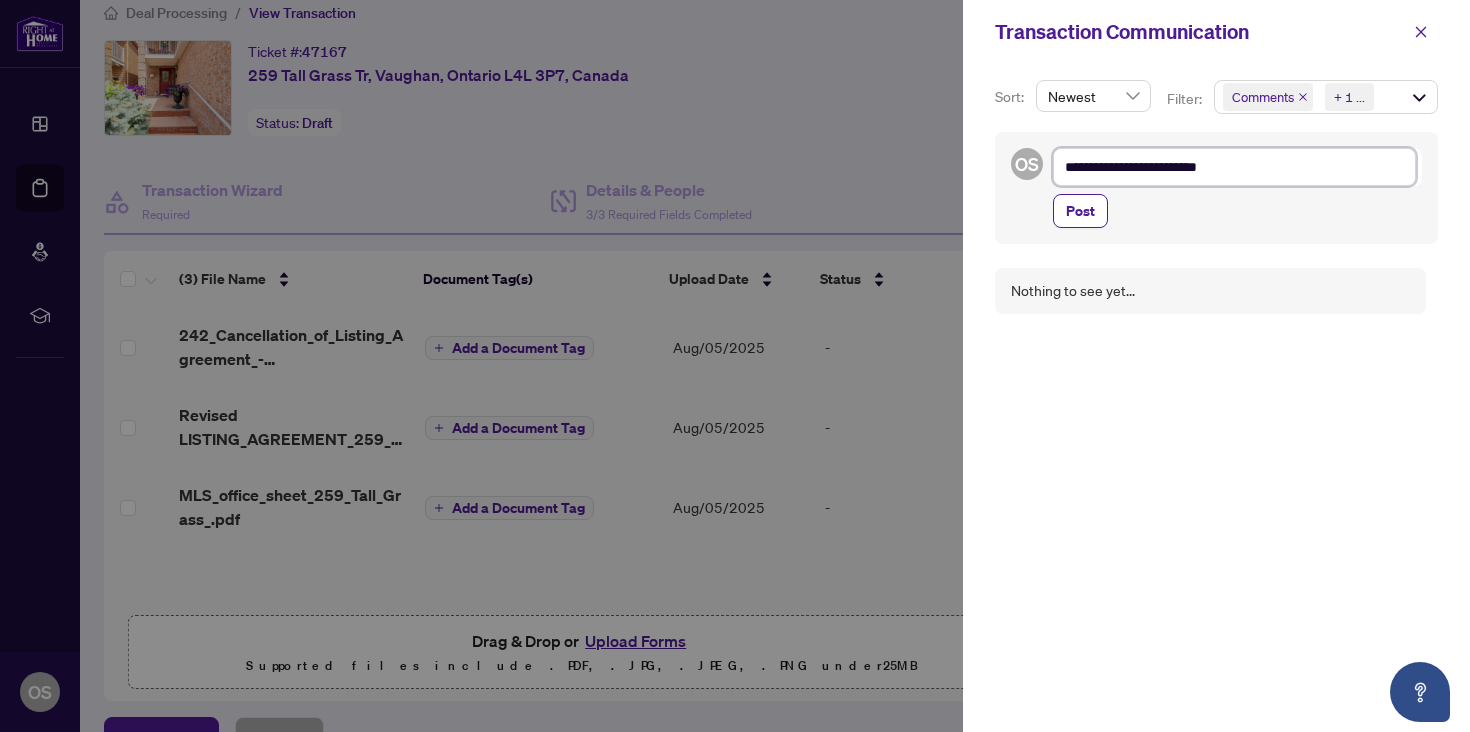 type on "**********" 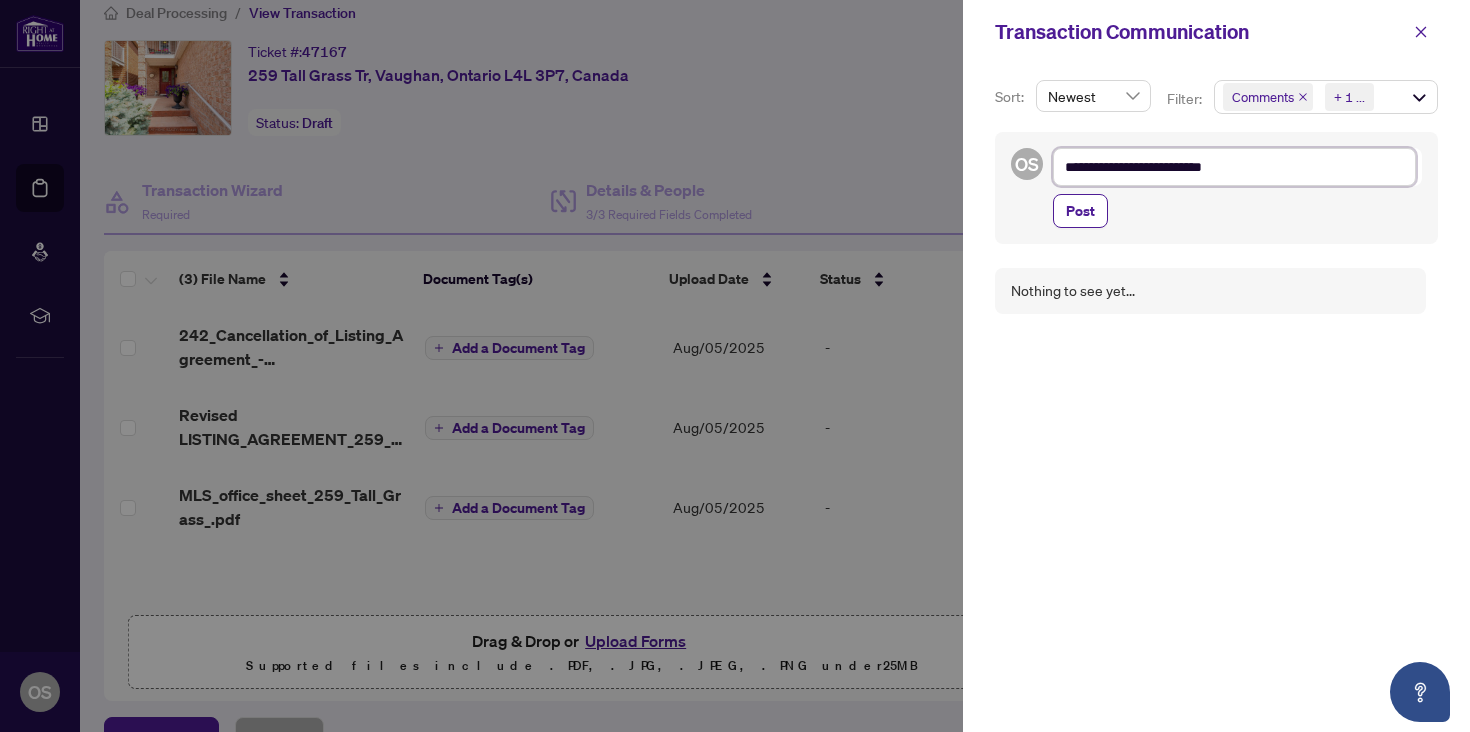 type on "**********" 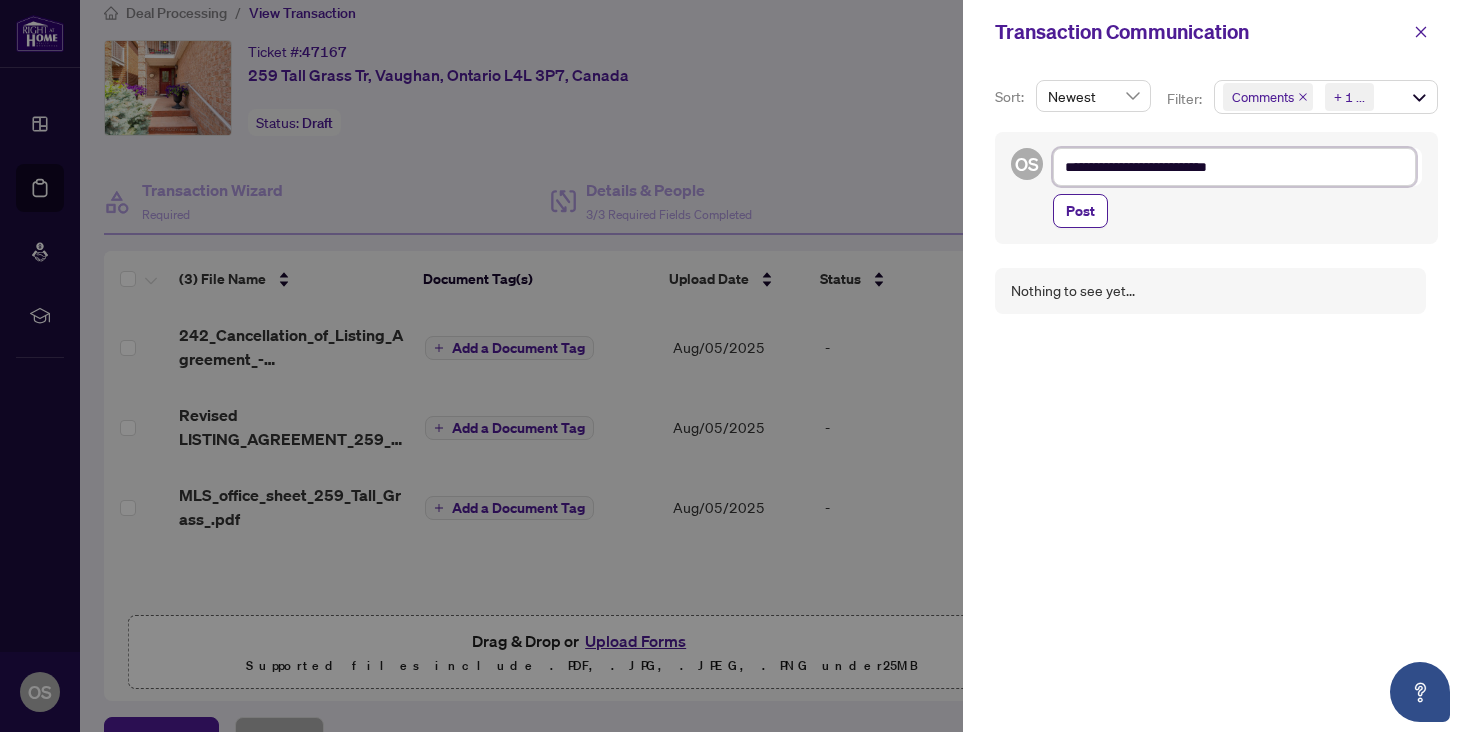 type on "**********" 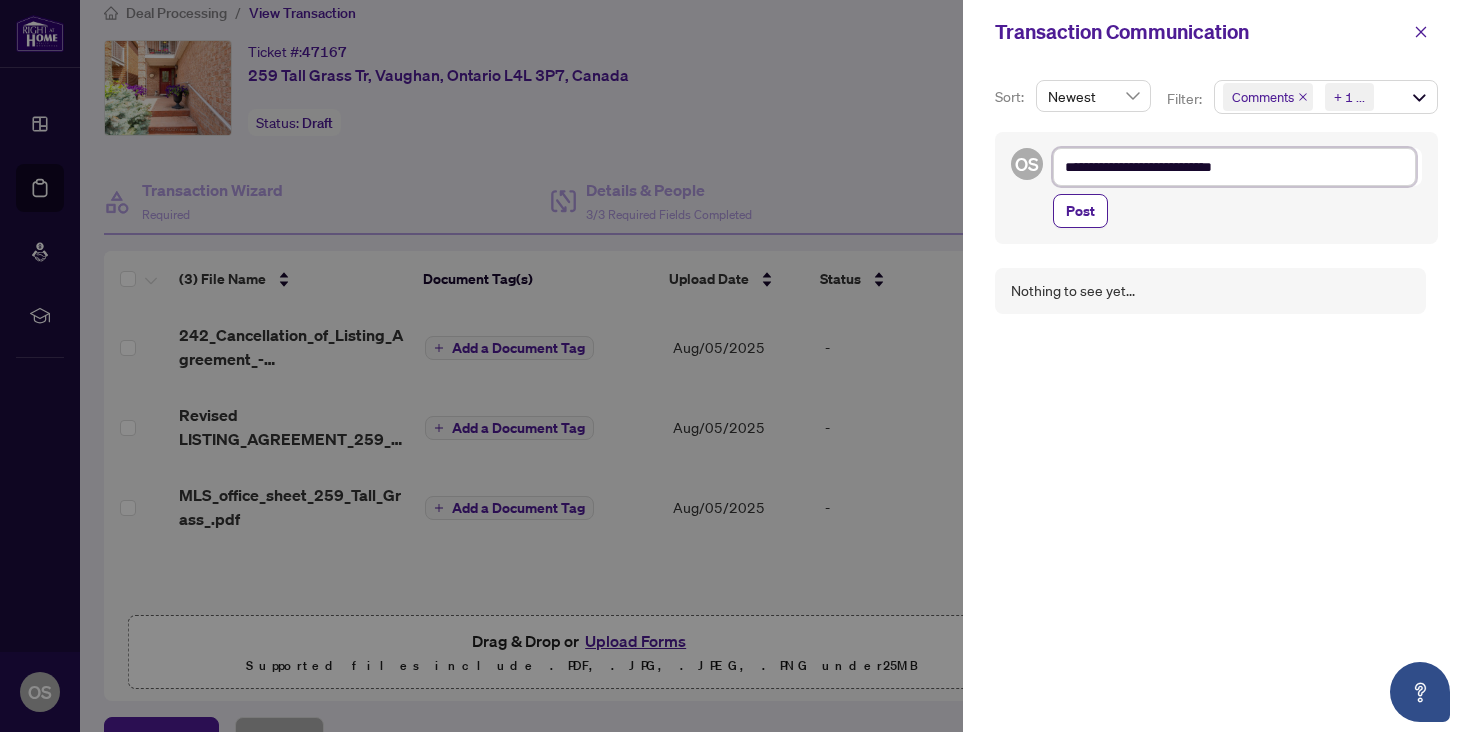 type on "**********" 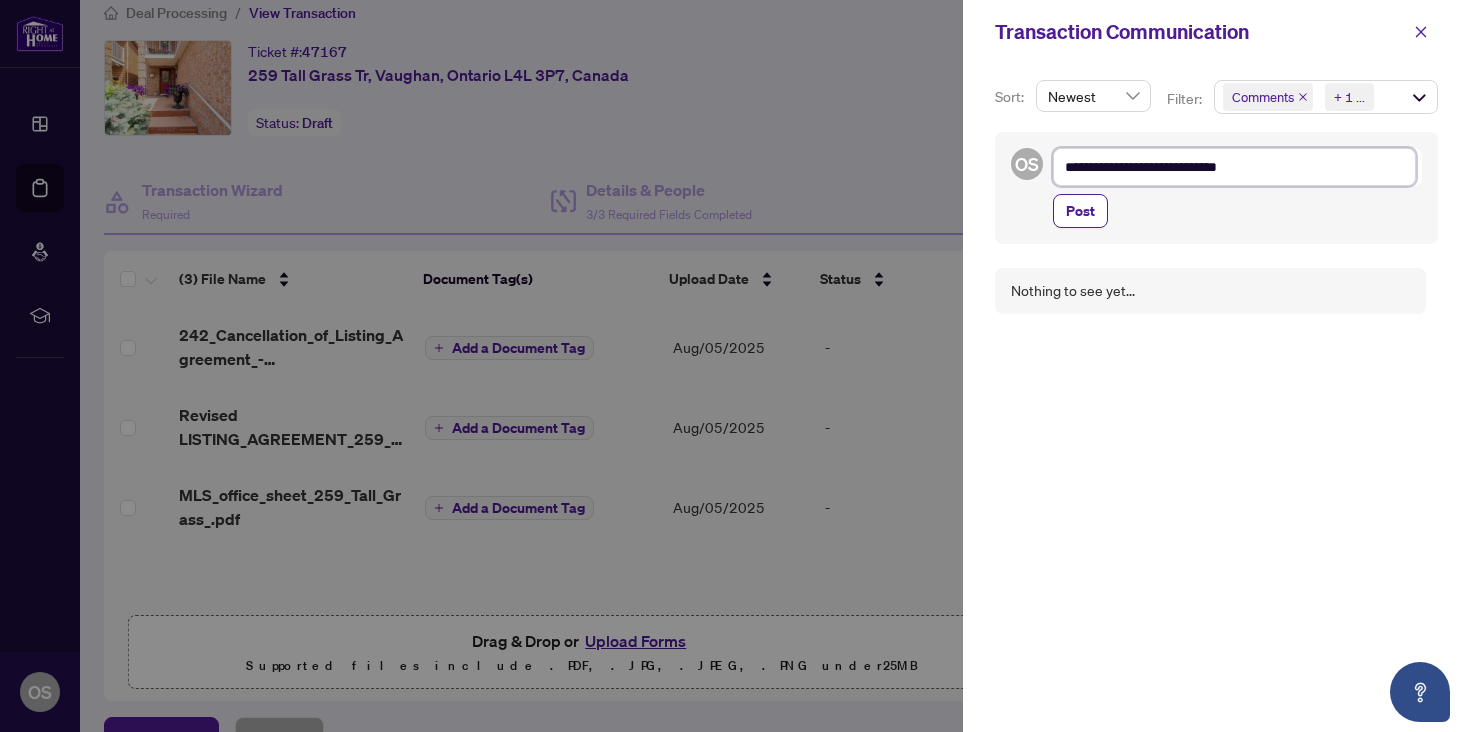 type on "**********" 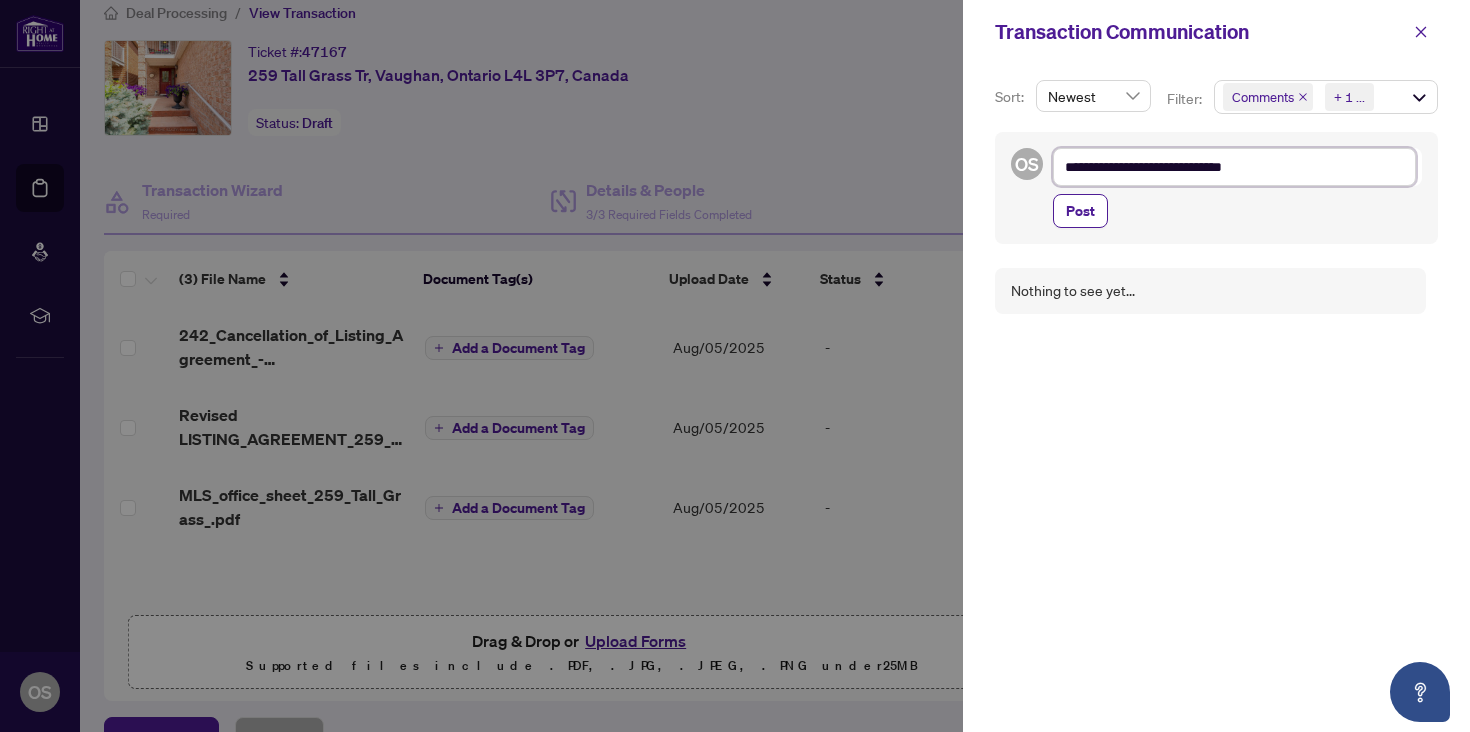 type on "**********" 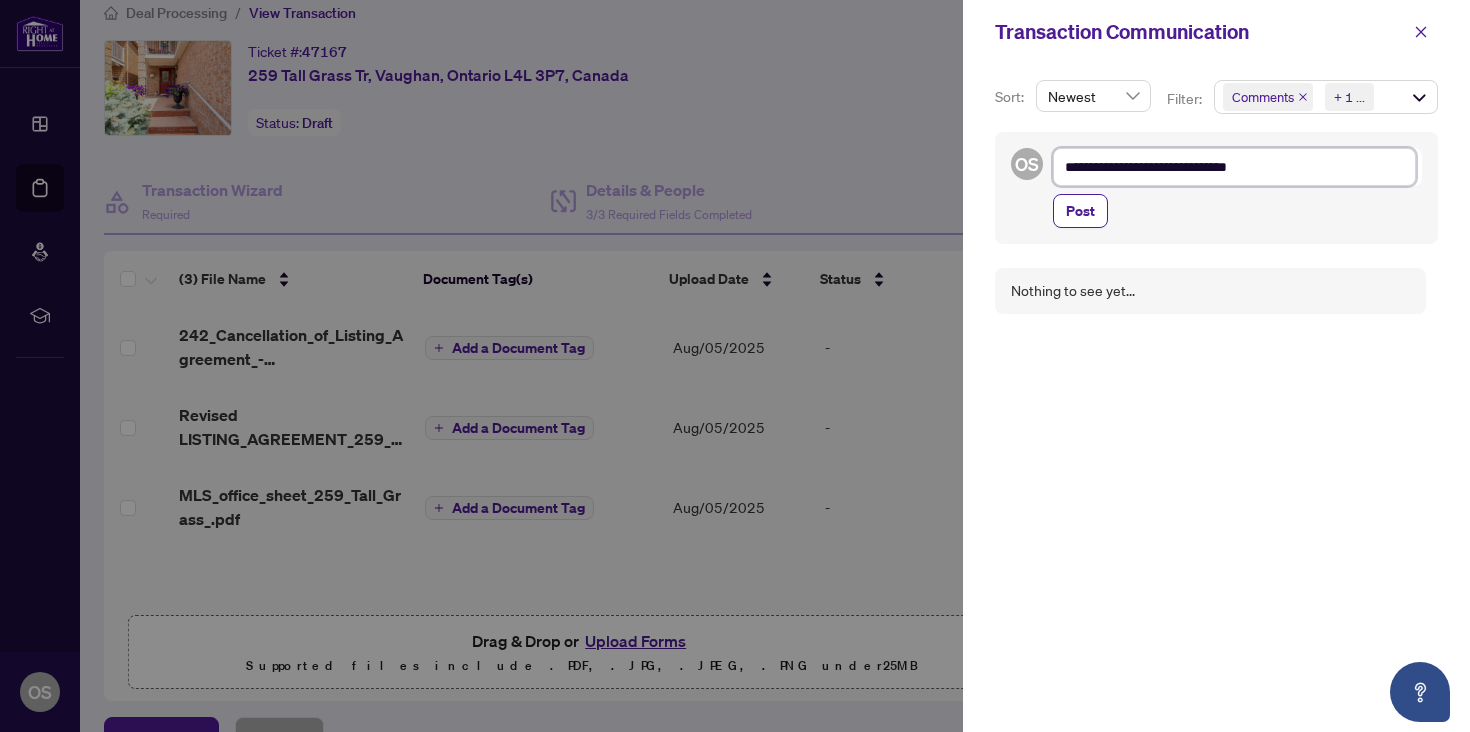 type on "**********" 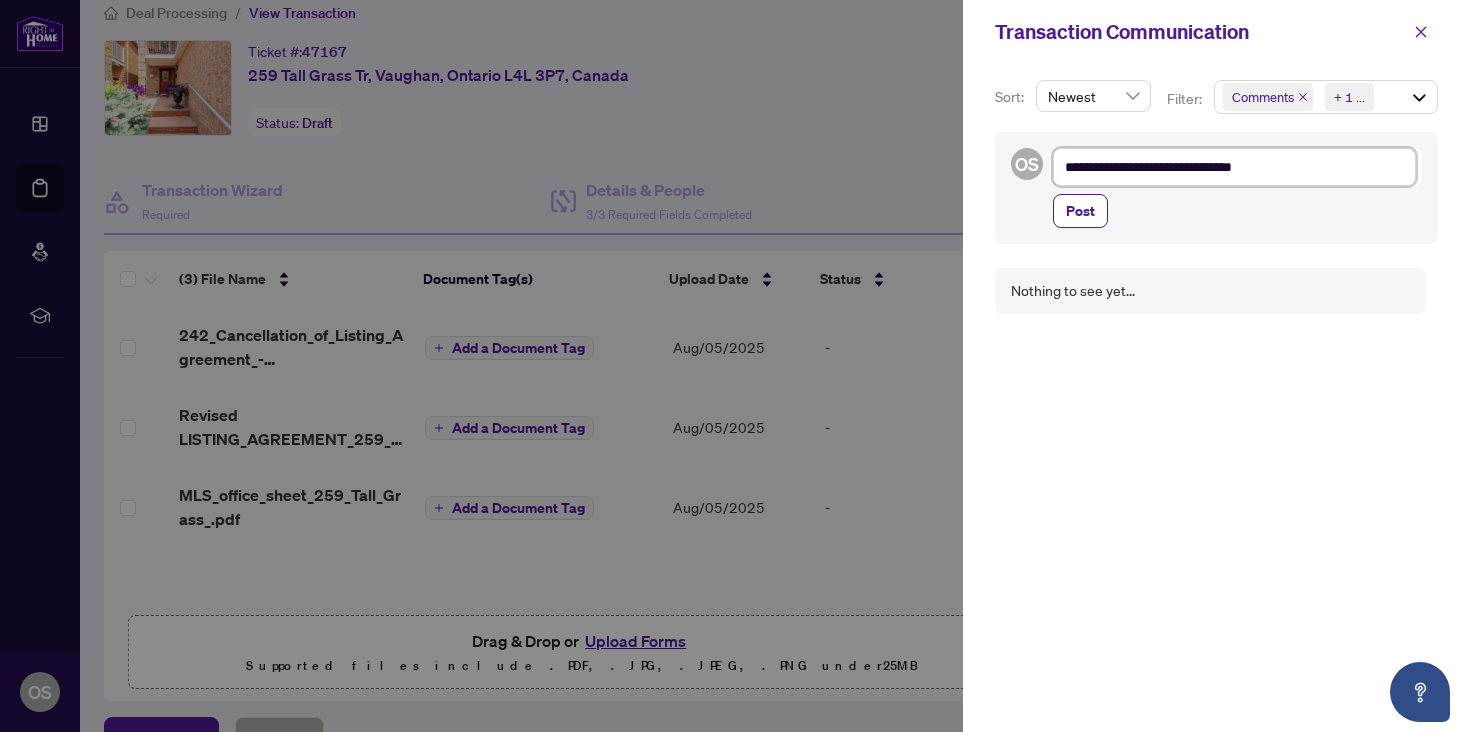 type on "**********" 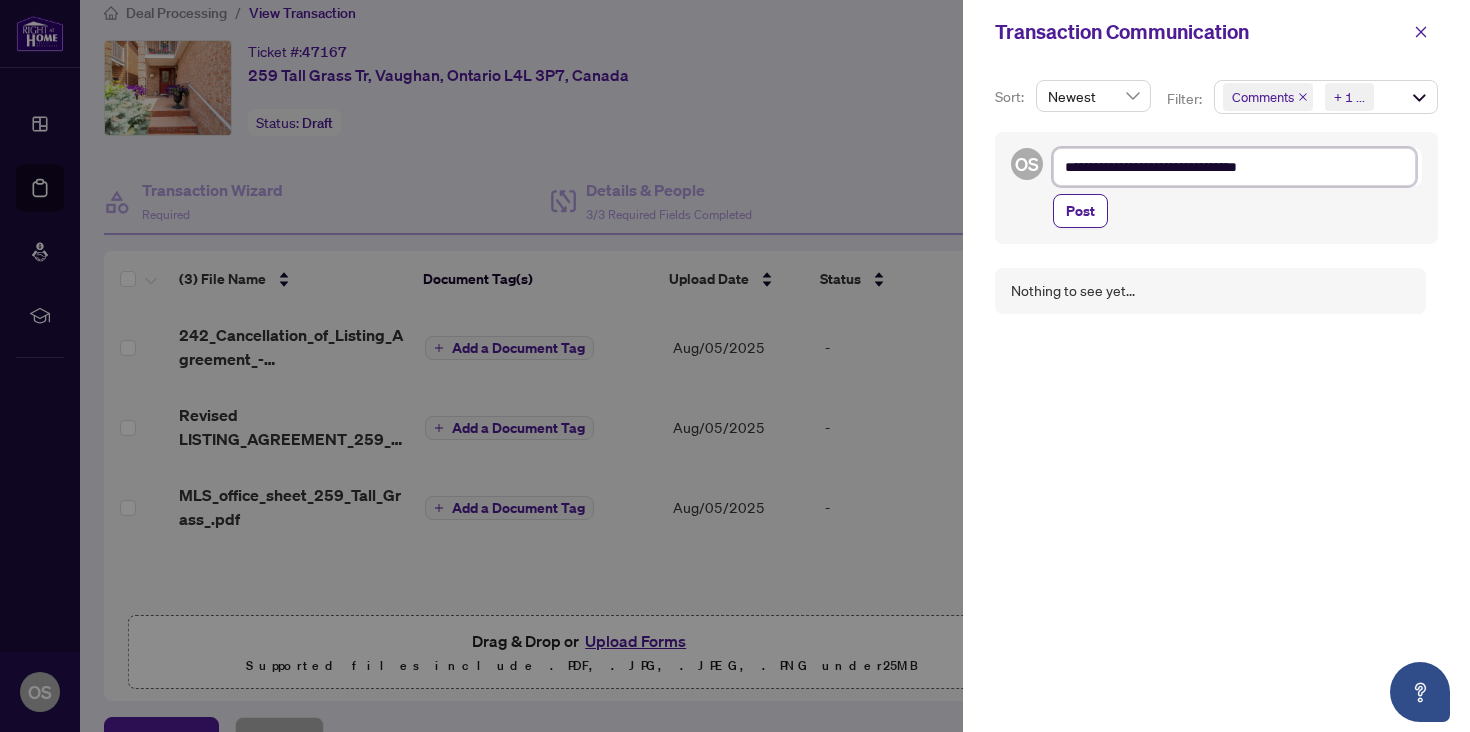 type on "**********" 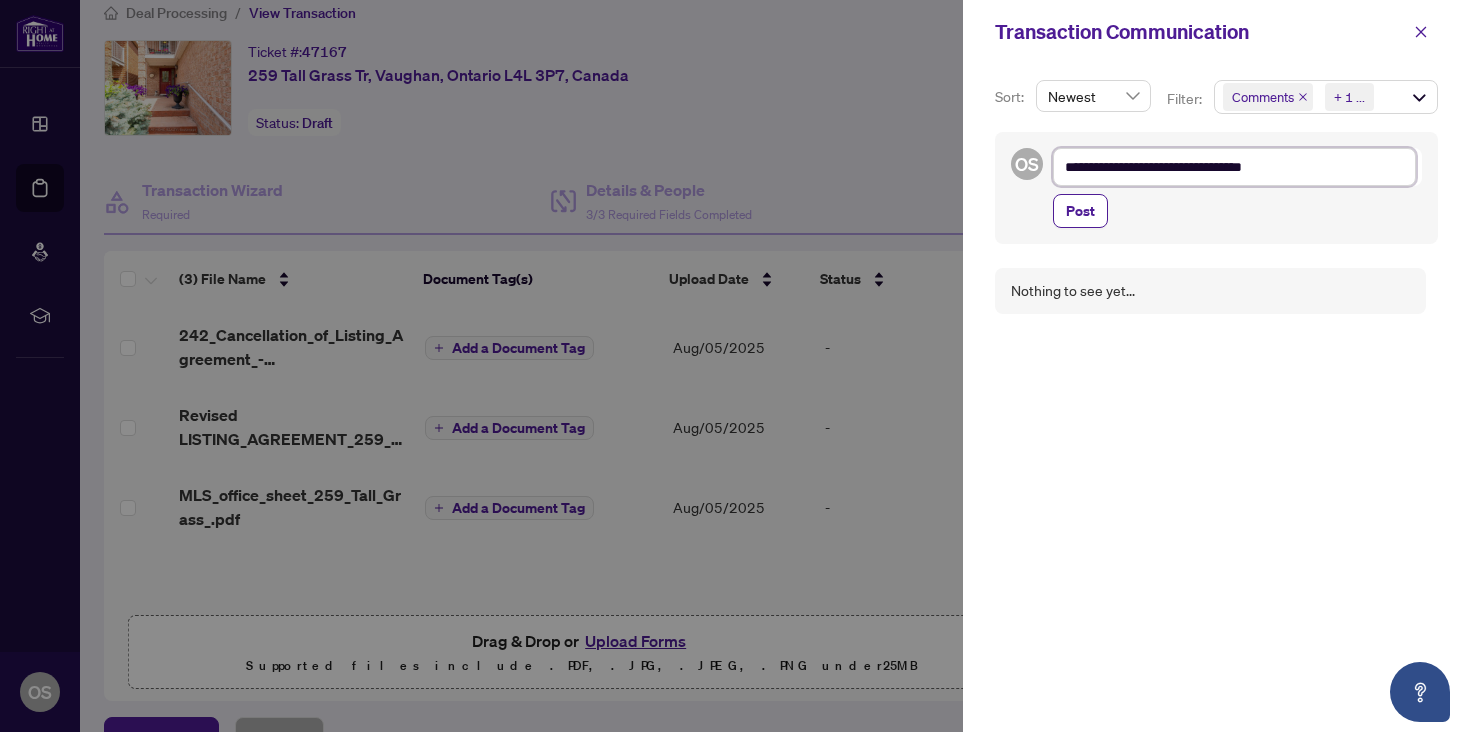 type on "**********" 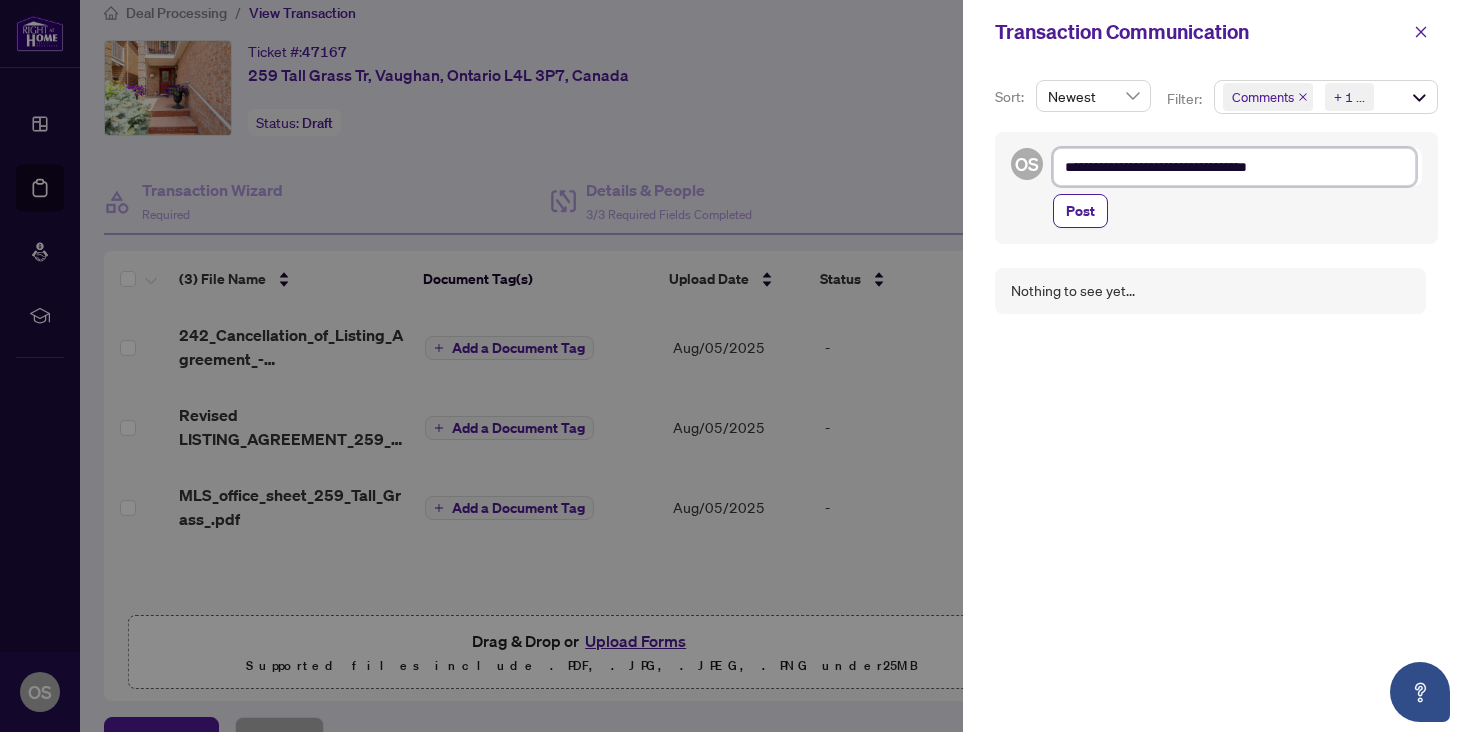 type on "**********" 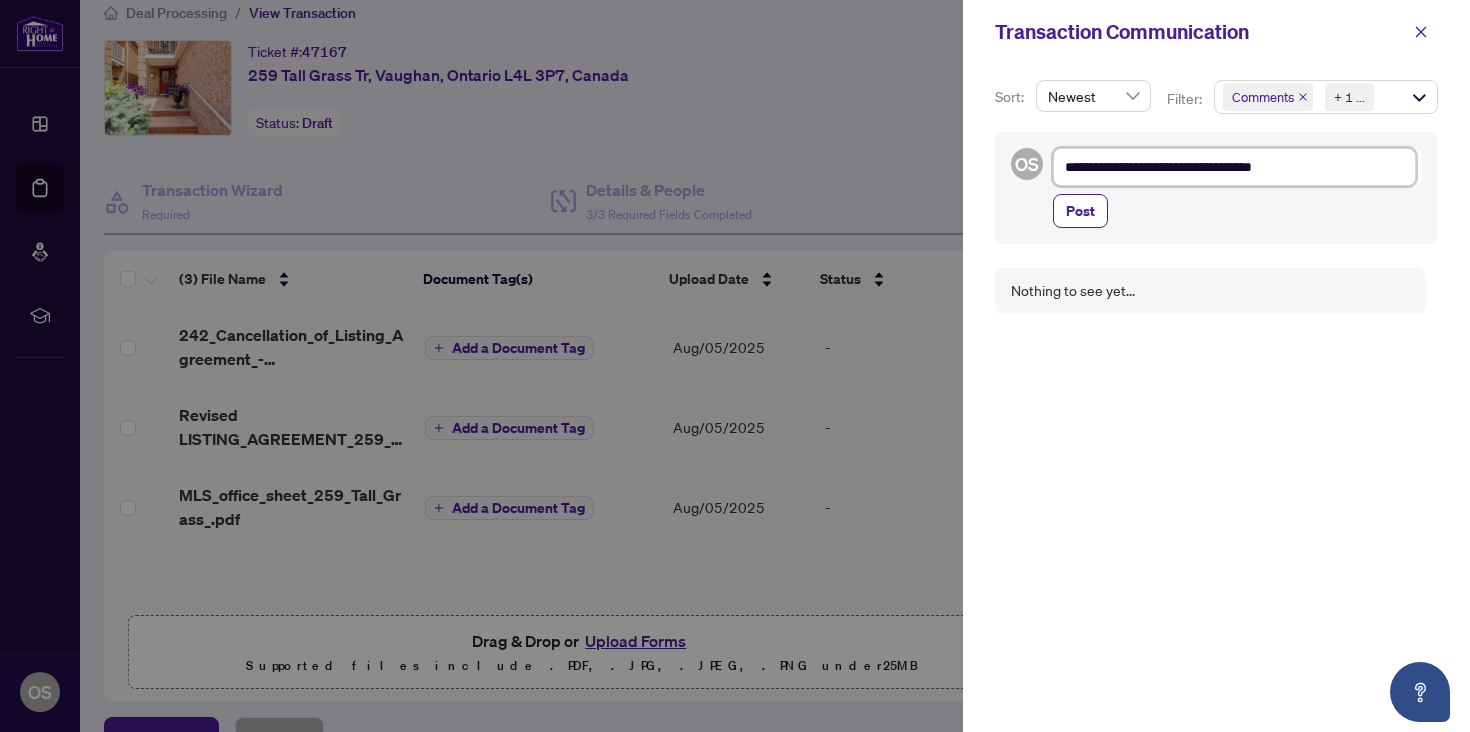 type on "**********" 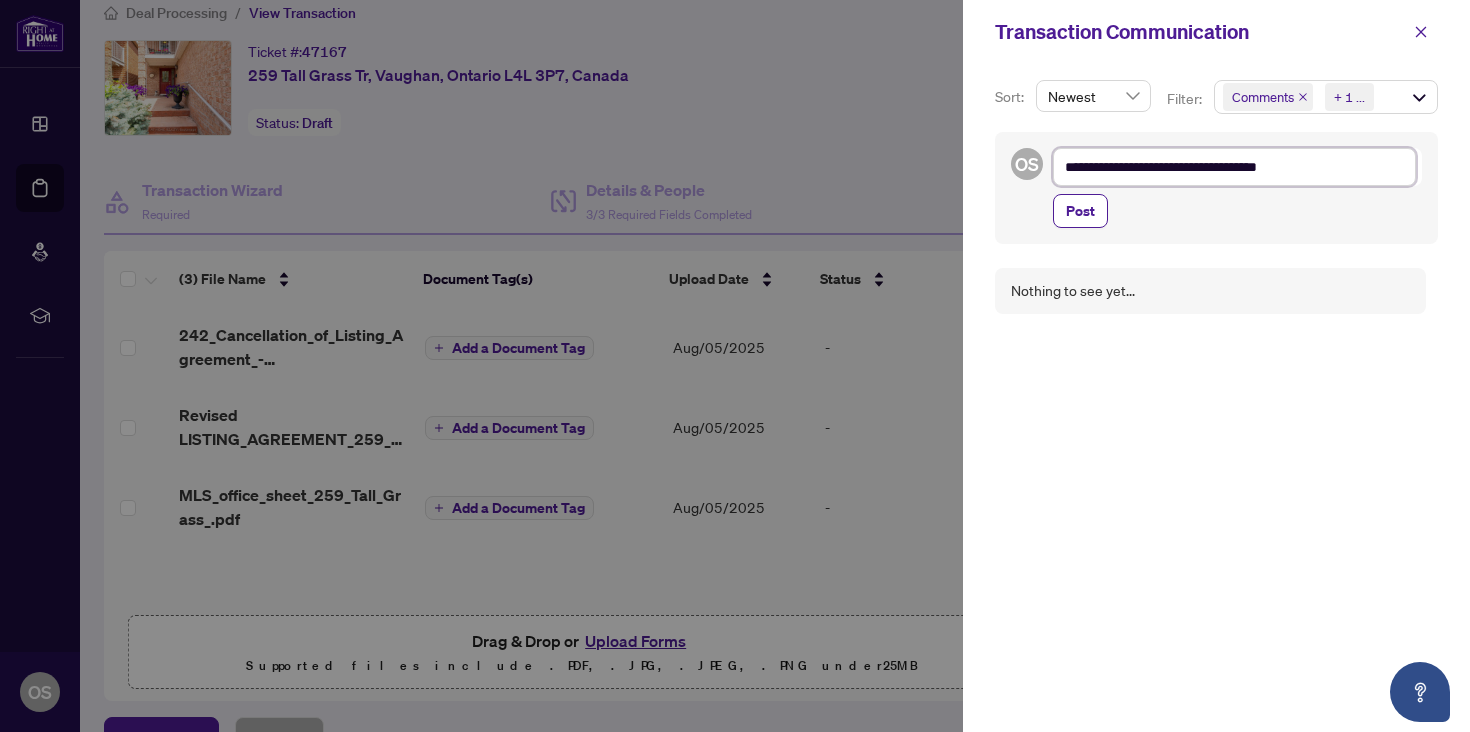 type on "**********" 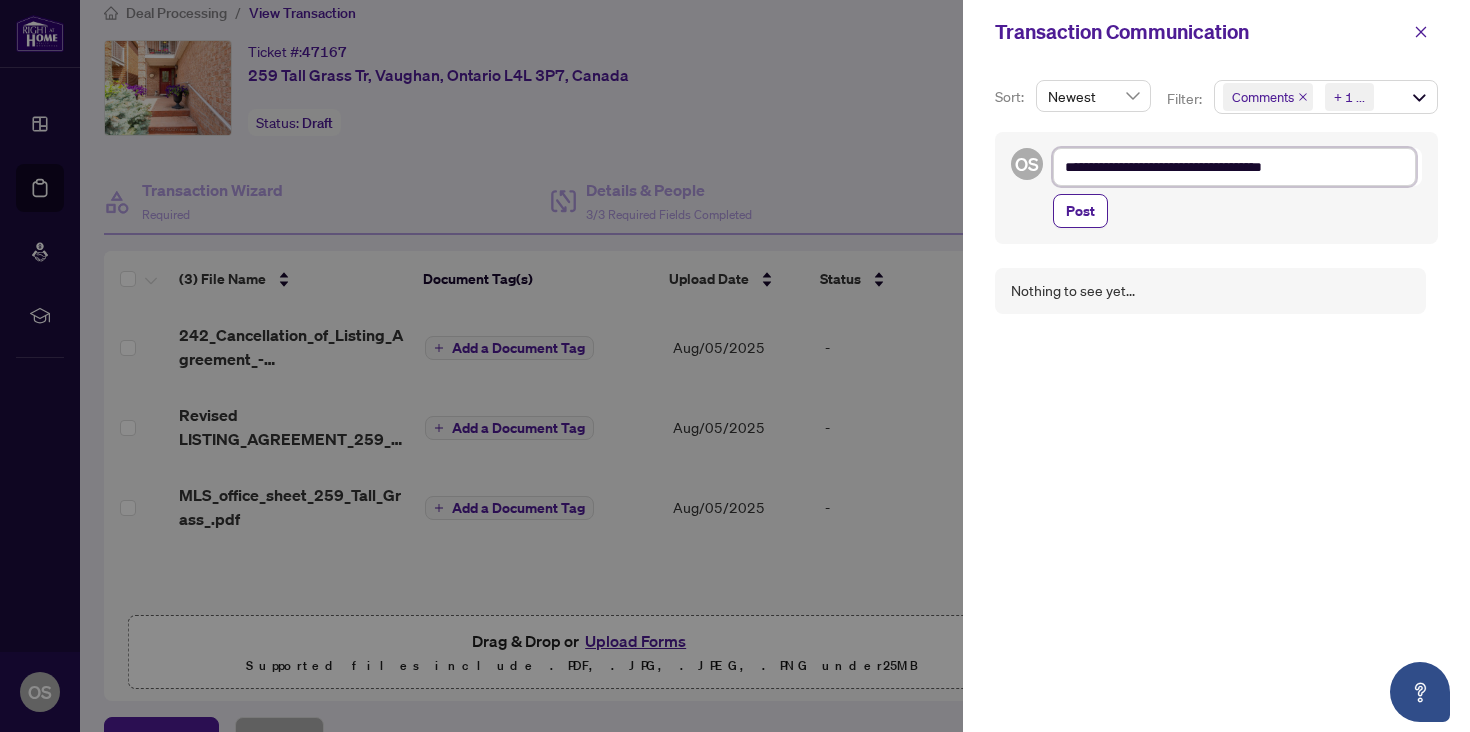 type on "**********" 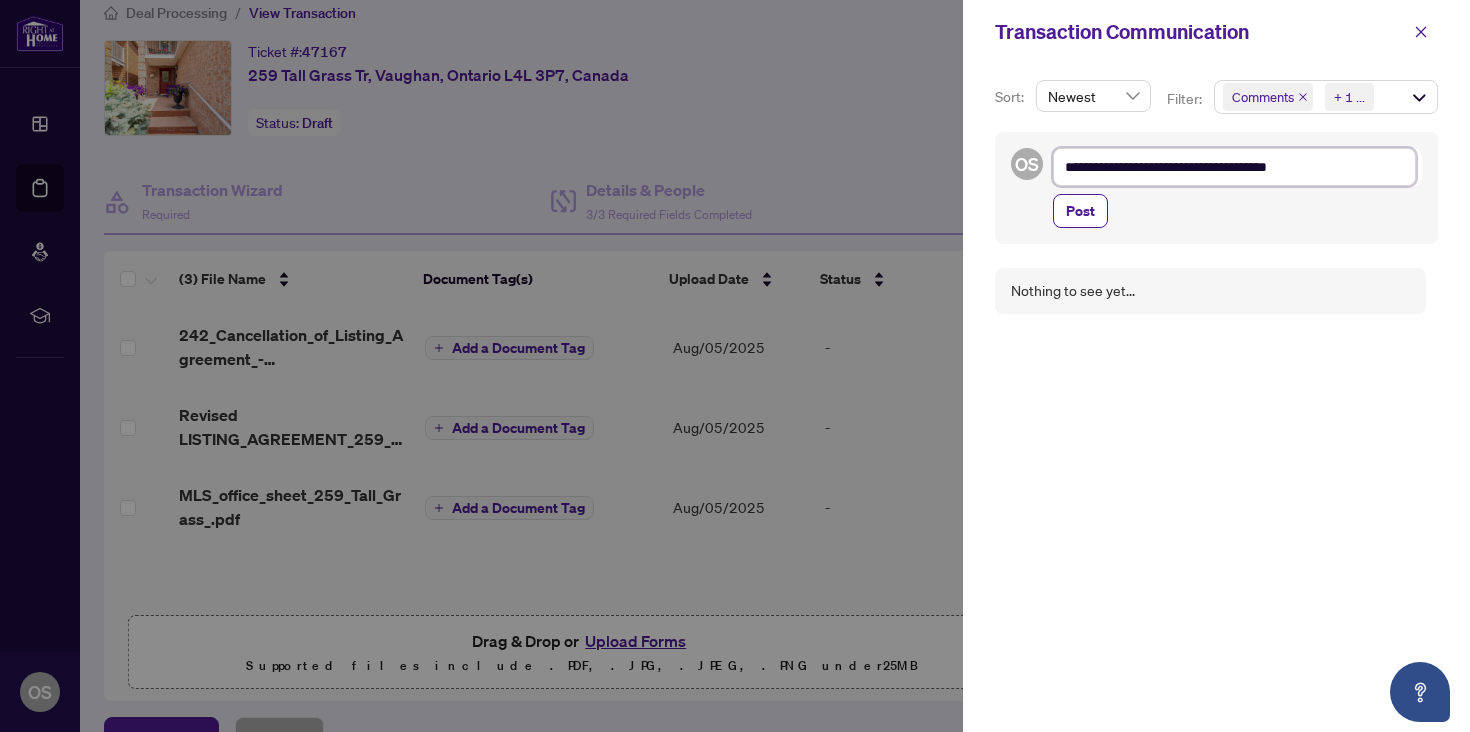 type on "**********" 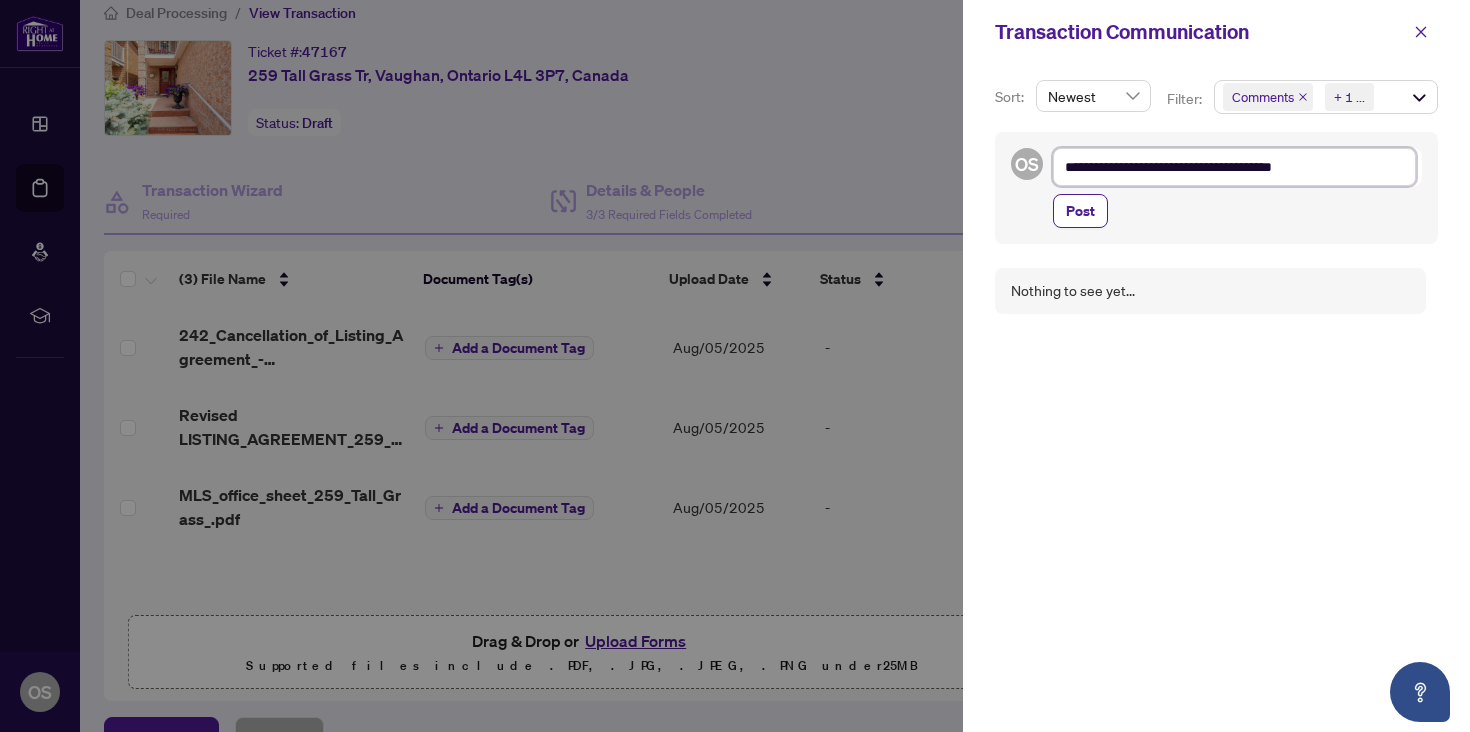type on "**********" 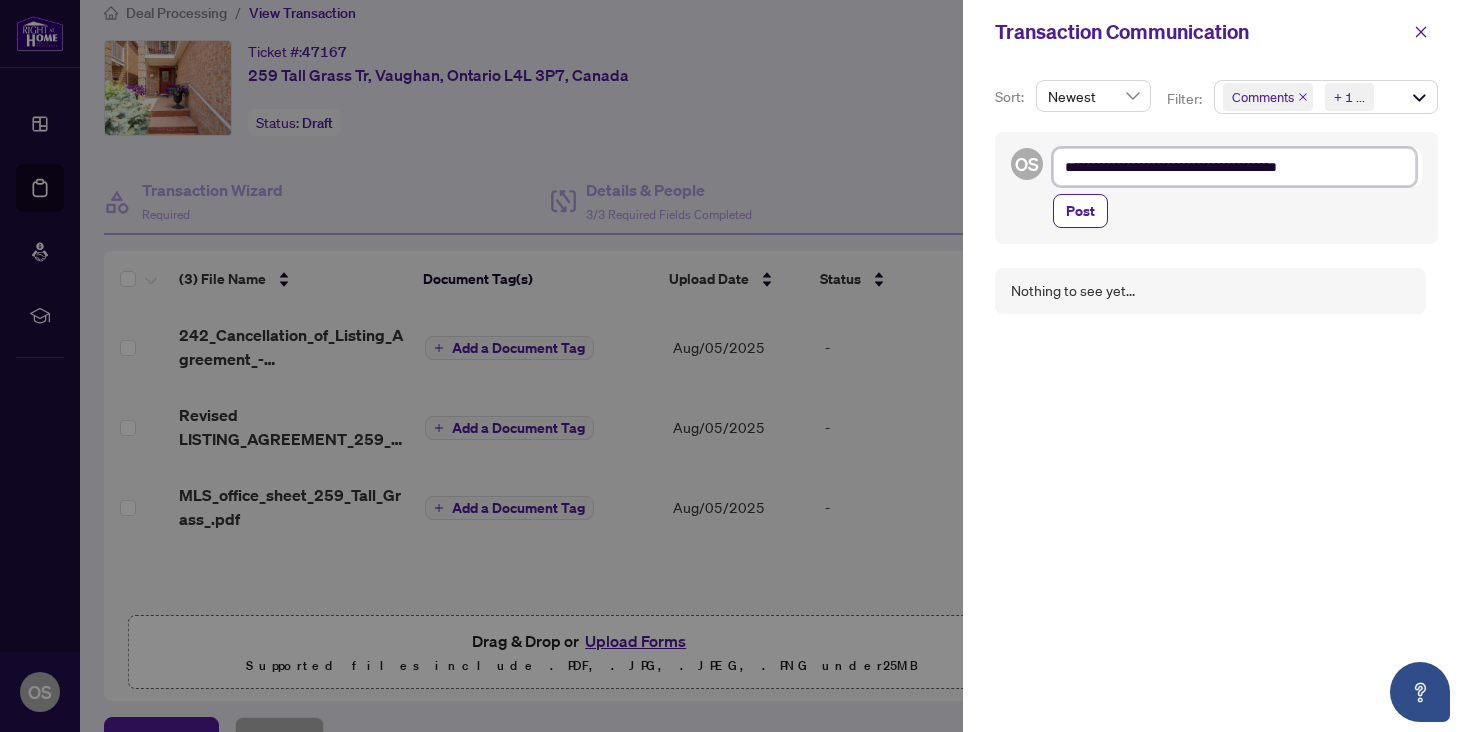 type on "**********" 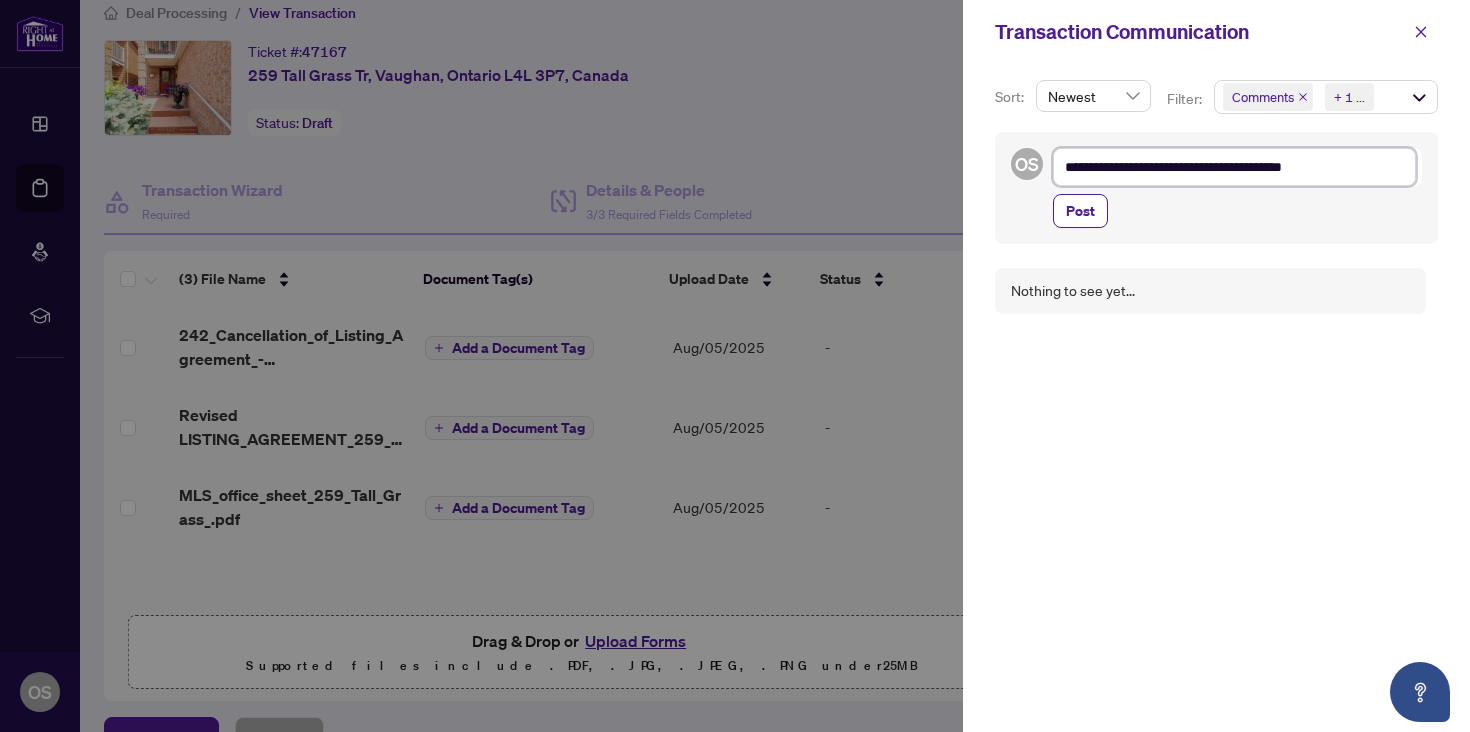 type on "**********" 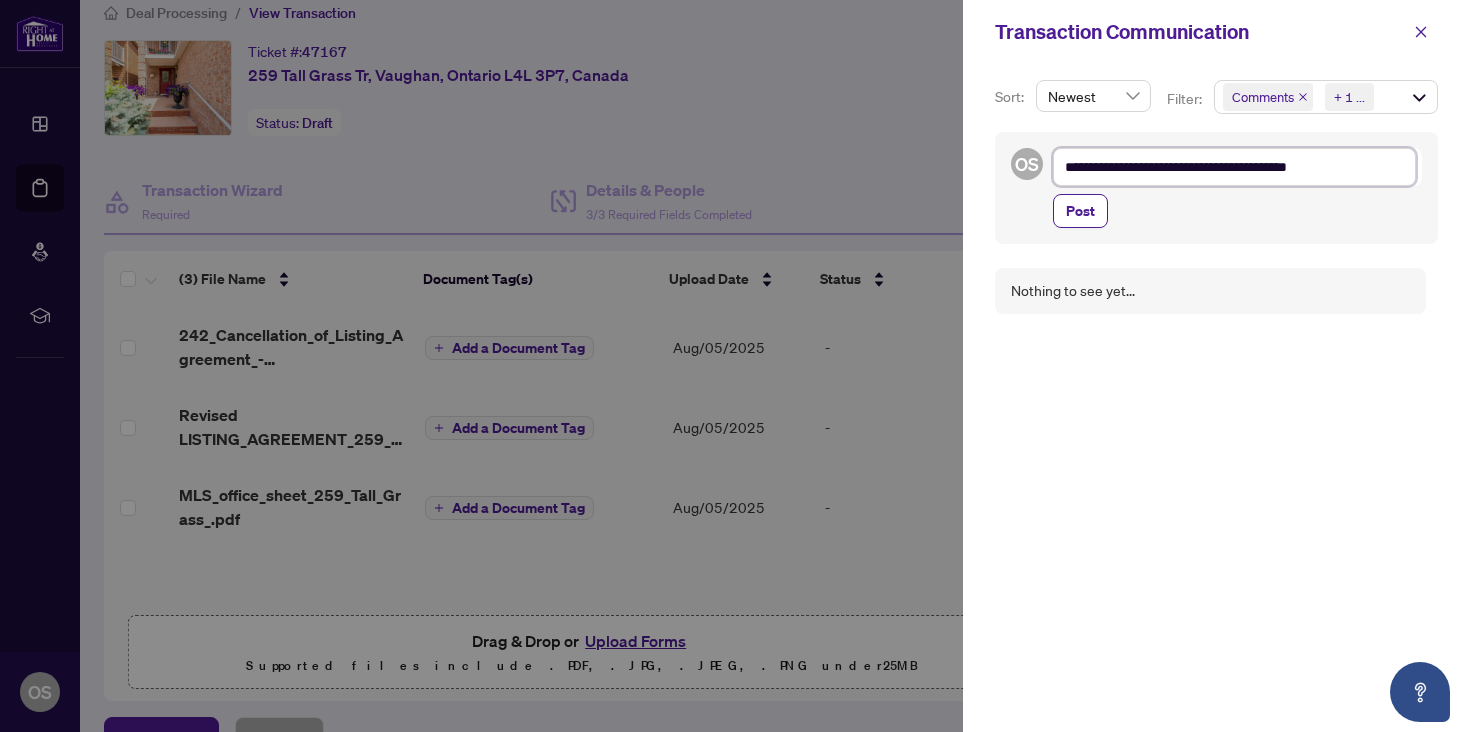 type on "**********" 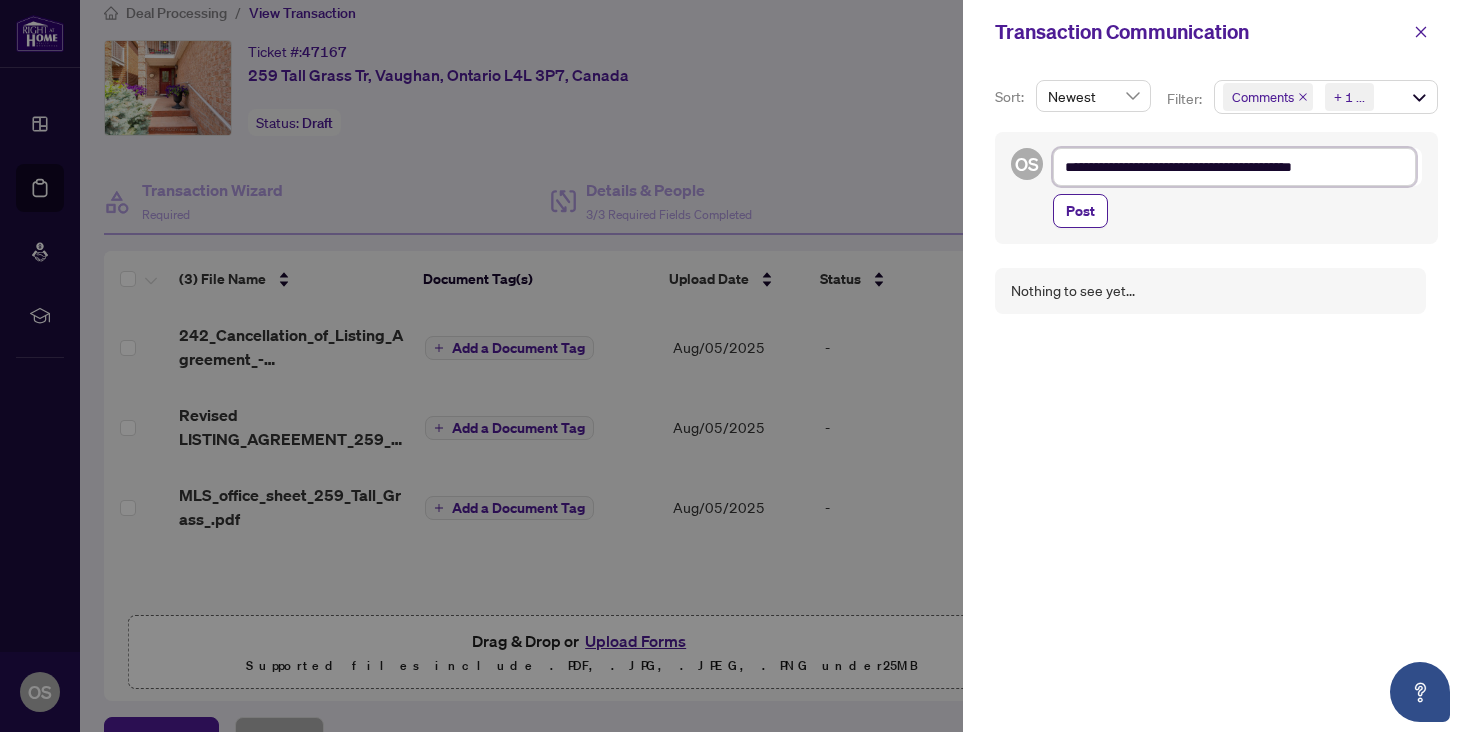 type on "**********" 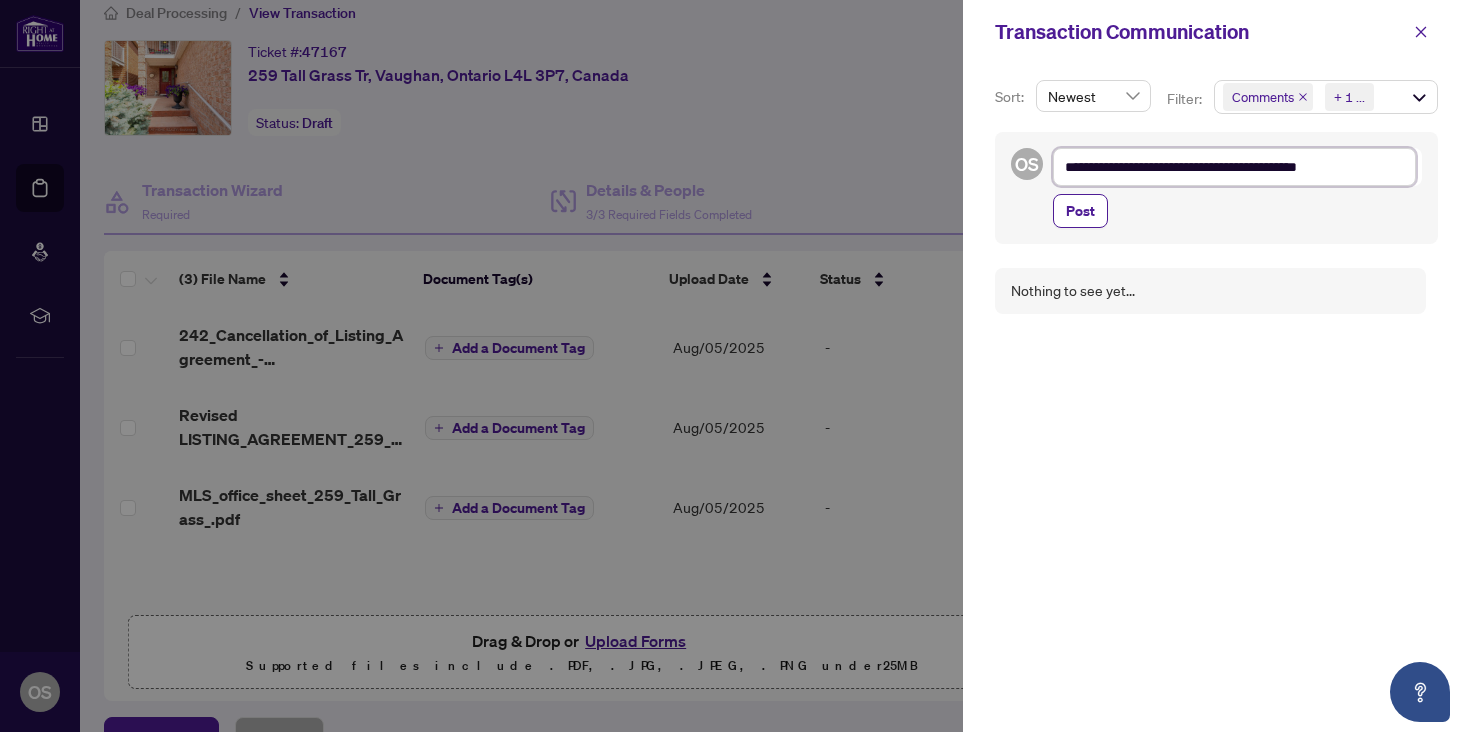 type on "**********" 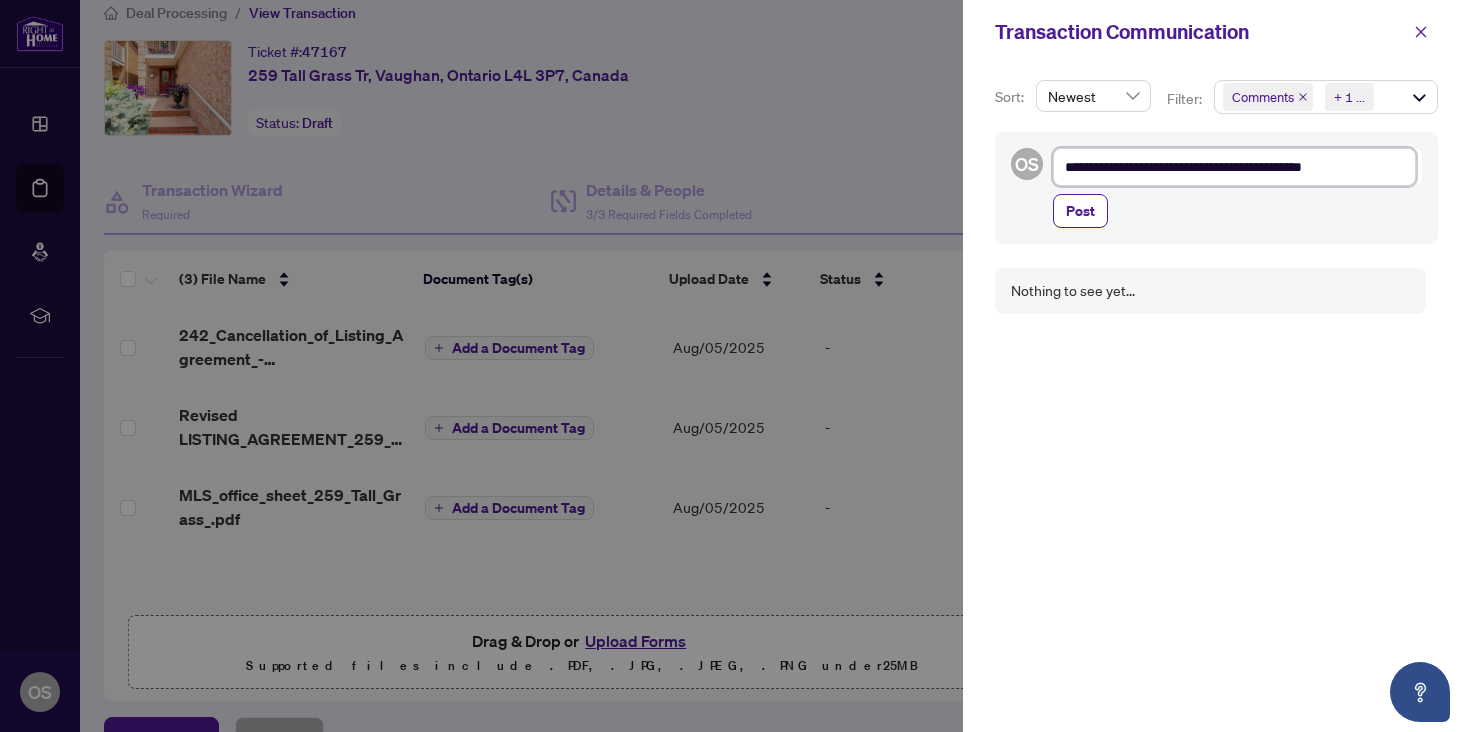 type on "**********" 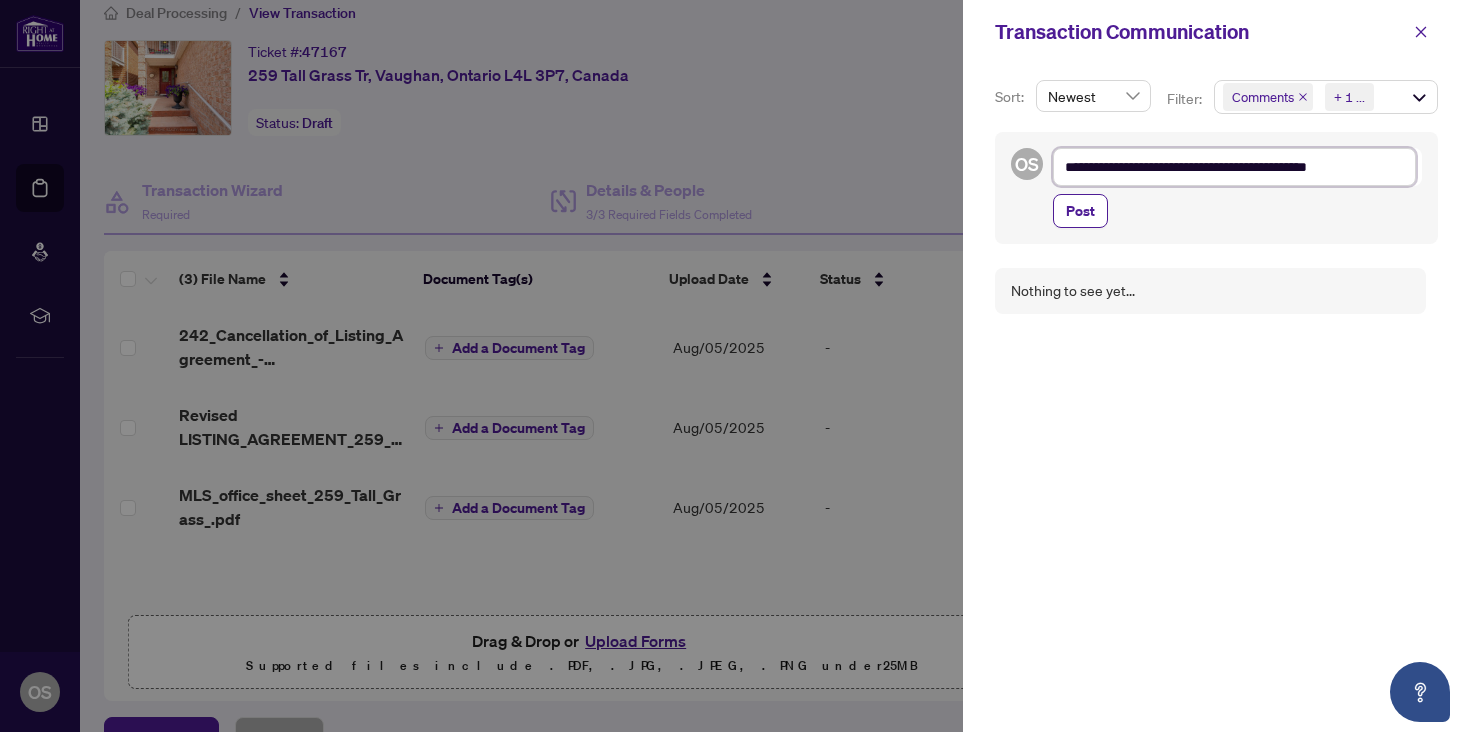 type on "**********" 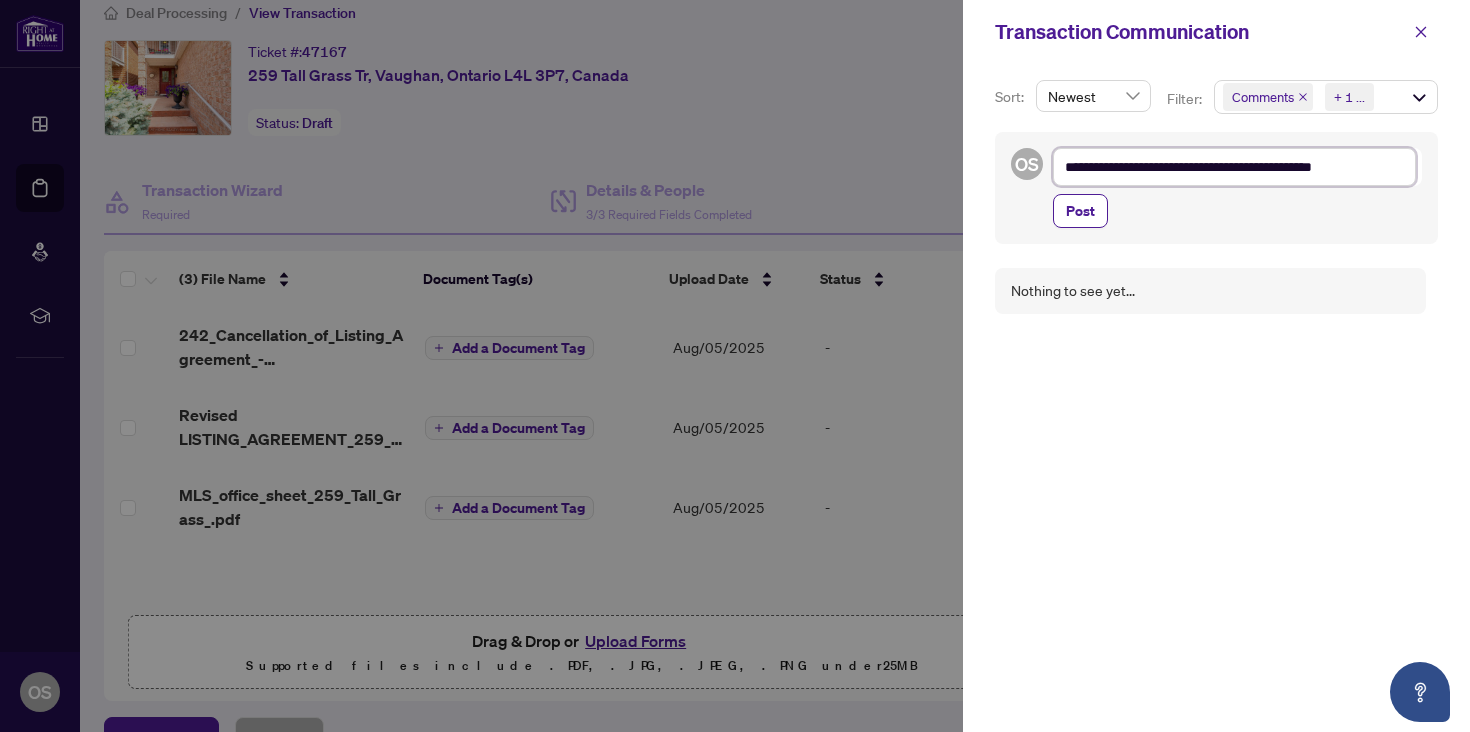 type on "**********" 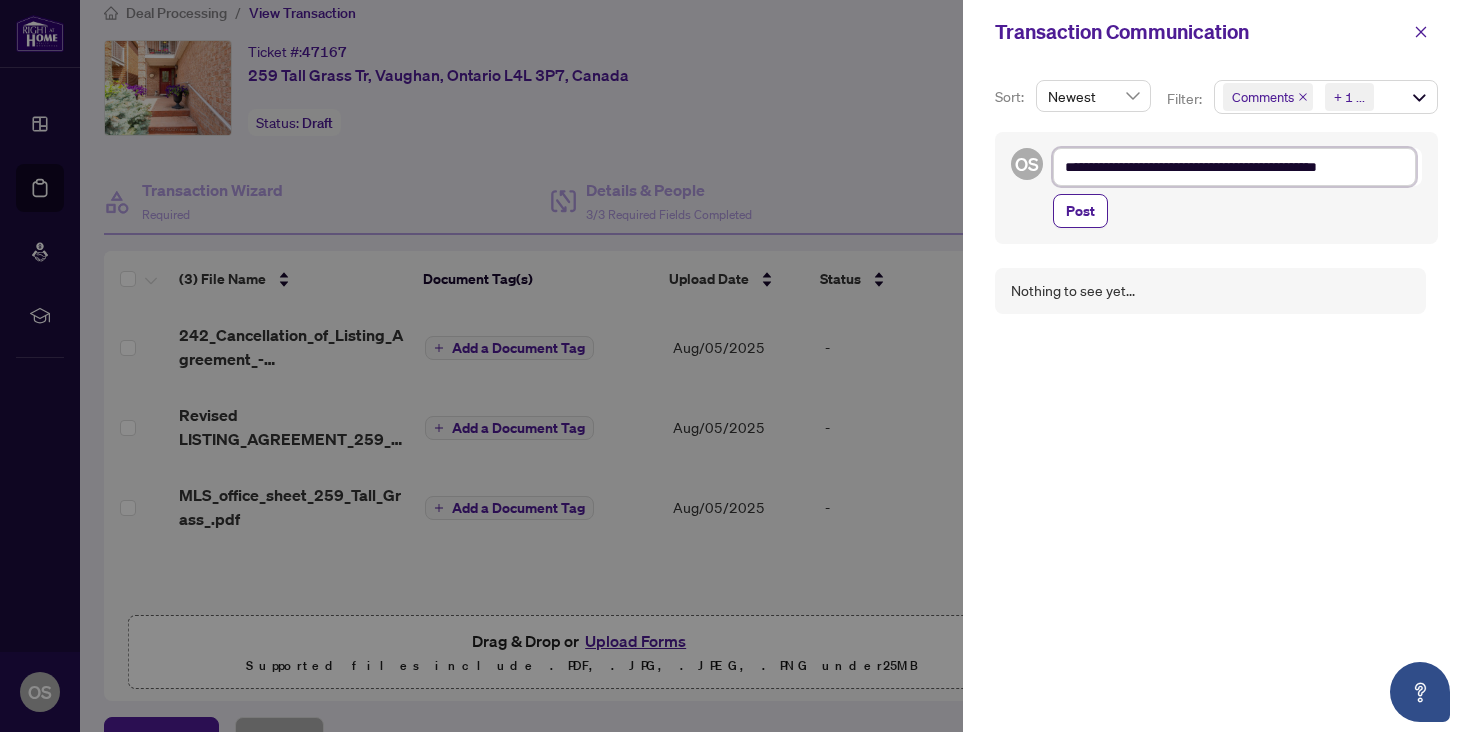 type on "**********" 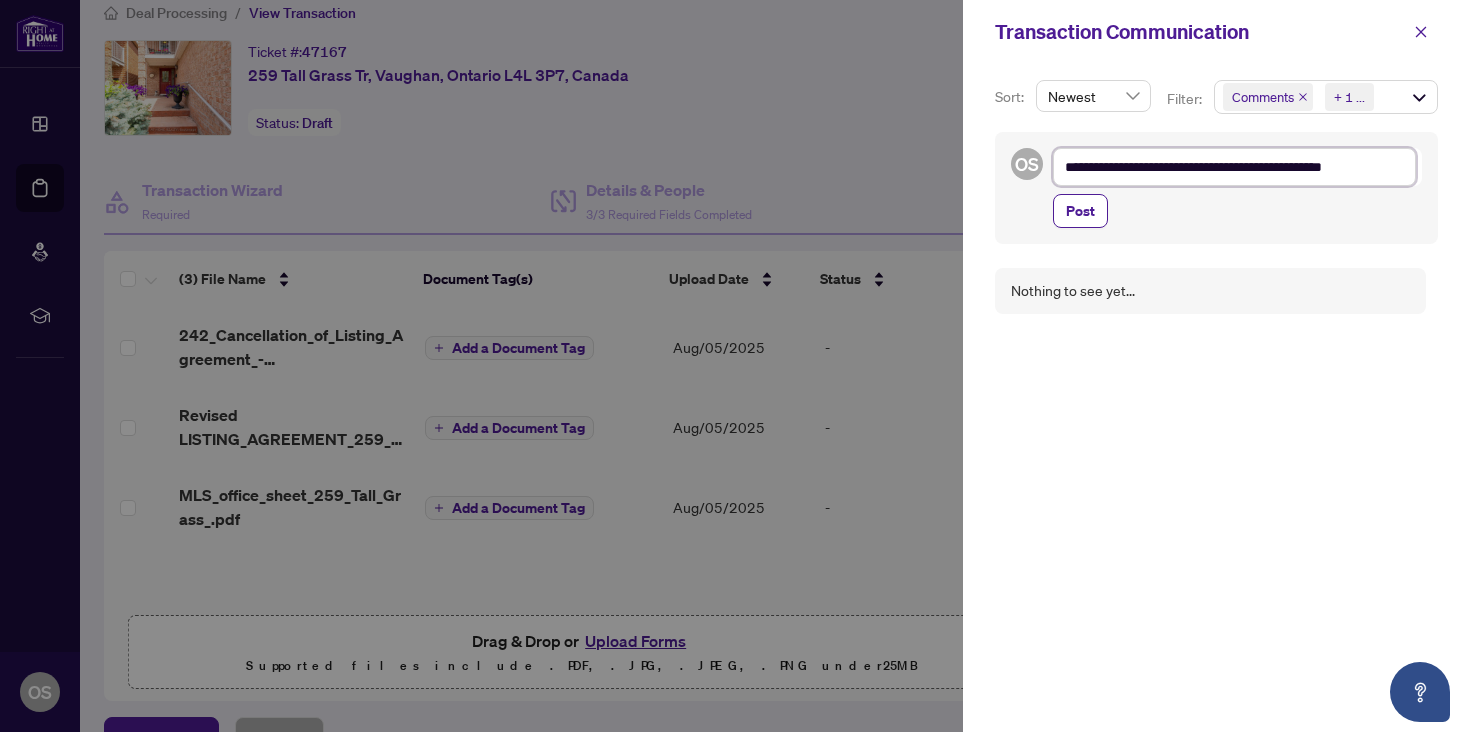 type on "**********" 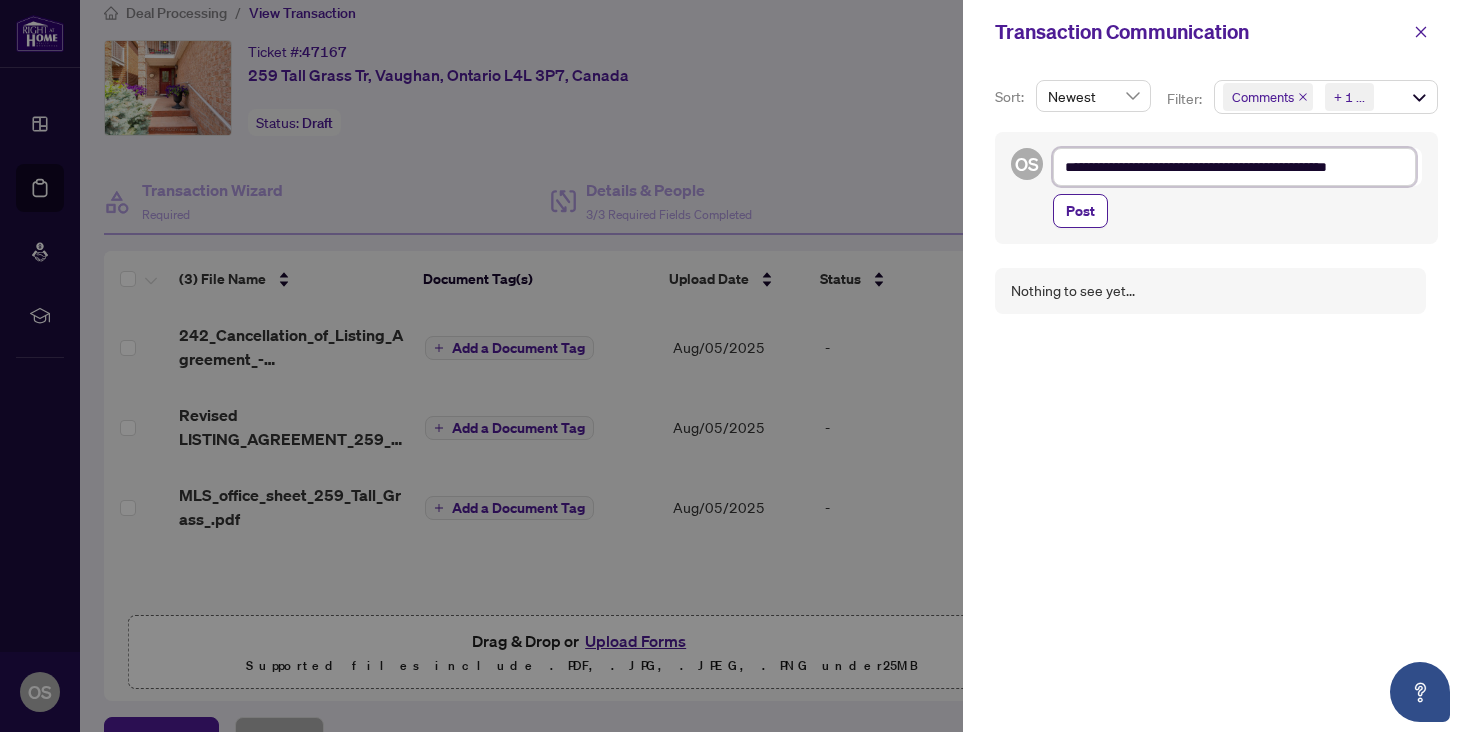 type on "**********" 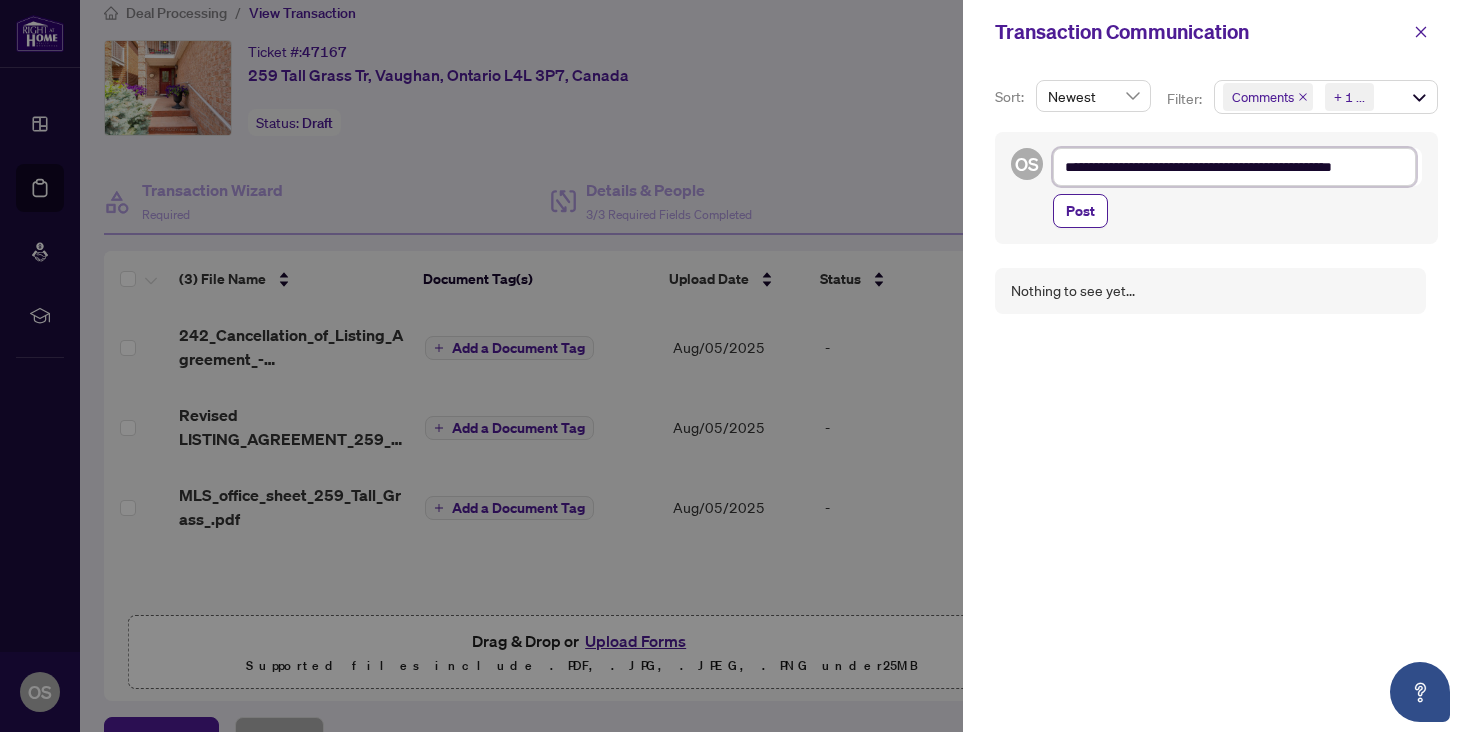 type on "**********" 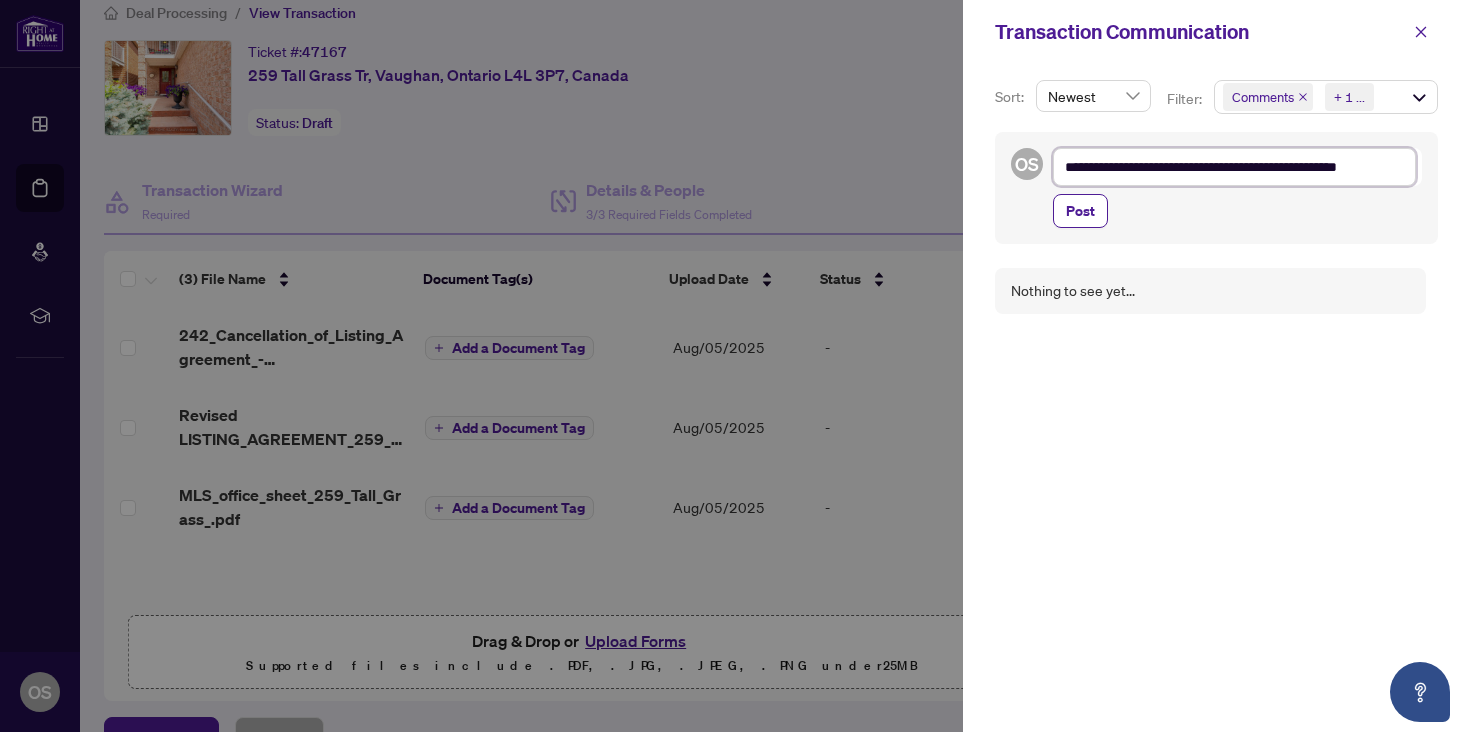 type on "**********" 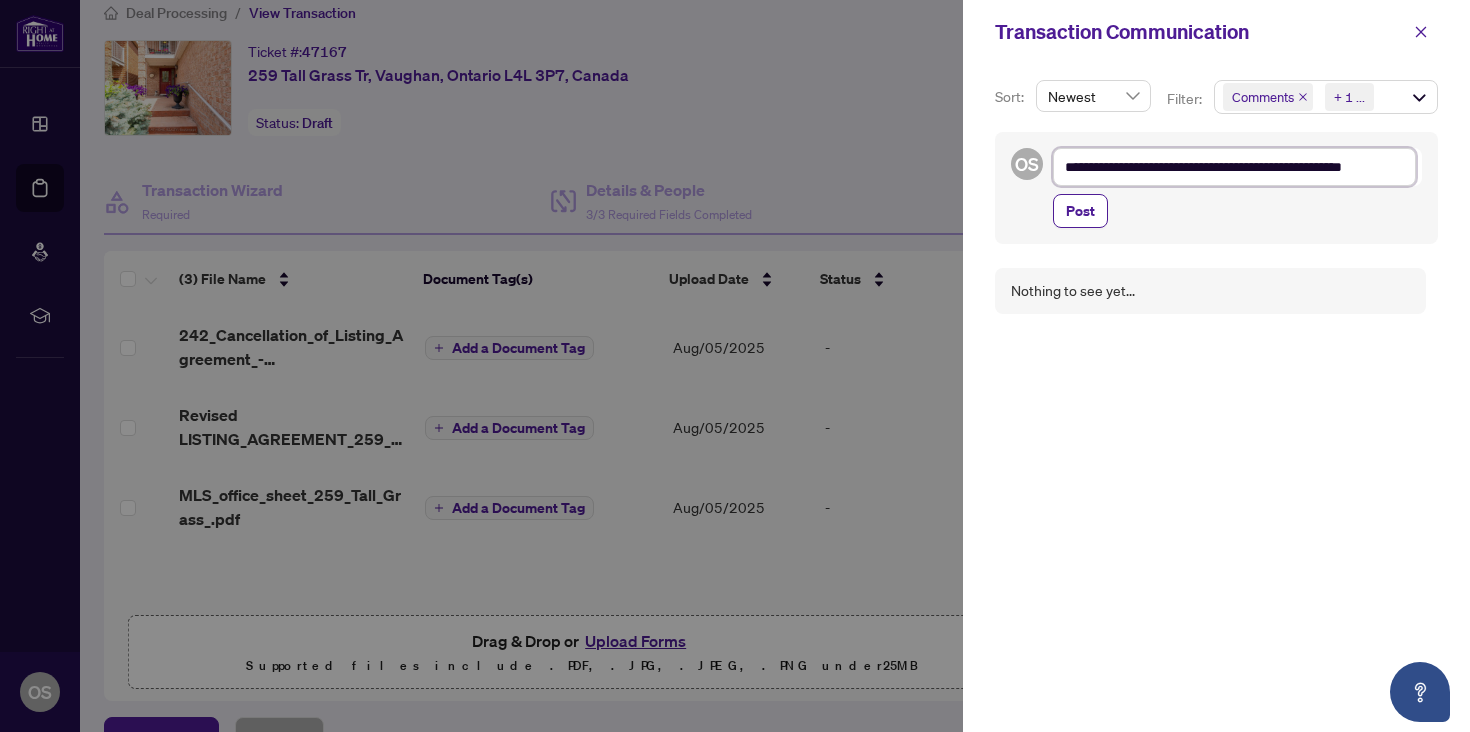 type on "**********" 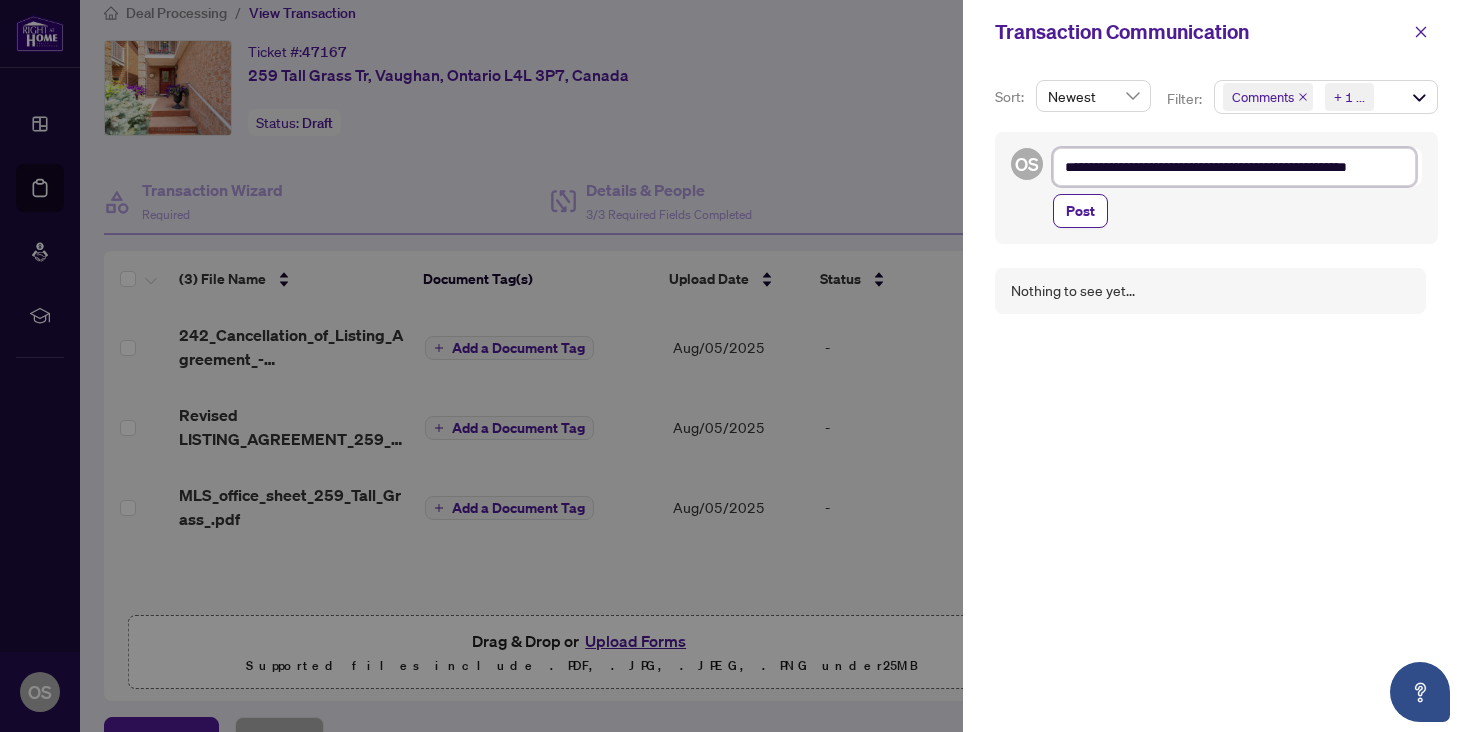 type on "**********" 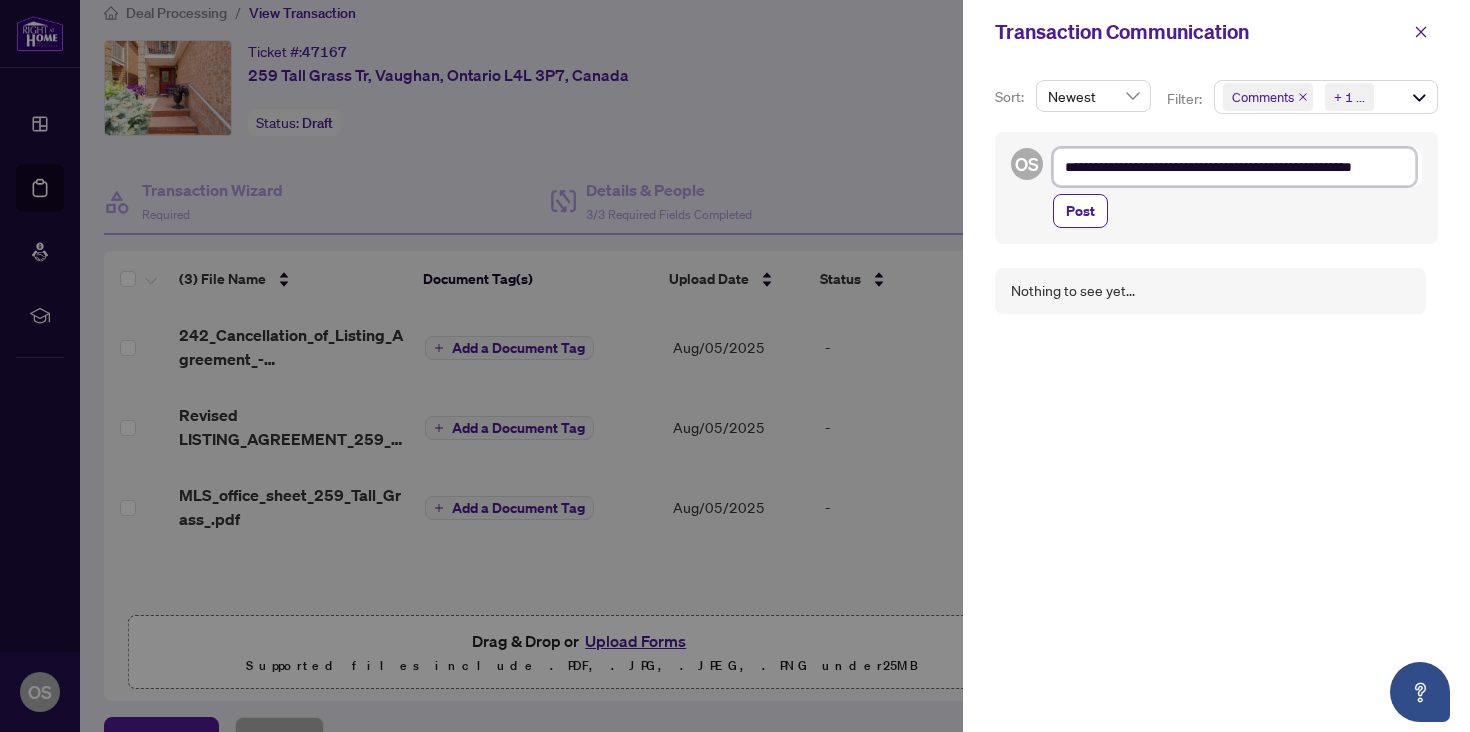 type on "**********" 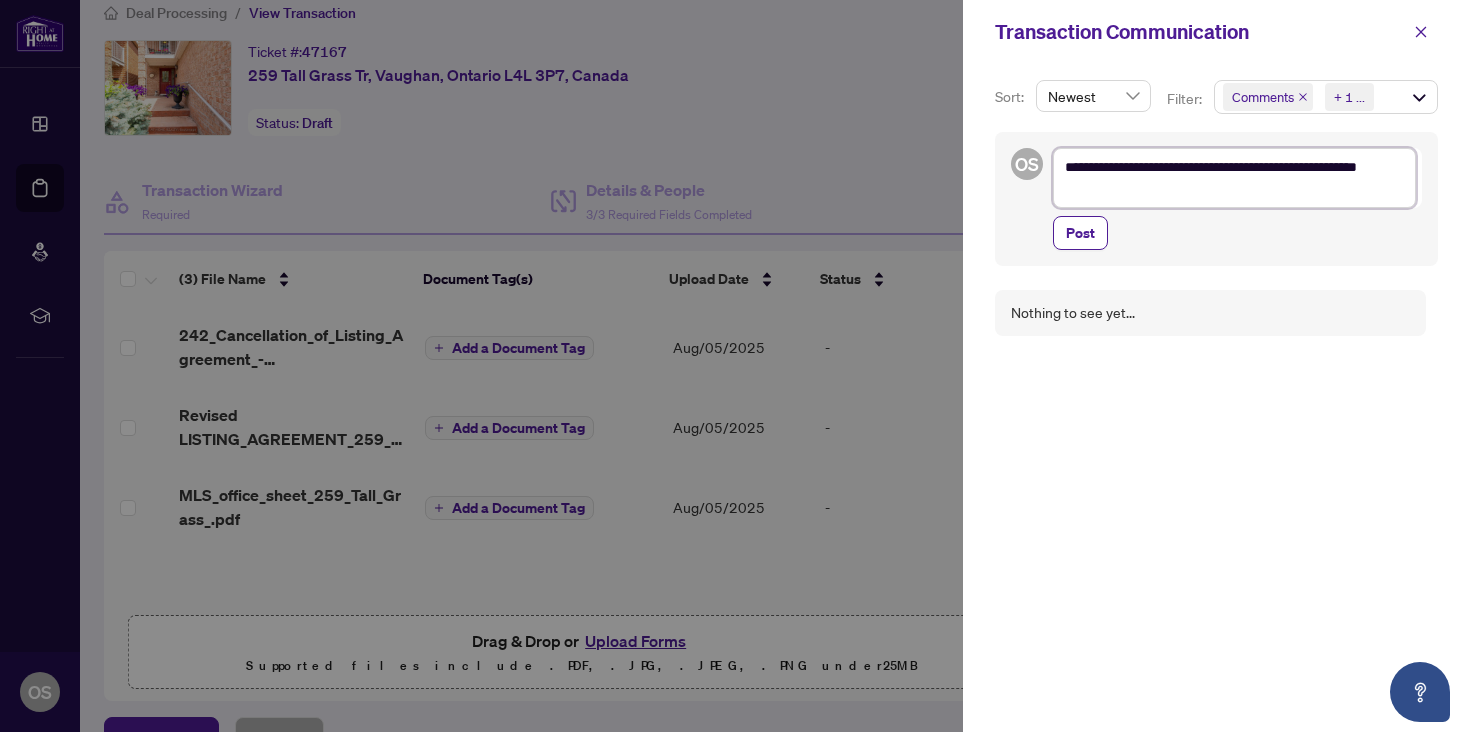 type on "**********" 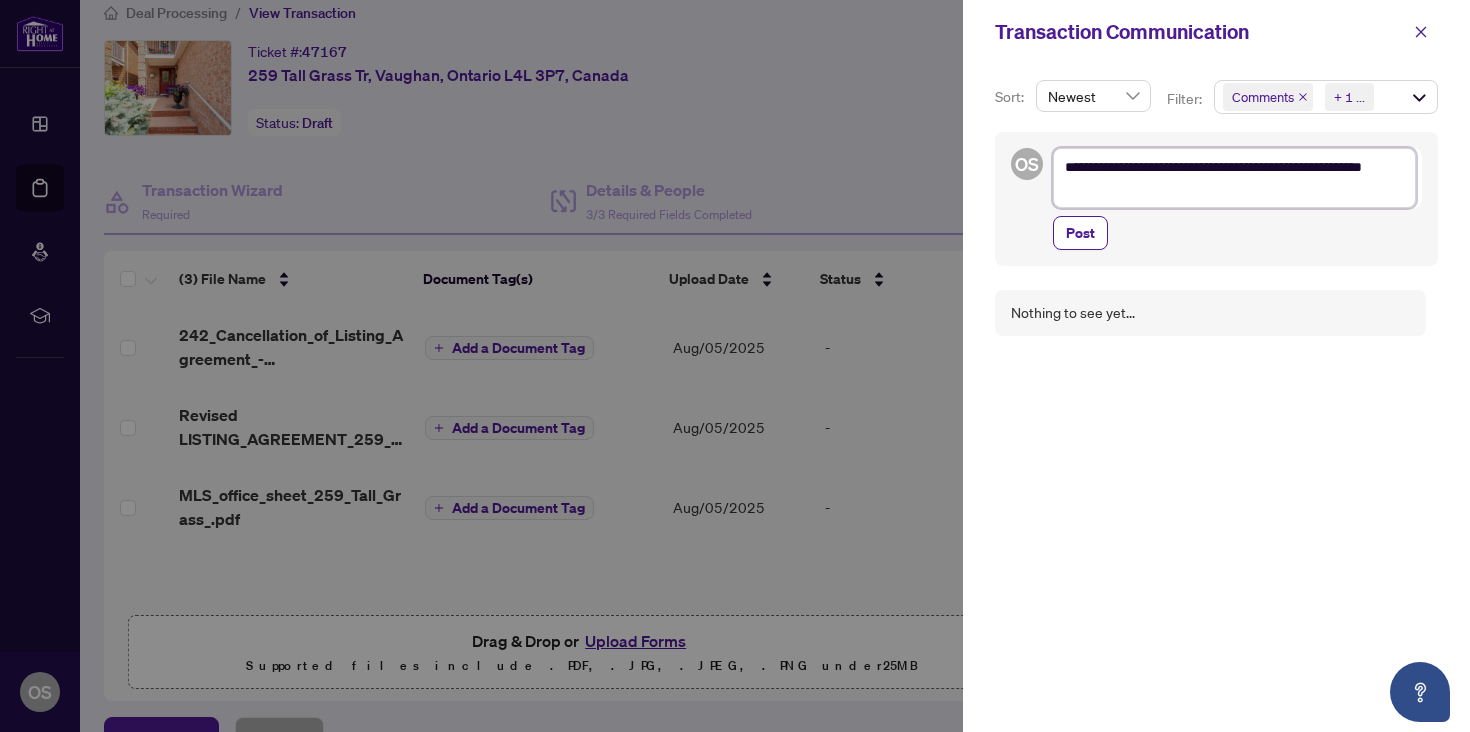 type on "**********" 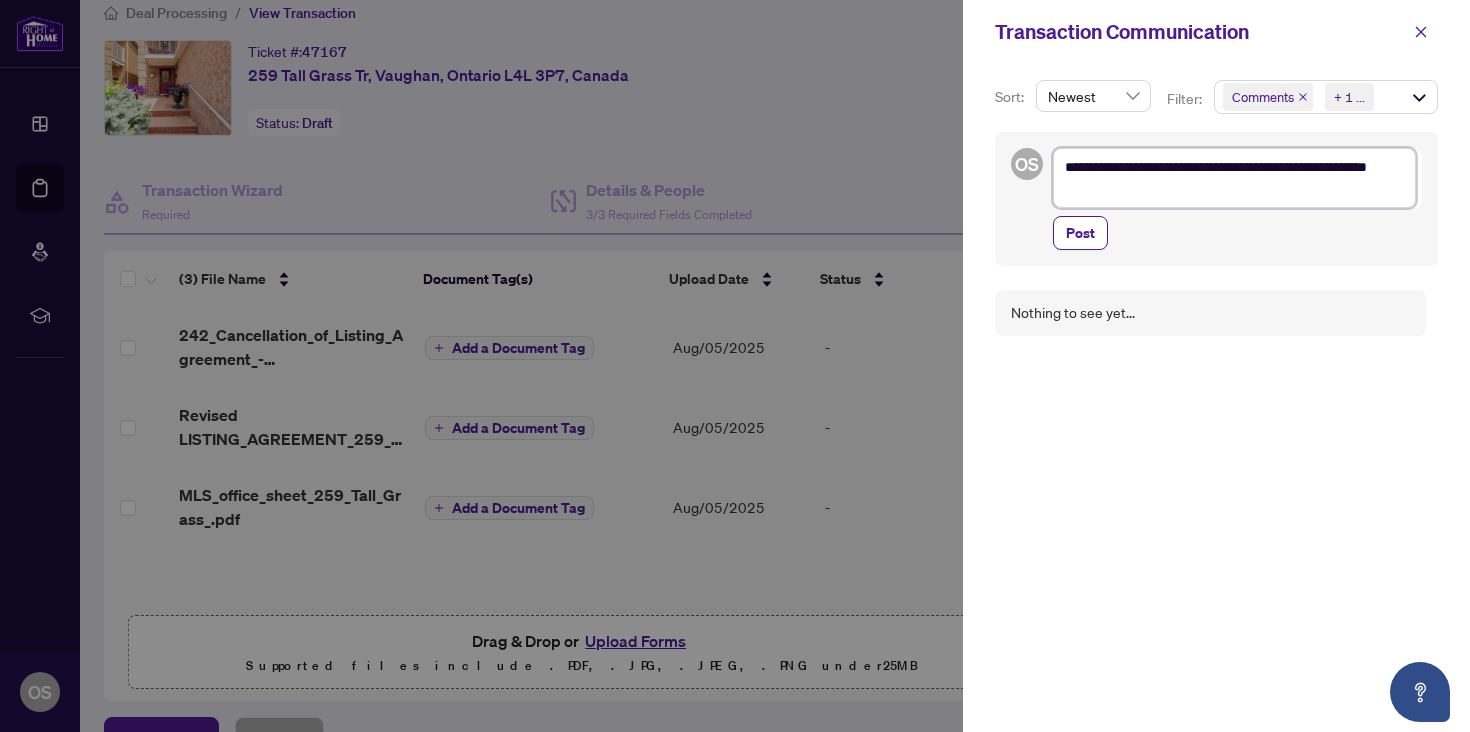 type on "**********" 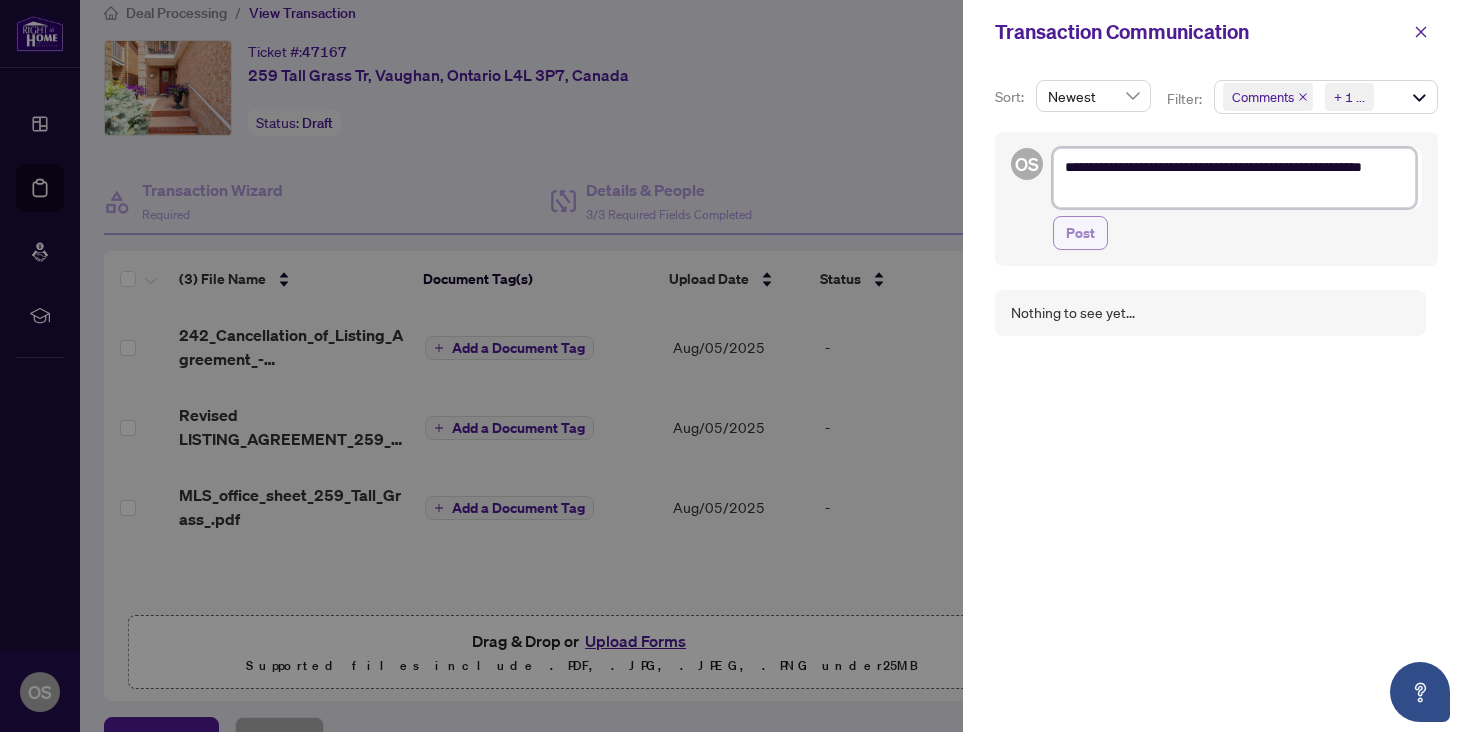 type on "**********" 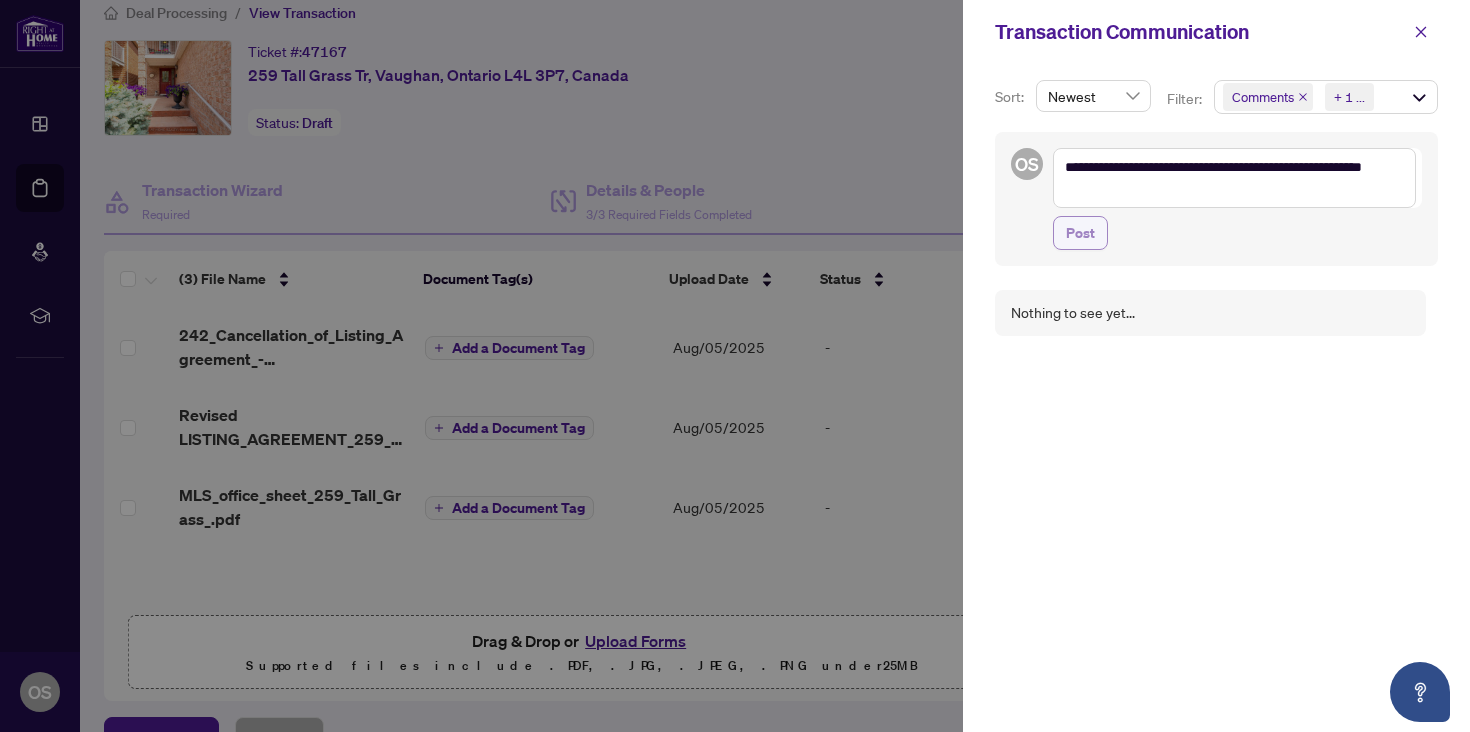 click on "Post" at bounding box center (1080, 233) 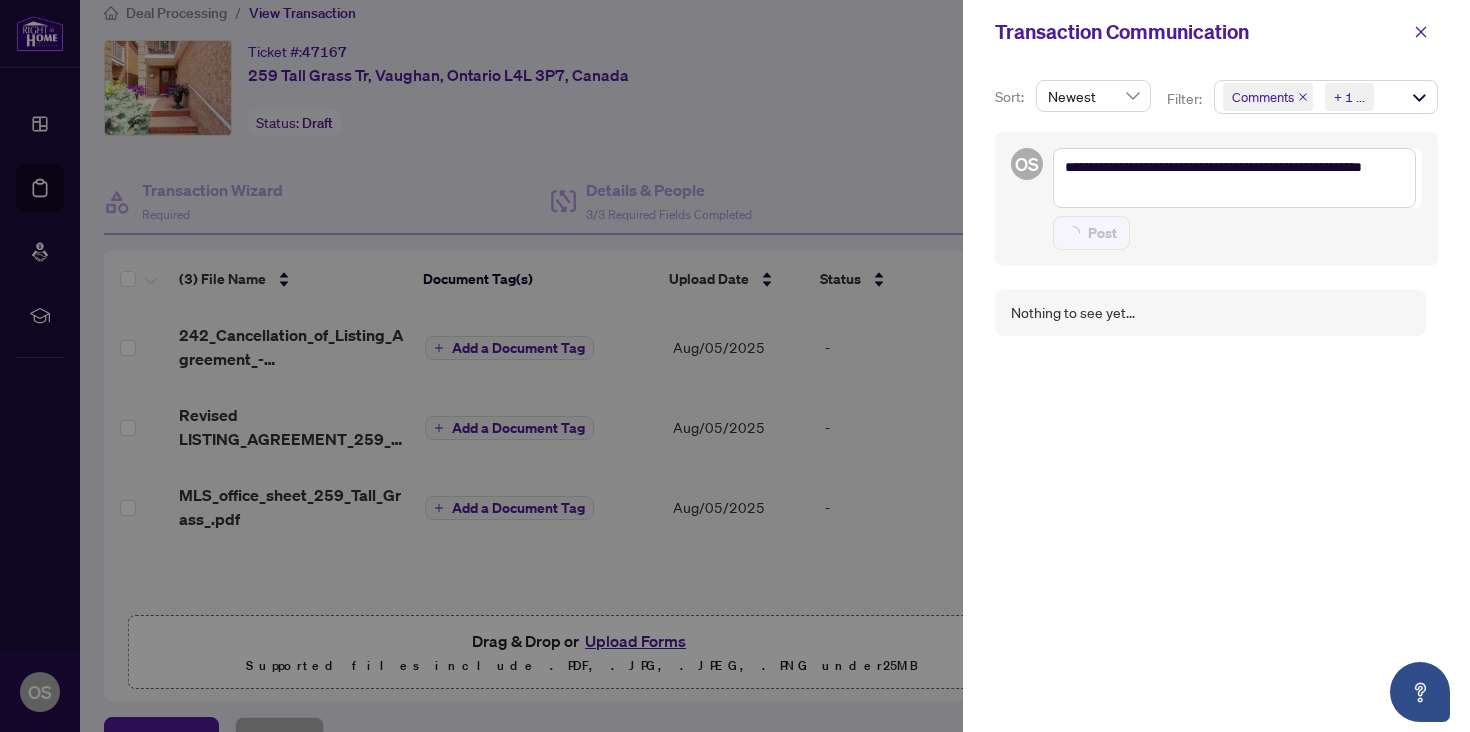 type 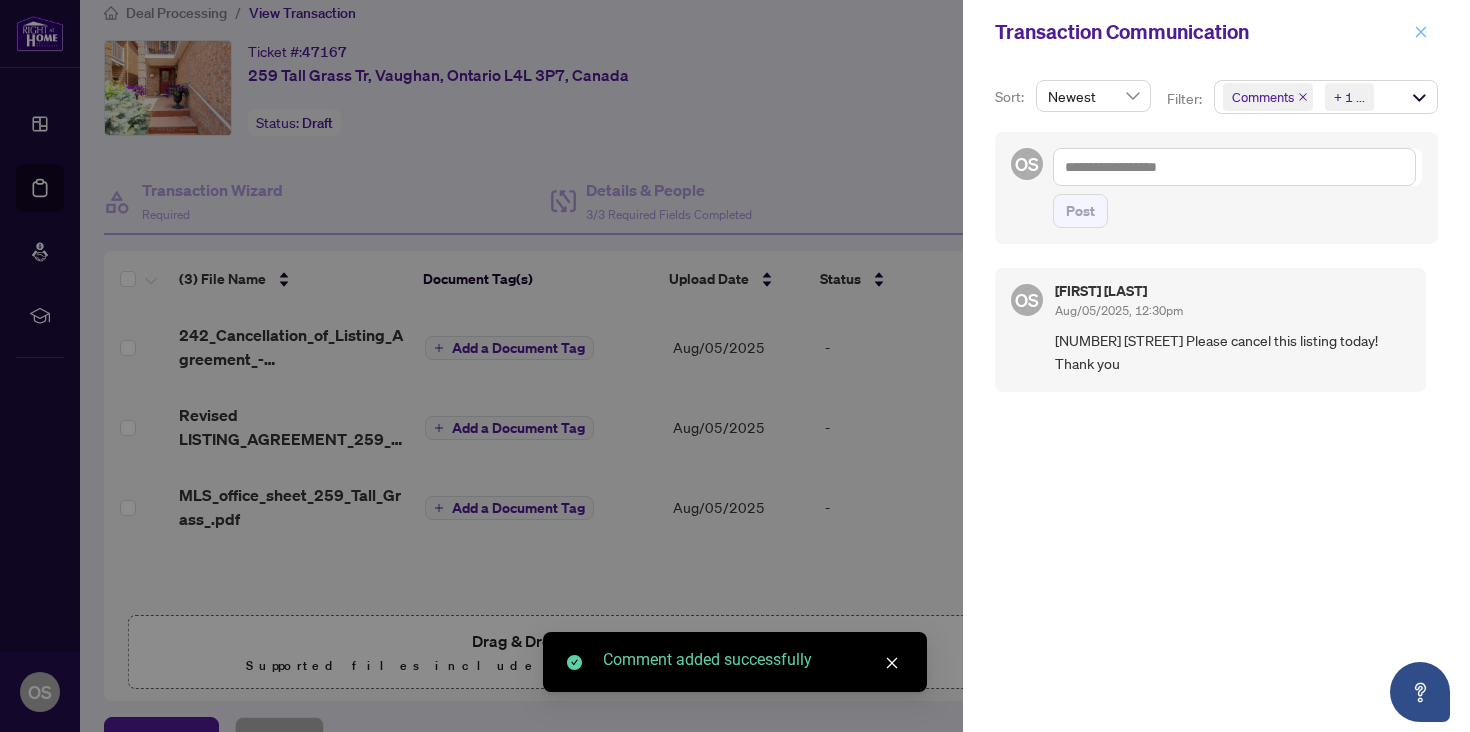 click 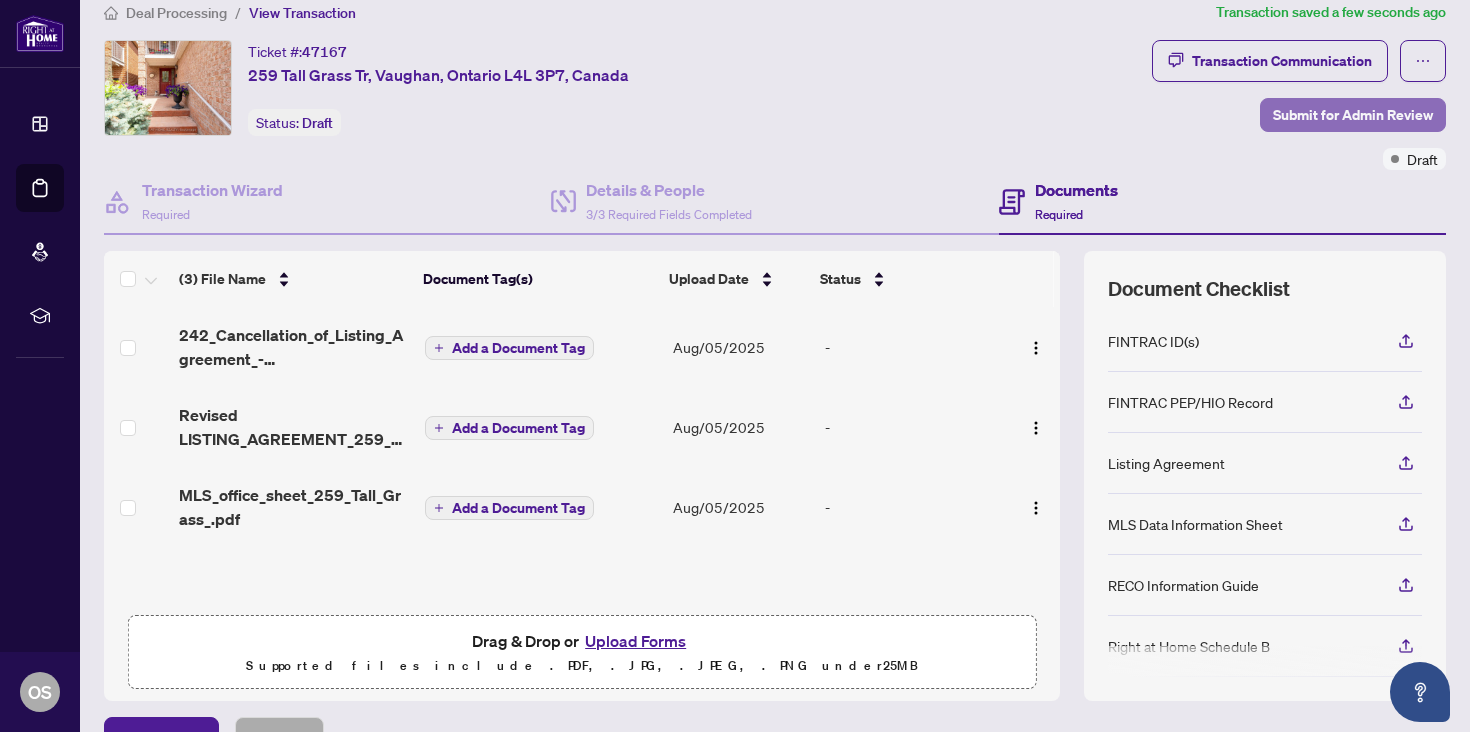click on "Submit for Admin Review" at bounding box center [1353, 115] 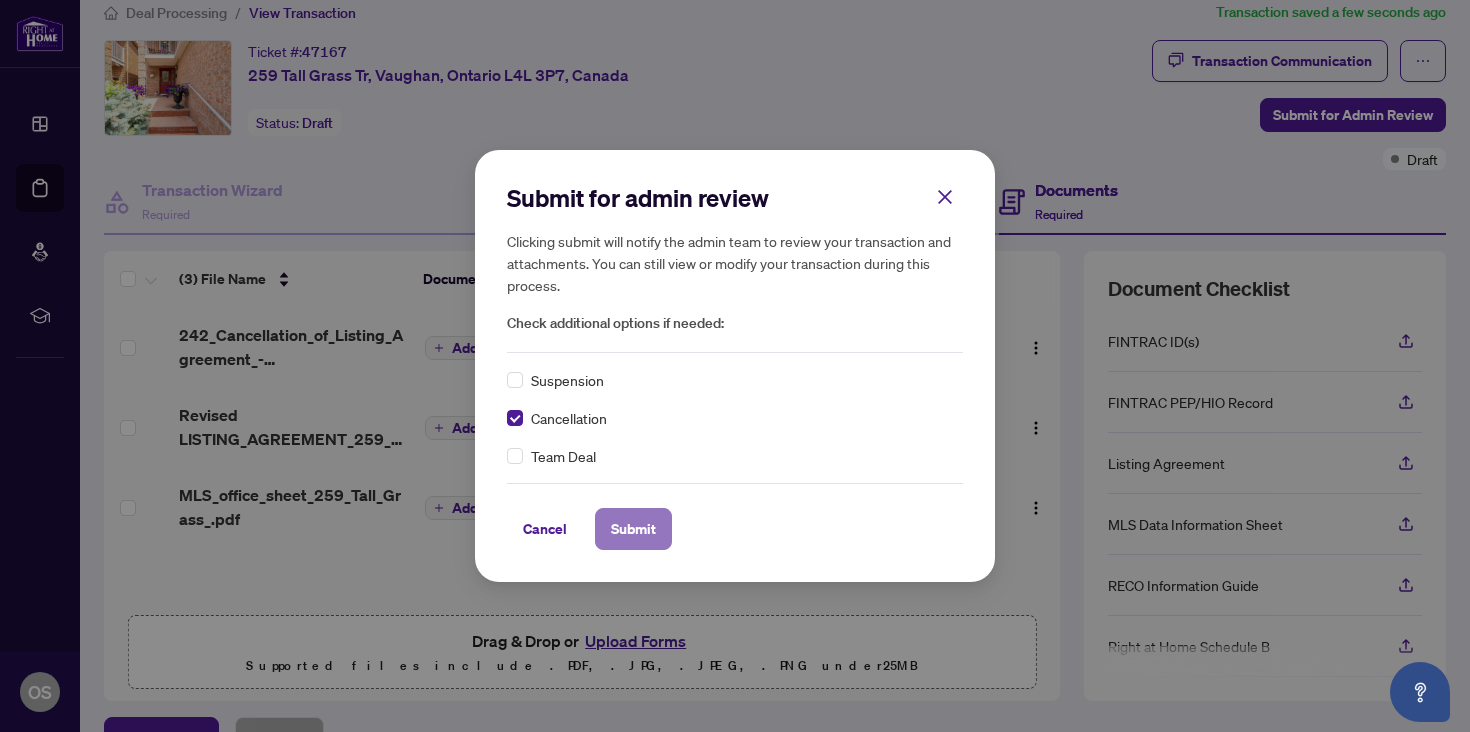 click on "Submit" at bounding box center [633, 529] 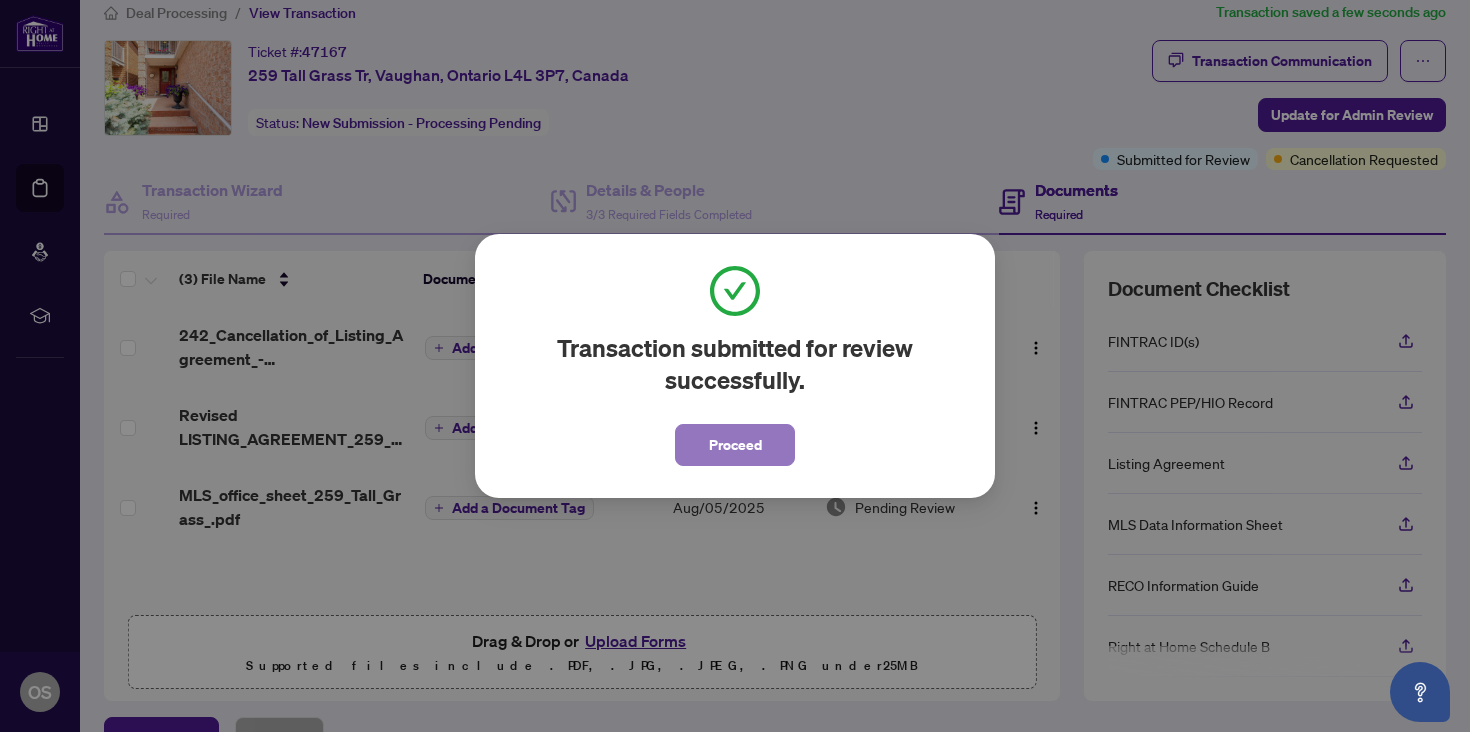 click on "Proceed" at bounding box center (735, 445) 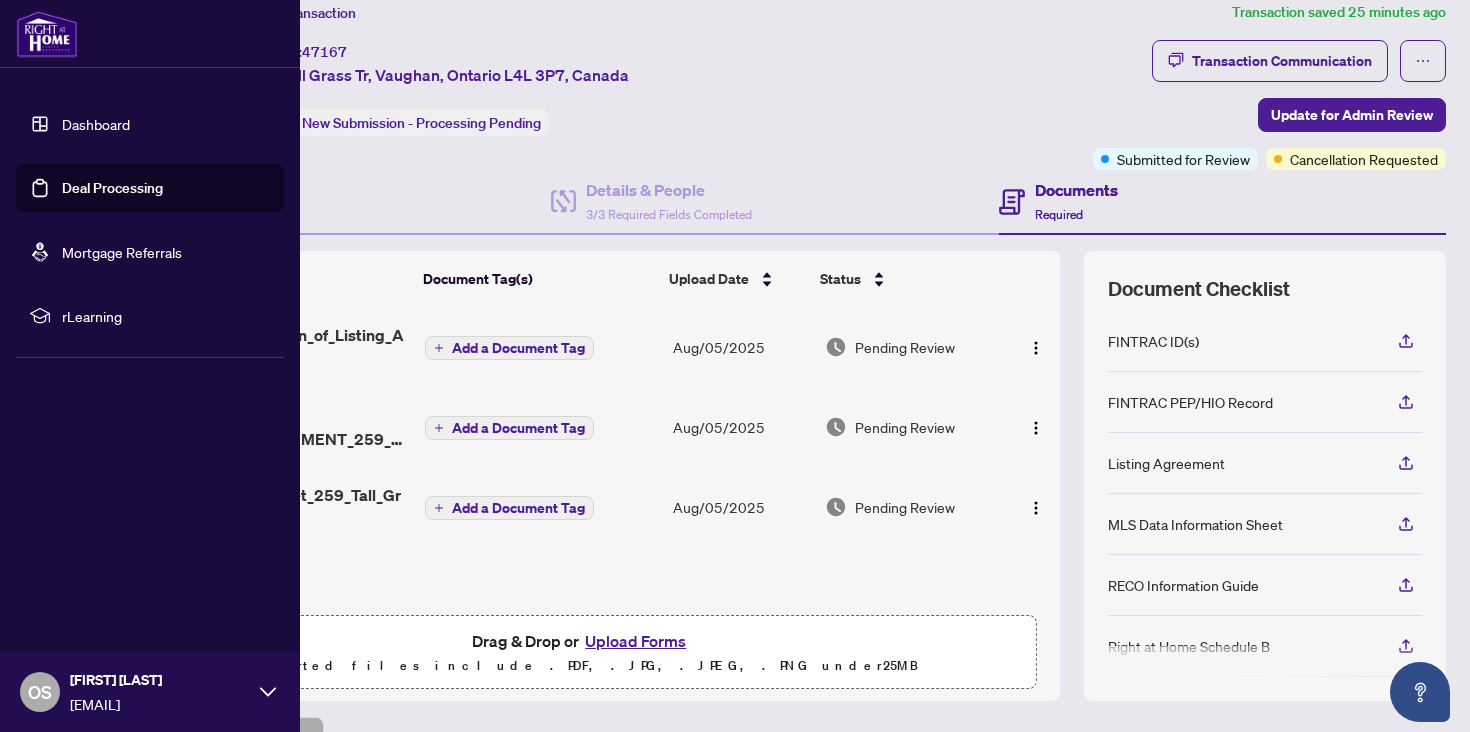 click at bounding box center [47, 34] 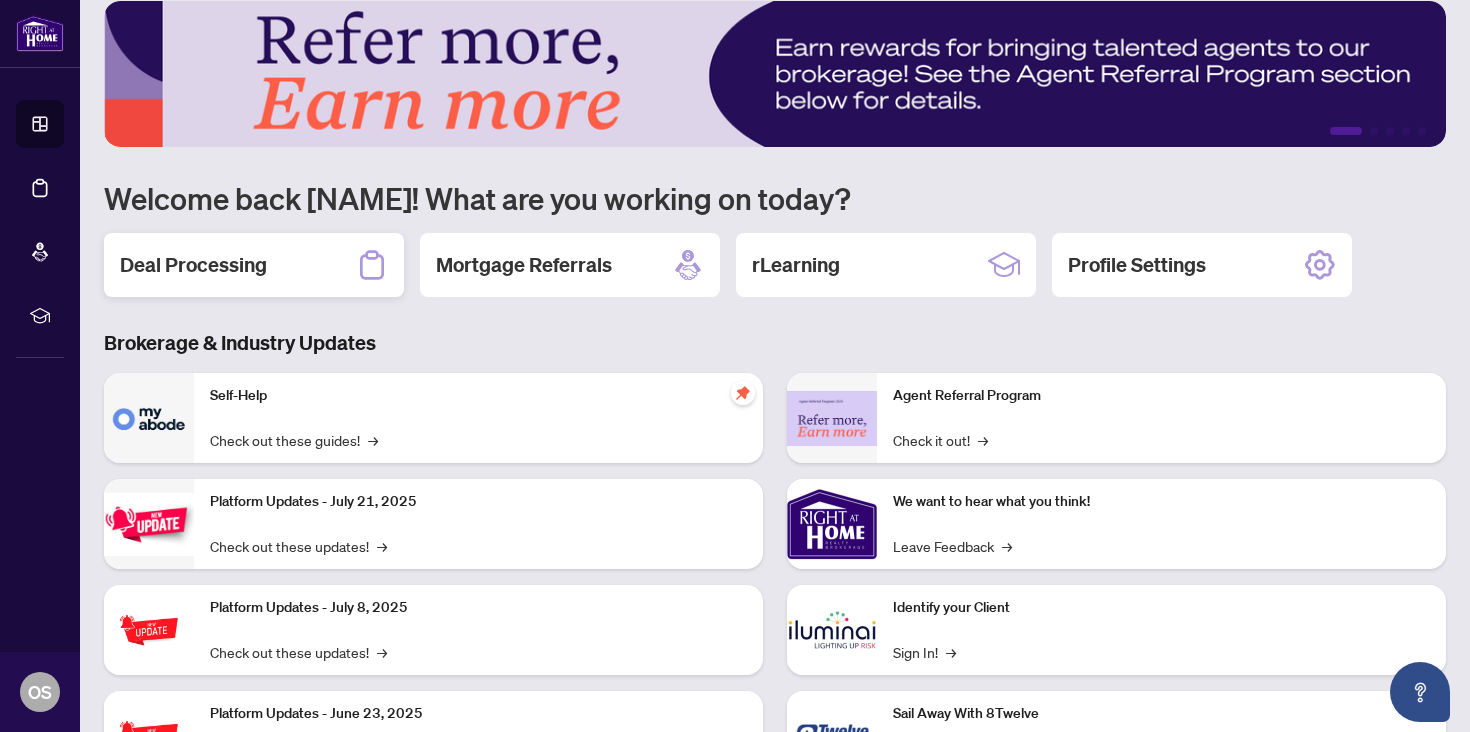 click on "Deal Processing" at bounding box center (254, 265) 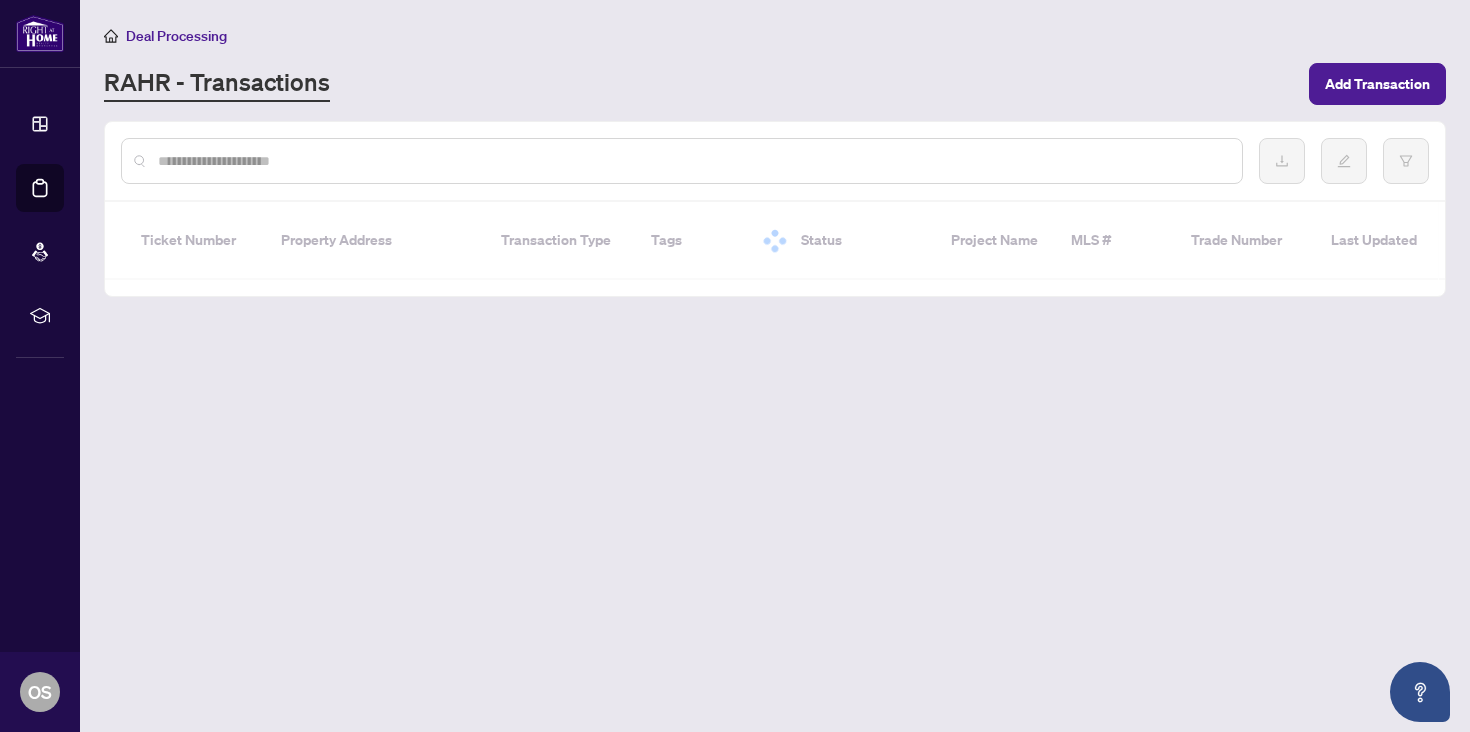 scroll, scrollTop: 0, scrollLeft: 0, axis: both 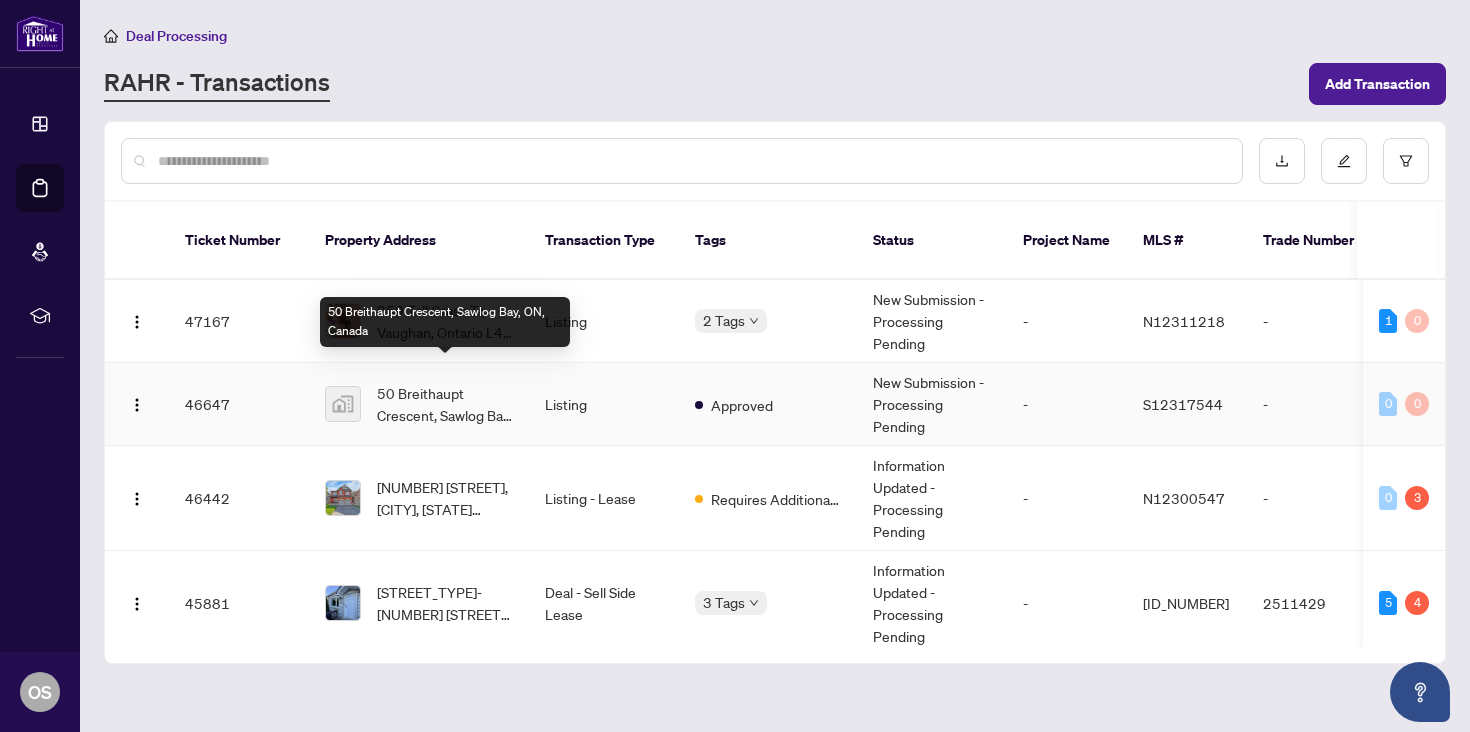 click on "50 Breithaupt Crescent, Sawlog Bay, ON, Canada" at bounding box center (445, 404) 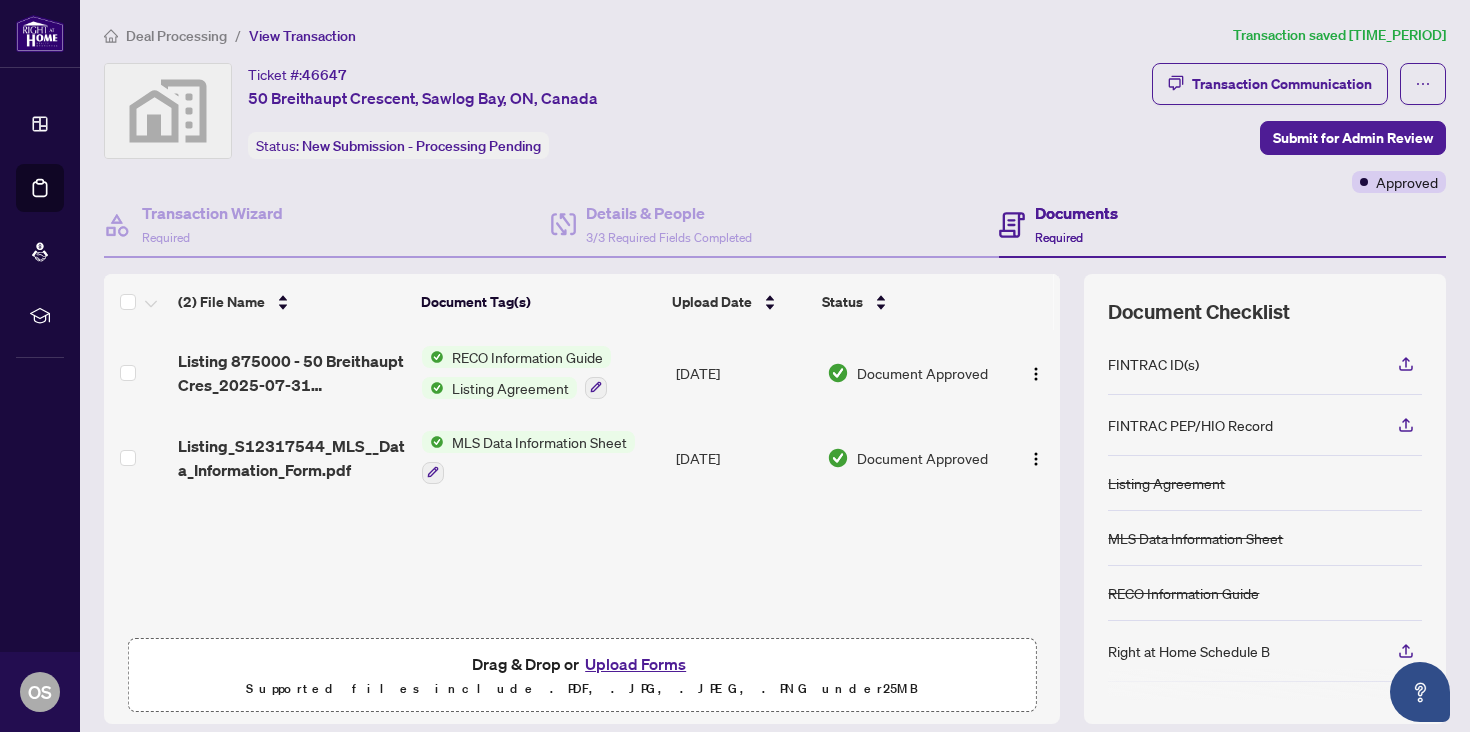scroll, scrollTop: 1, scrollLeft: 0, axis: vertical 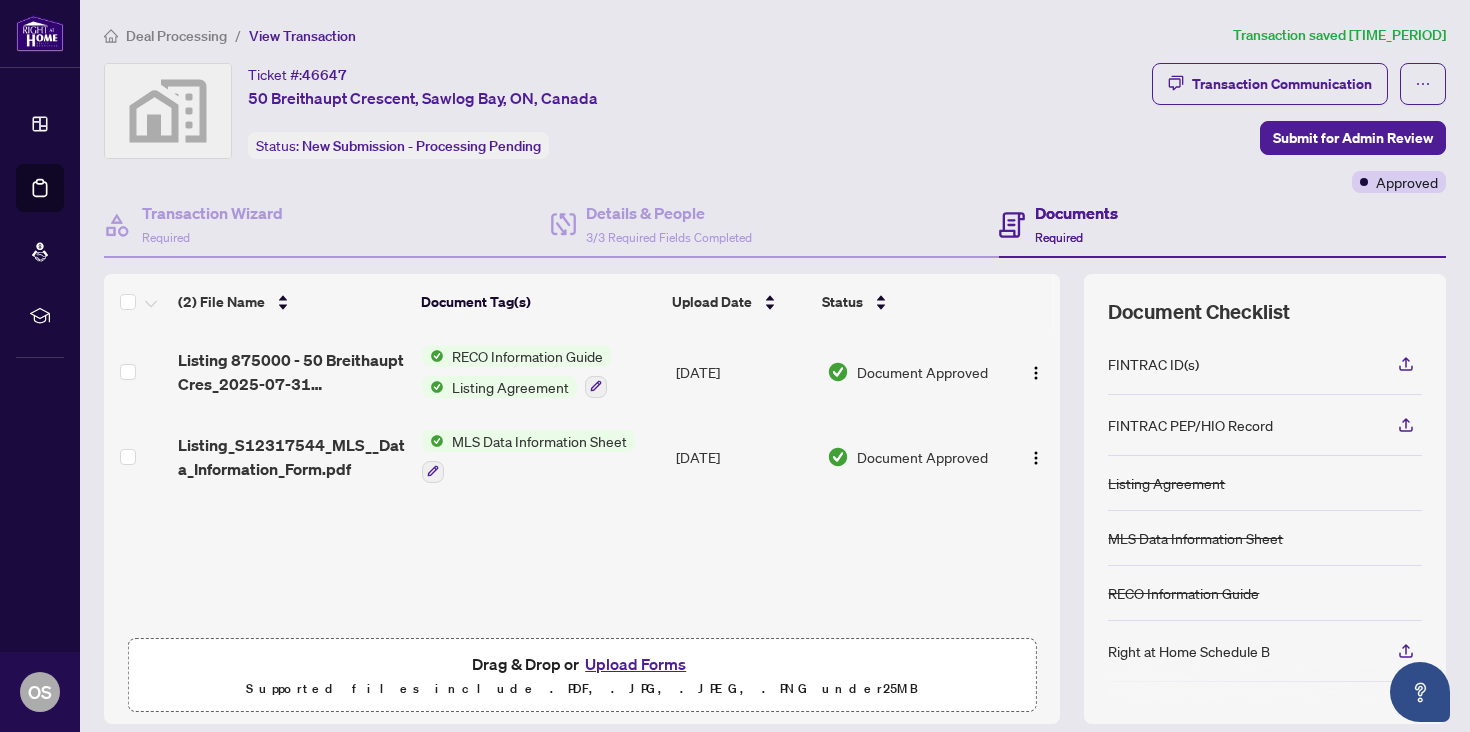 click on "Upload Forms" at bounding box center (635, 664) 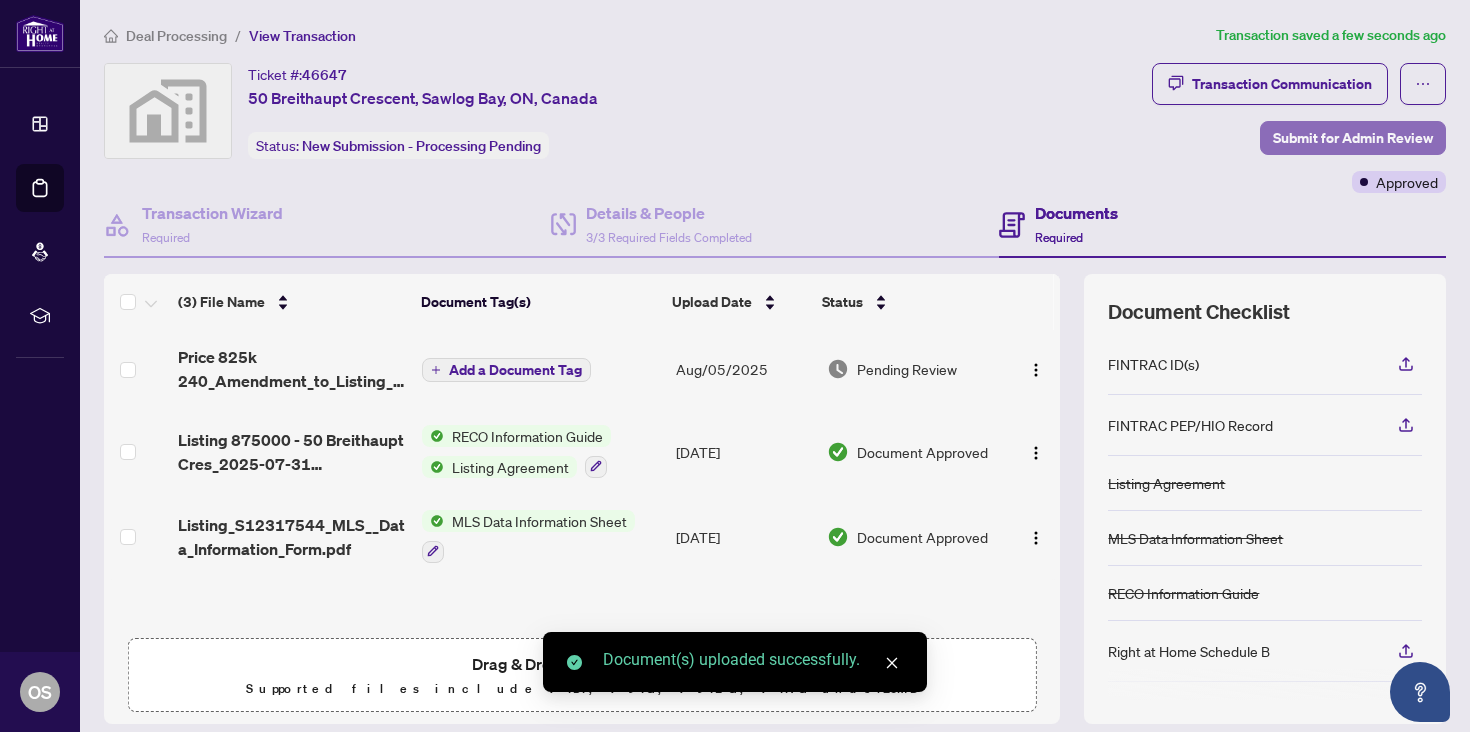 click on "Submit for Admin Review" at bounding box center (1353, 138) 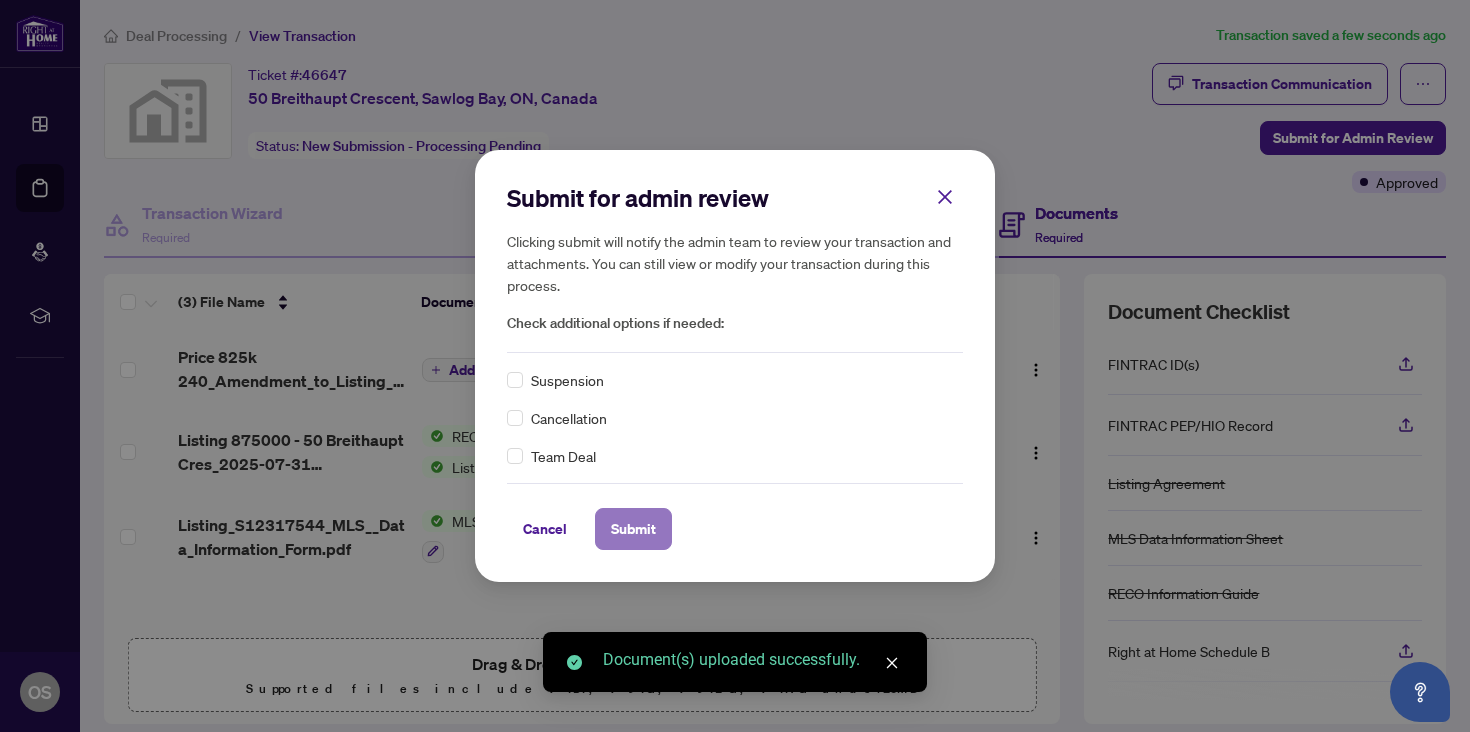 click on "Submit" at bounding box center (633, 529) 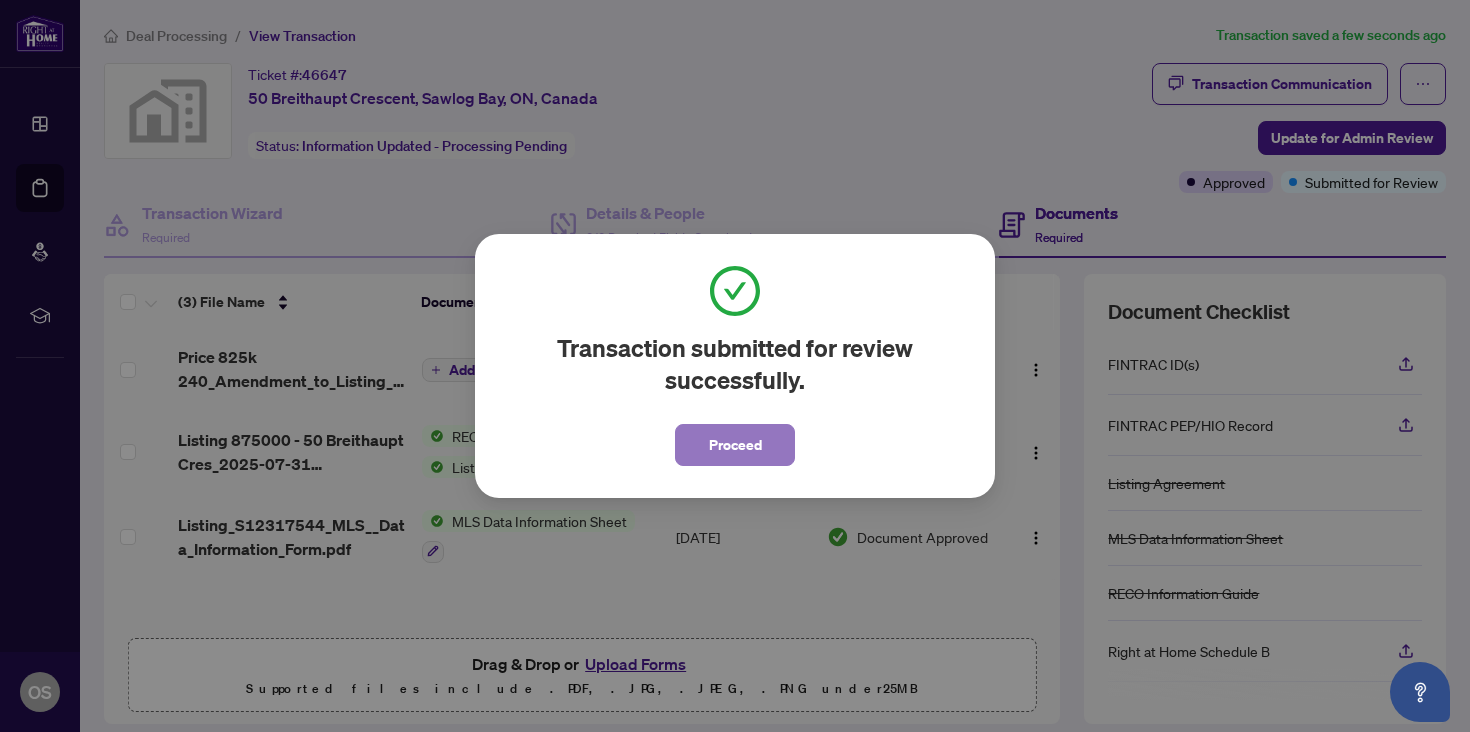 click on "Proceed" at bounding box center (735, 445) 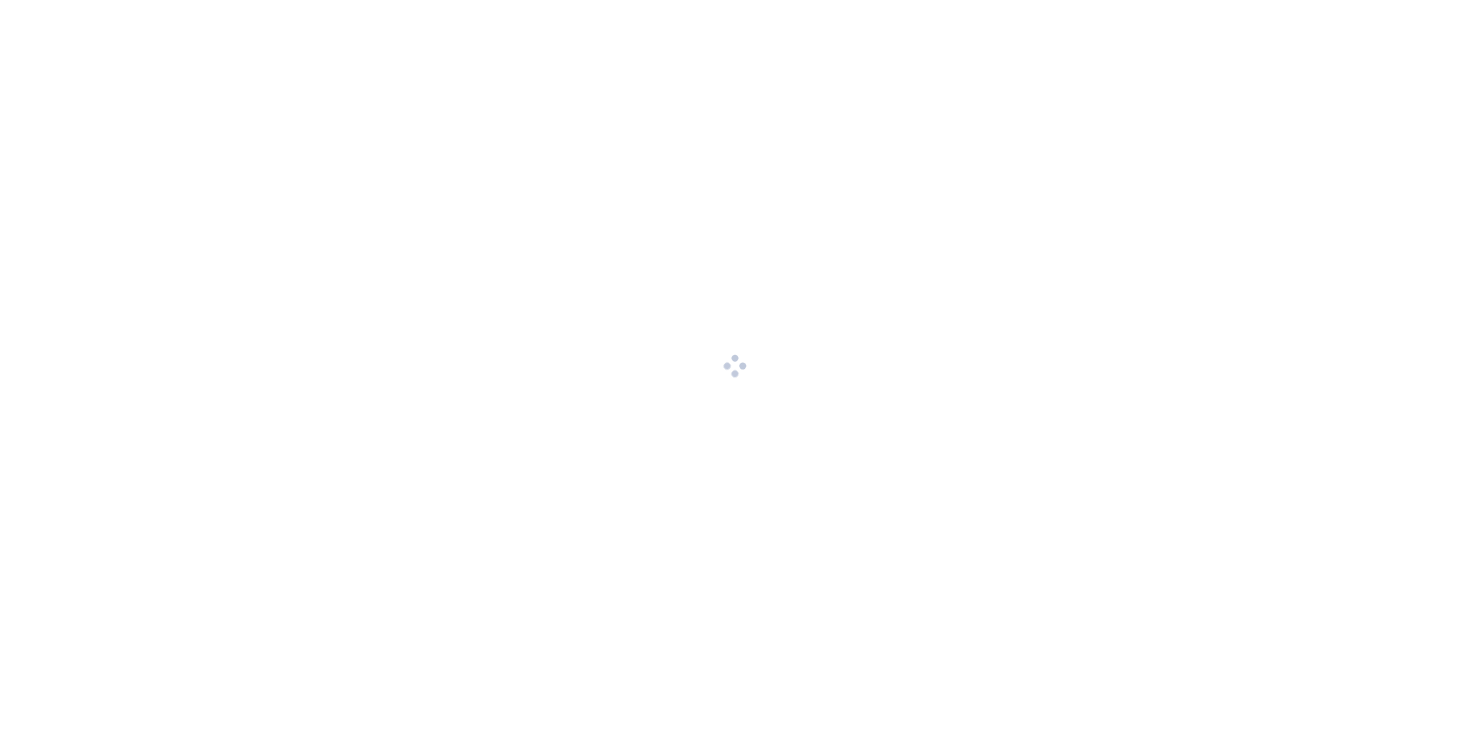 scroll, scrollTop: 0, scrollLeft: 0, axis: both 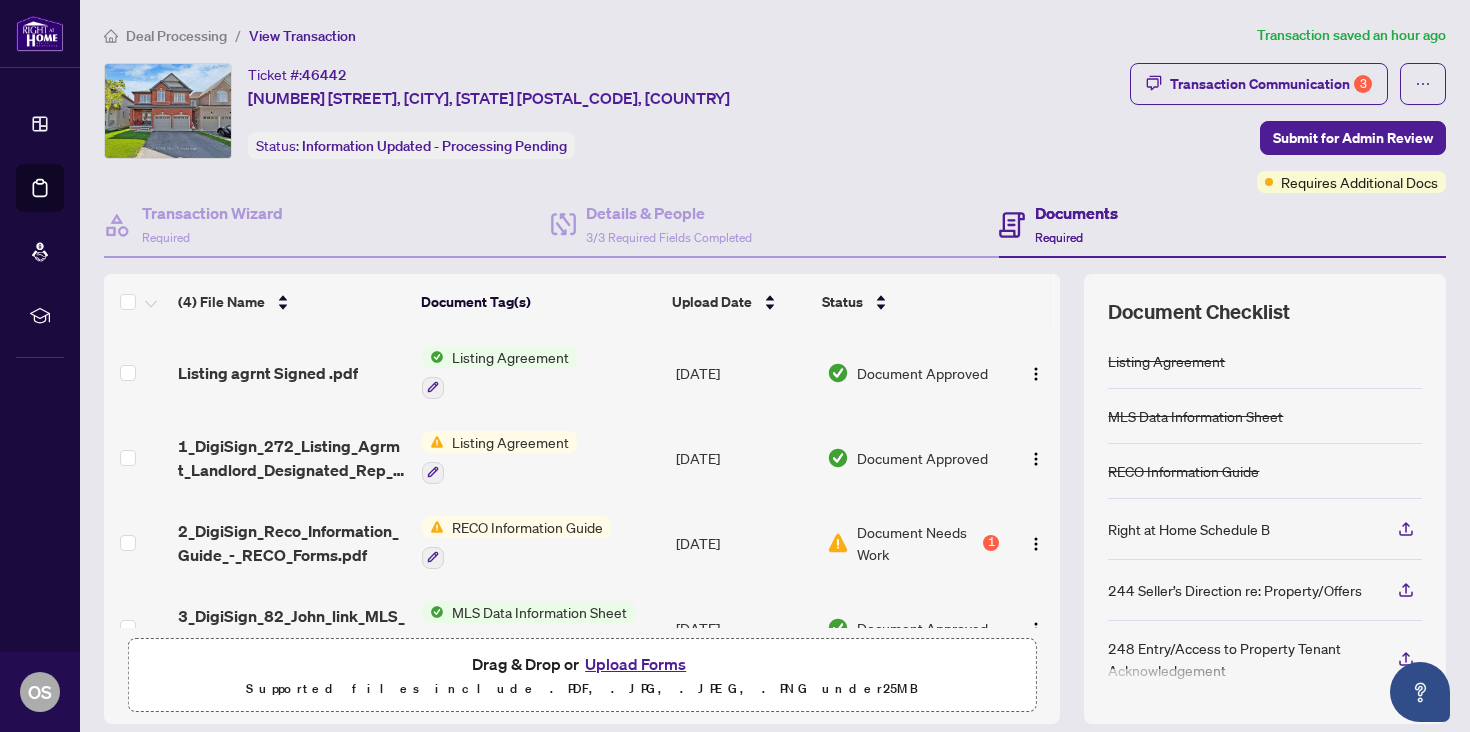 click on "Upload Forms" at bounding box center (635, 664) 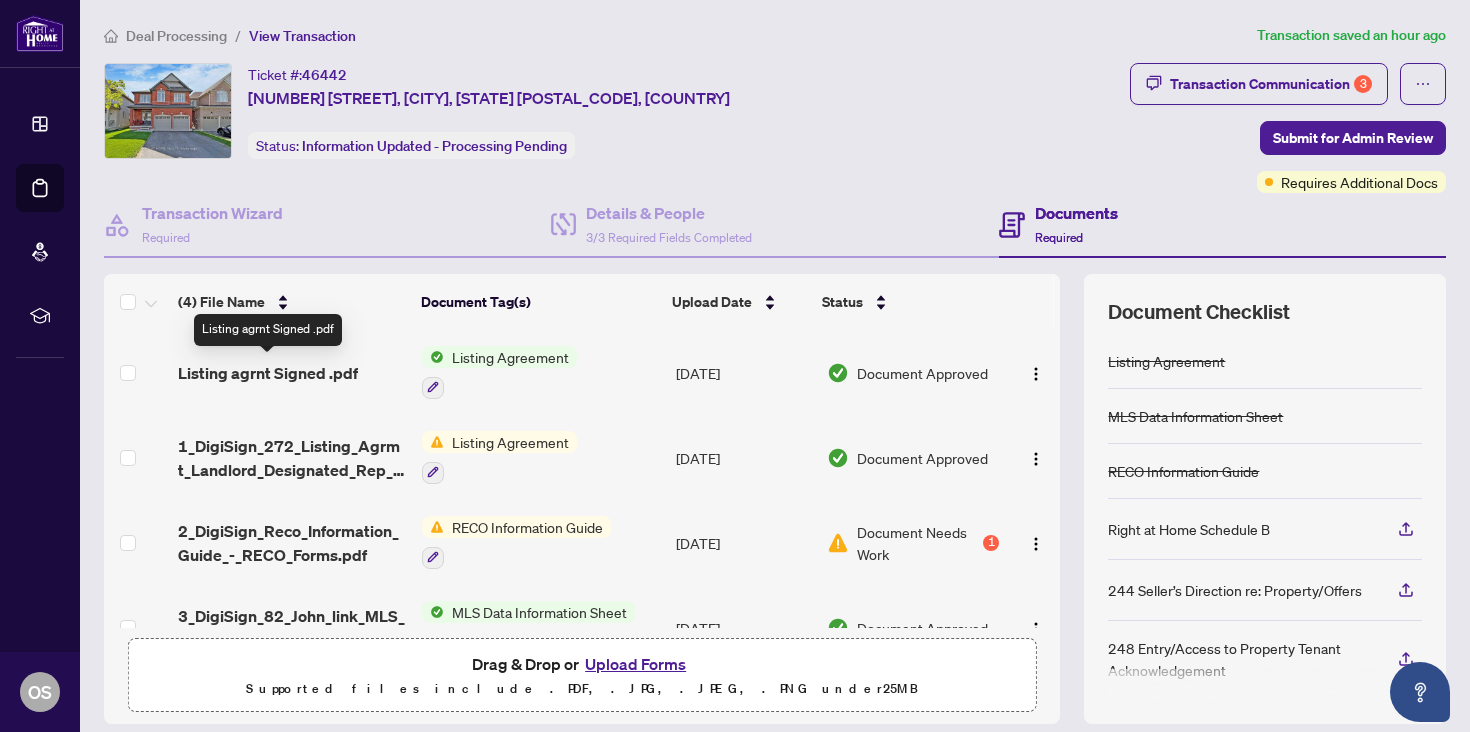 click on "Listing agrnt Signed .pdf" at bounding box center [268, 373] 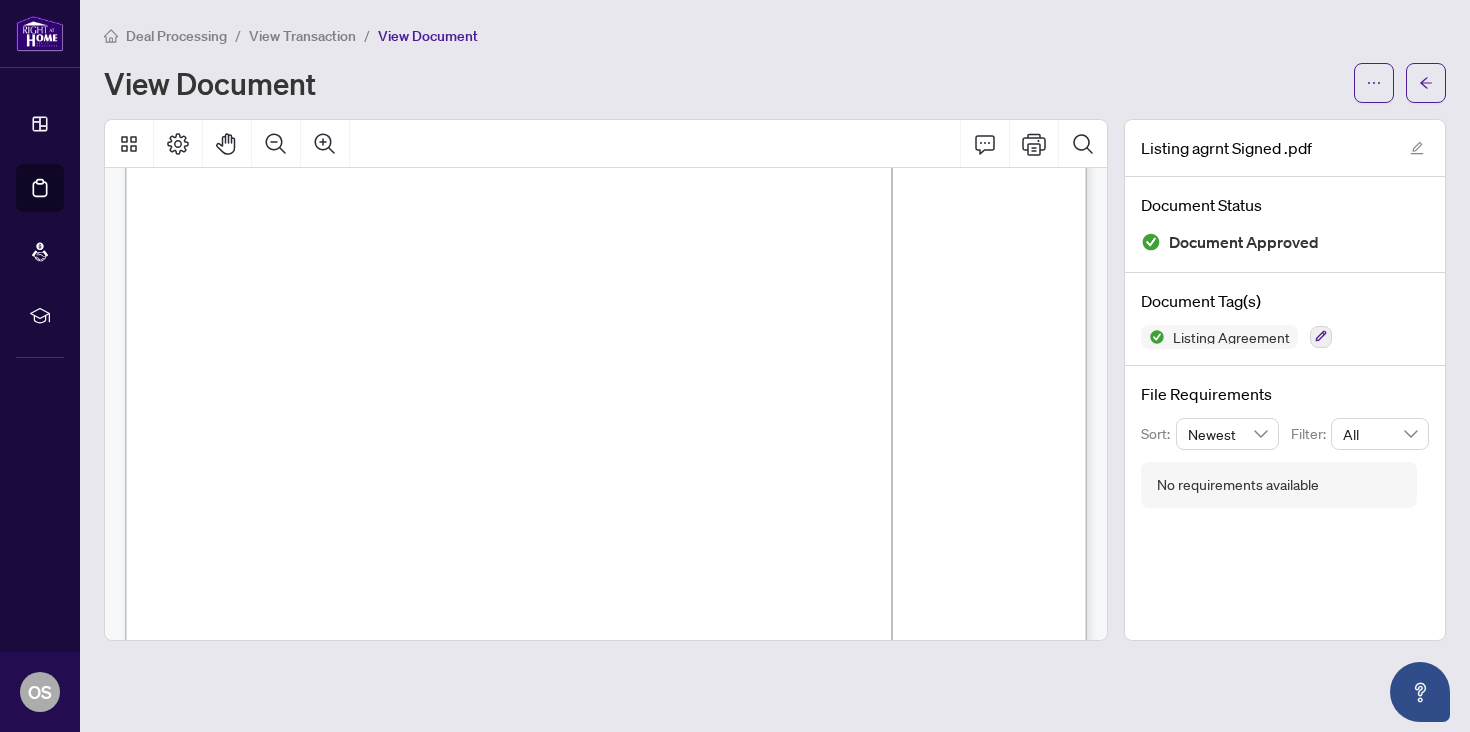 scroll, scrollTop: 0, scrollLeft: 0, axis: both 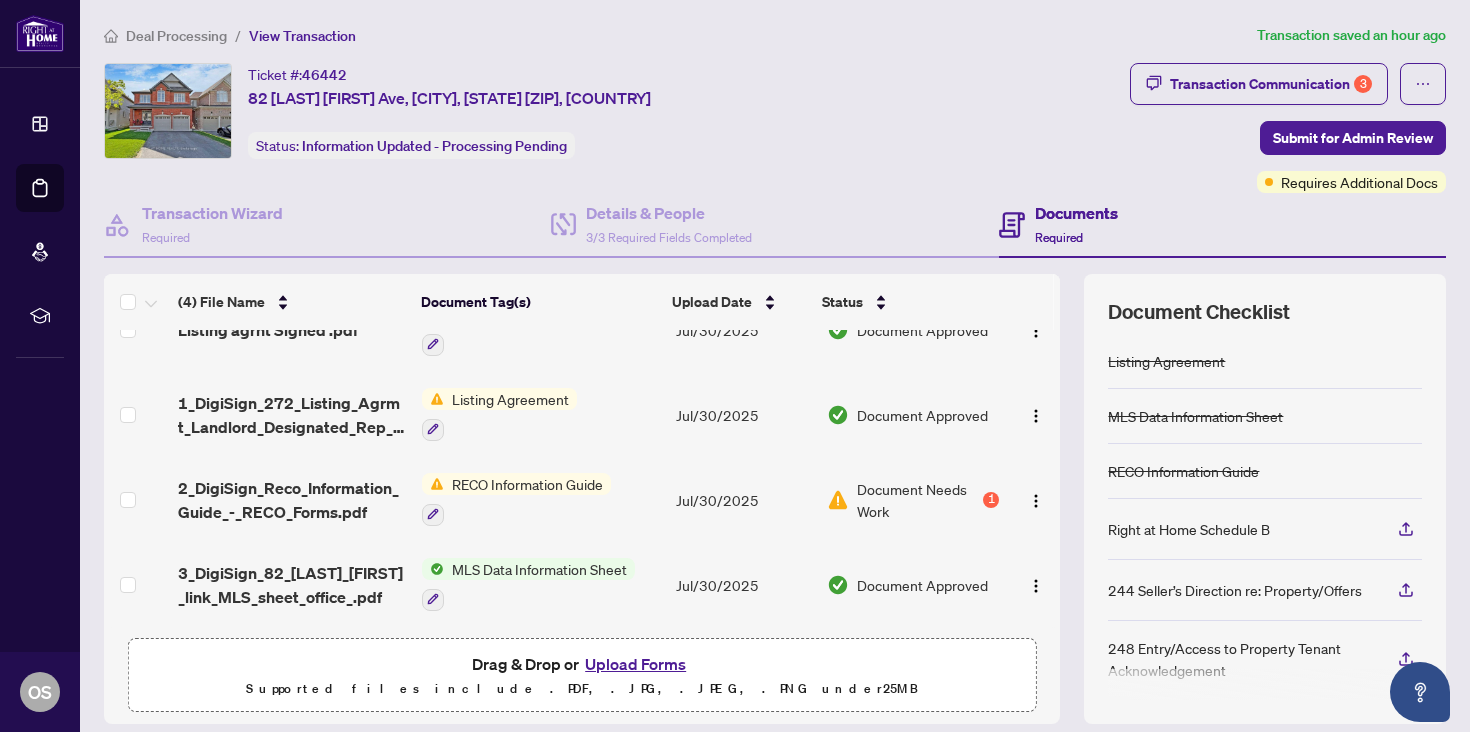 click on "Upload Forms" at bounding box center (635, 664) 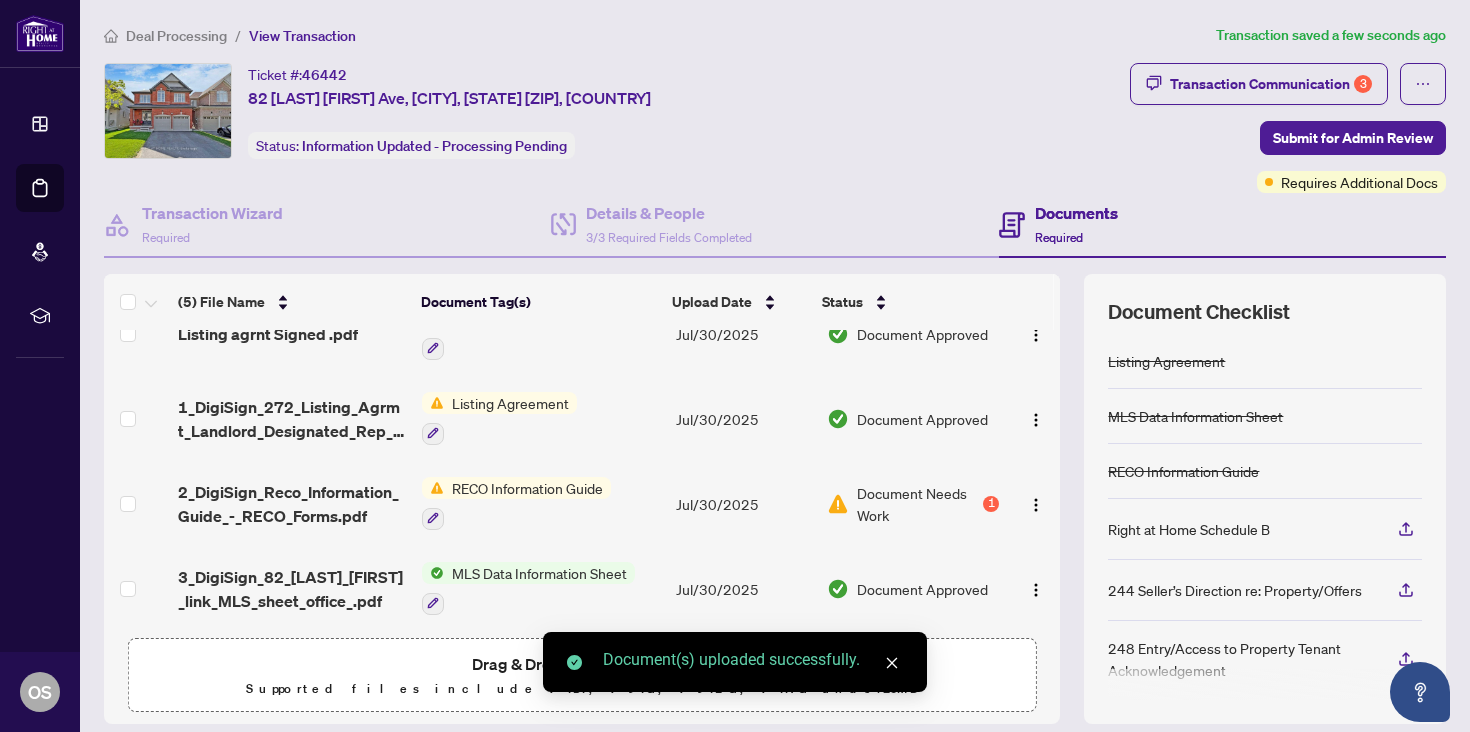 scroll, scrollTop: 125, scrollLeft: 0, axis: vertical 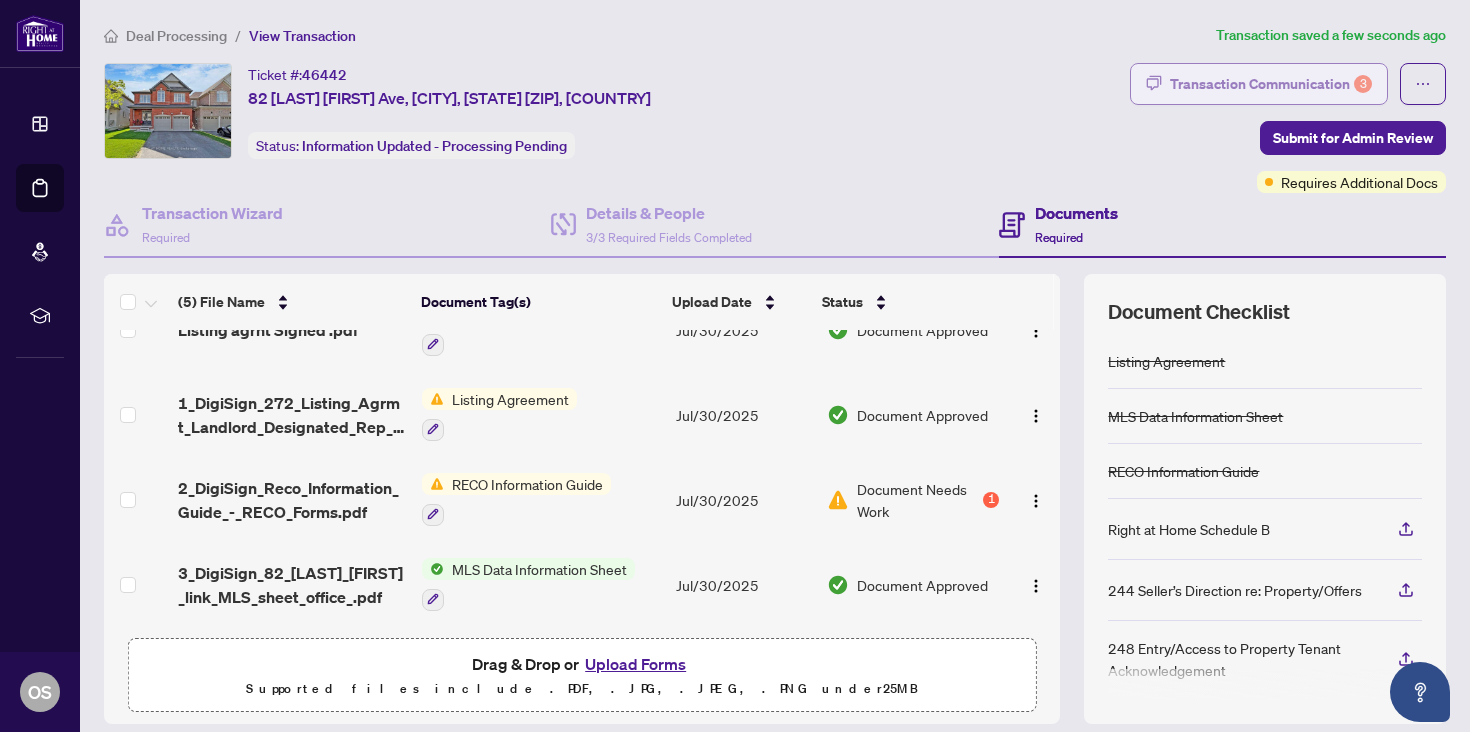 click on "Transaction Communication 3" at bounding box center (1271, 84) 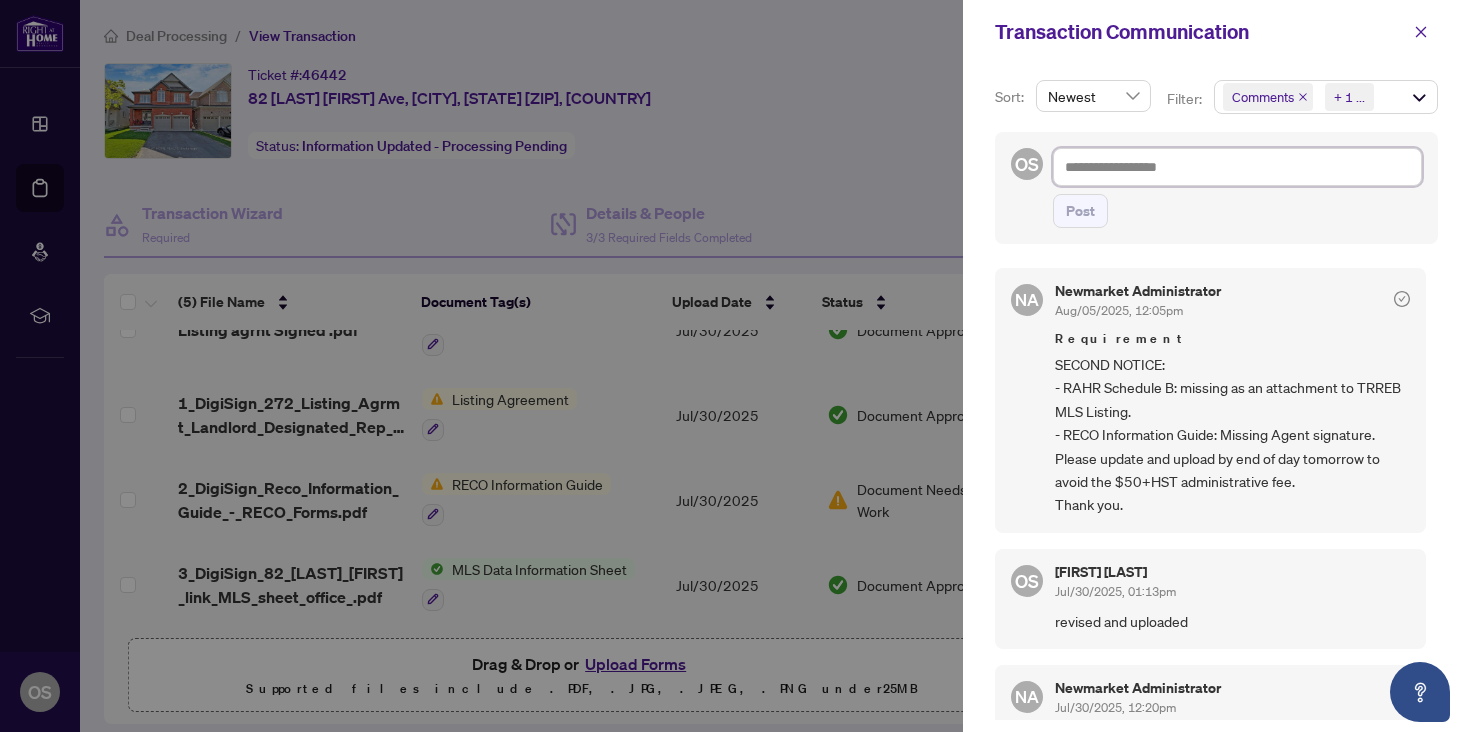 click at bounding box center (1237, 167) 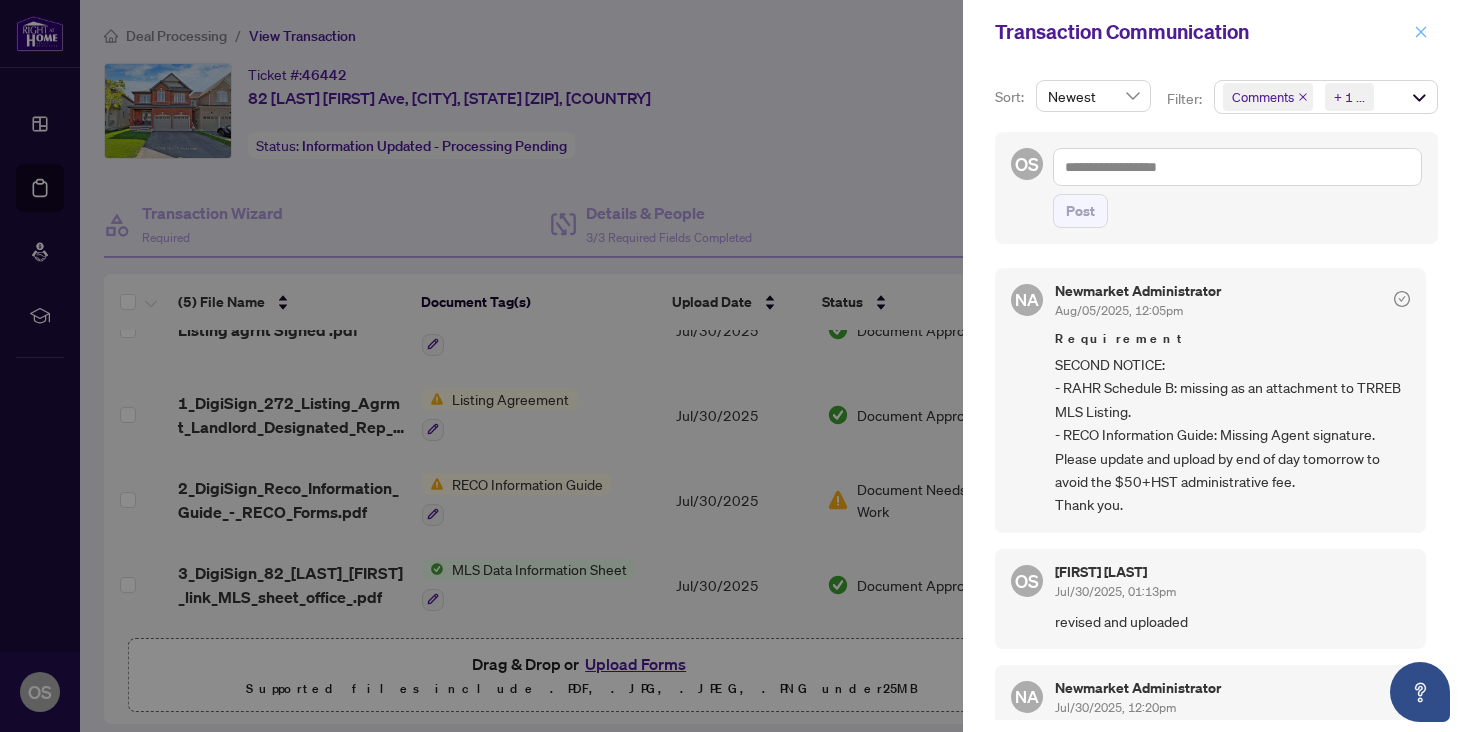 click 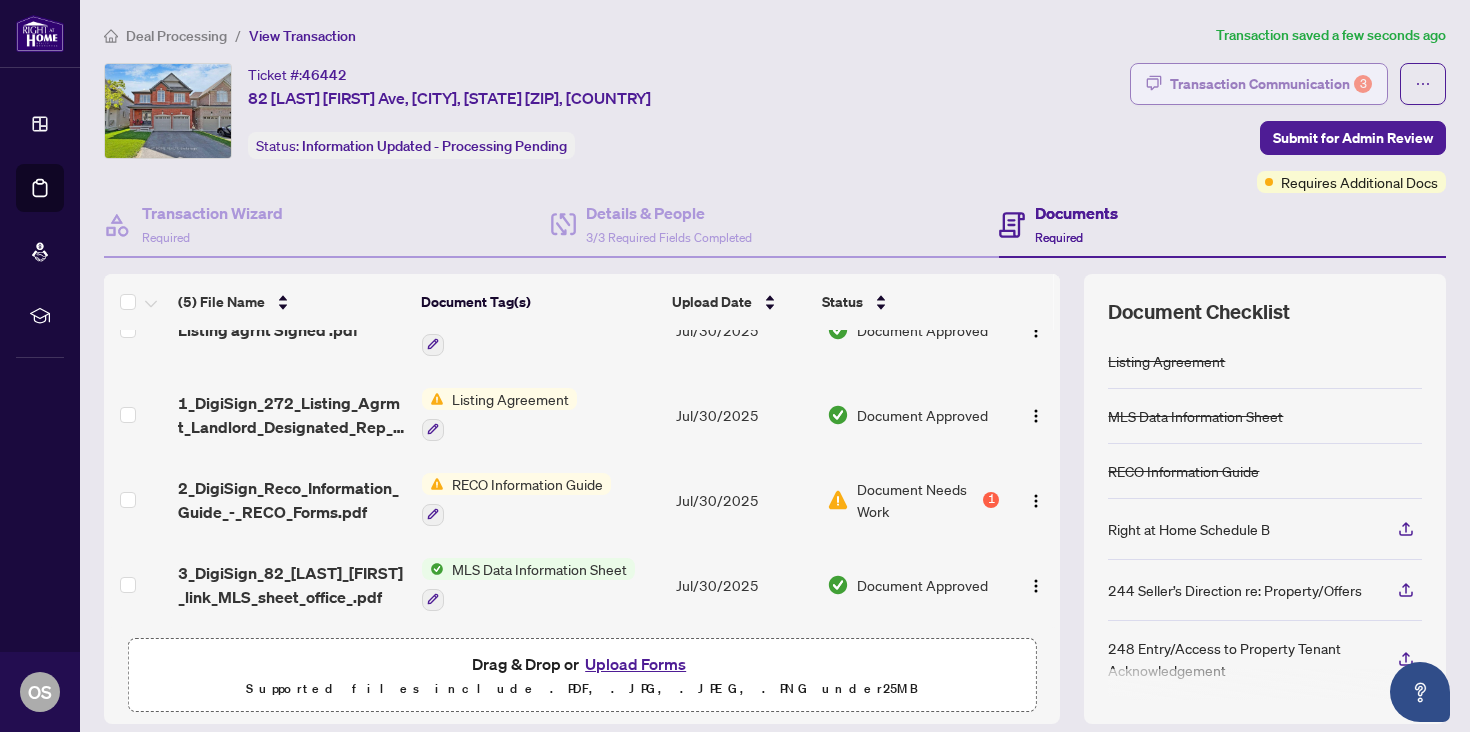 click on "Transaction Communication 3" at bounding box center [1271, 84] 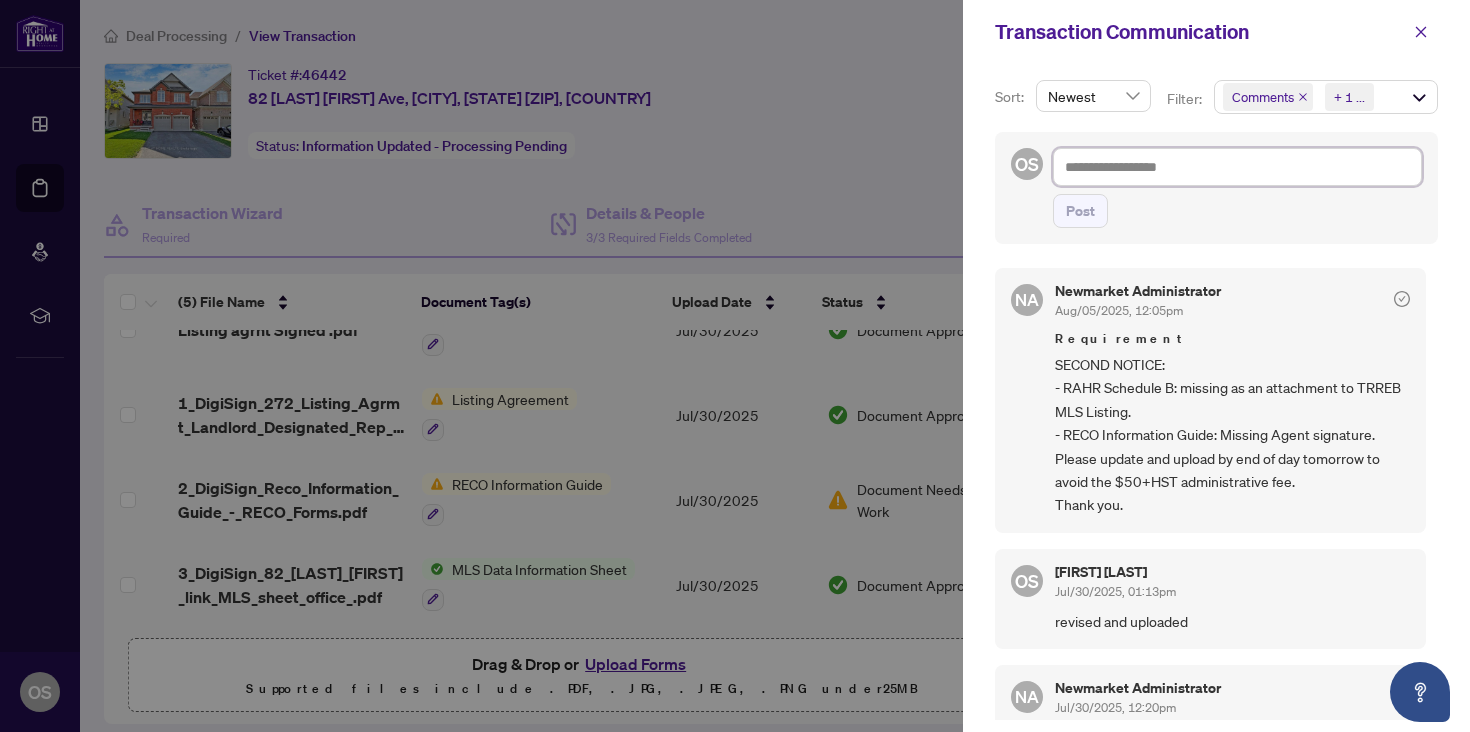 click at bounding box center (1237, 167) 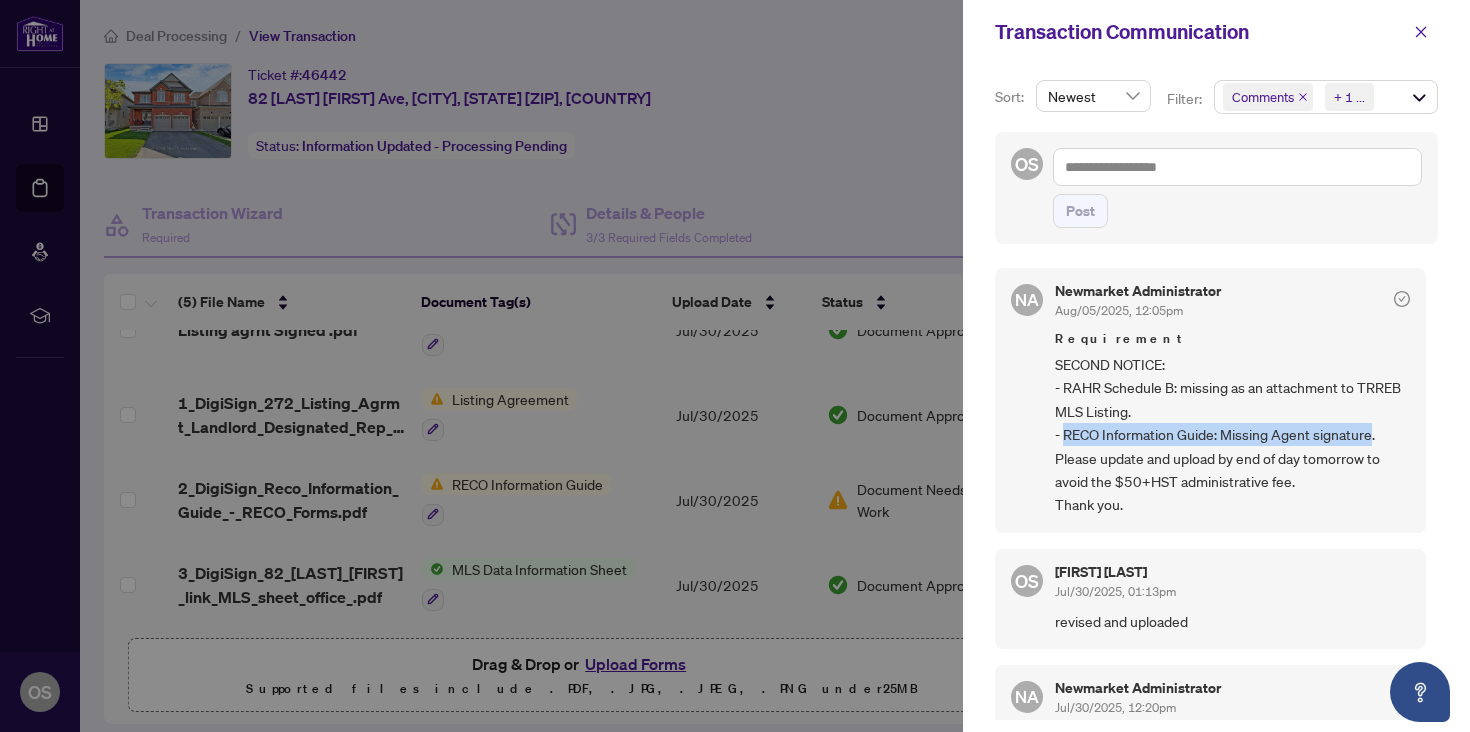 drag, startPoint x: 1066, startPoint y: 436, endPoint x: 1369, endPoint y: 439, distance: 303.01486 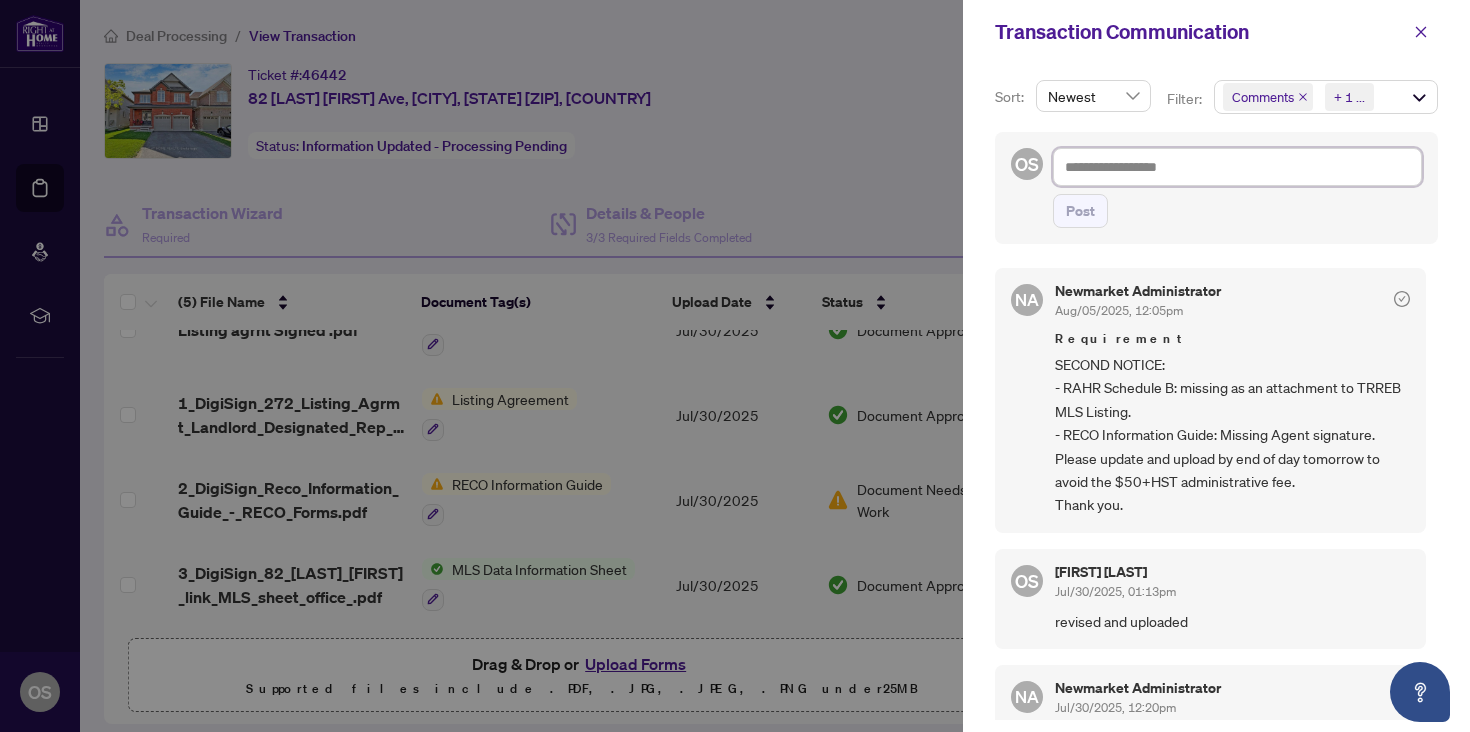 click at bounding box center [1237, 167] 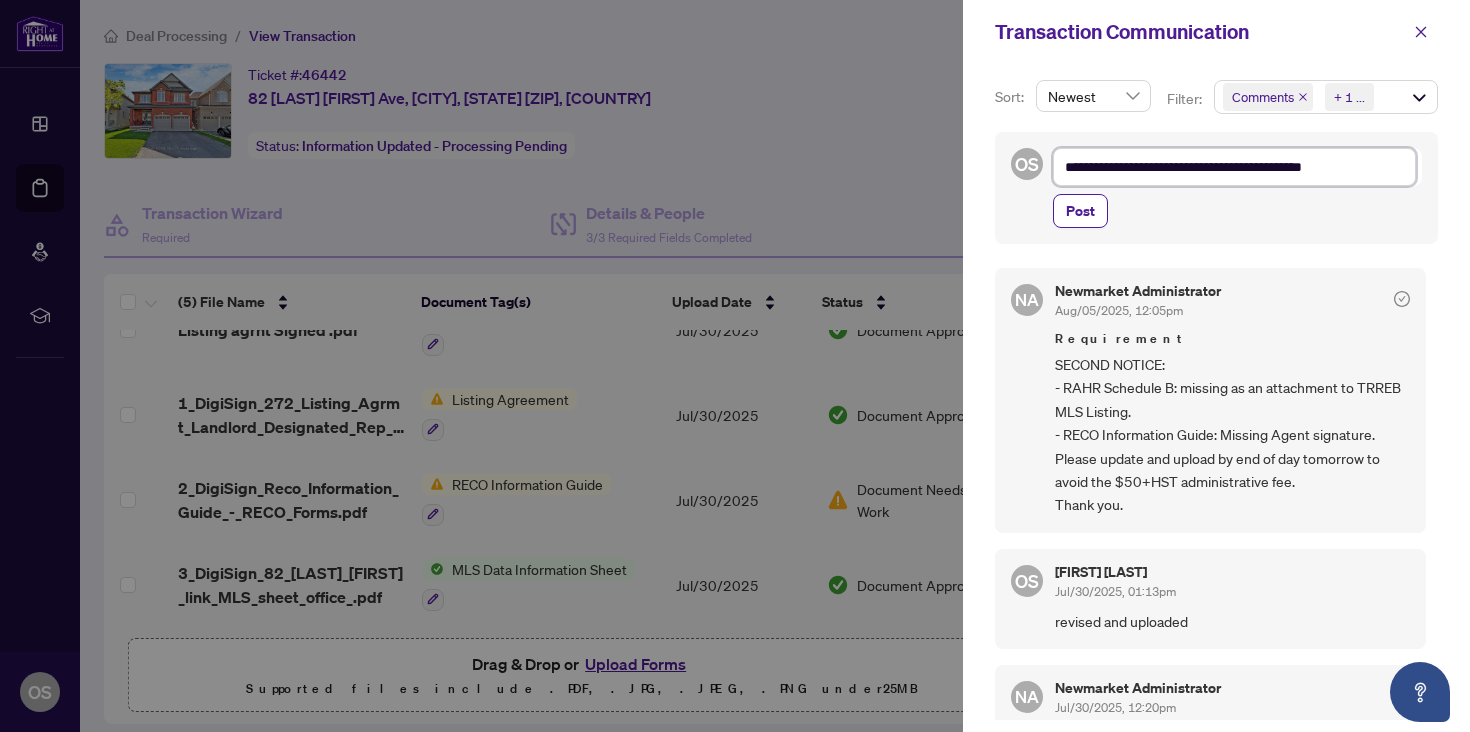 type on "**********" 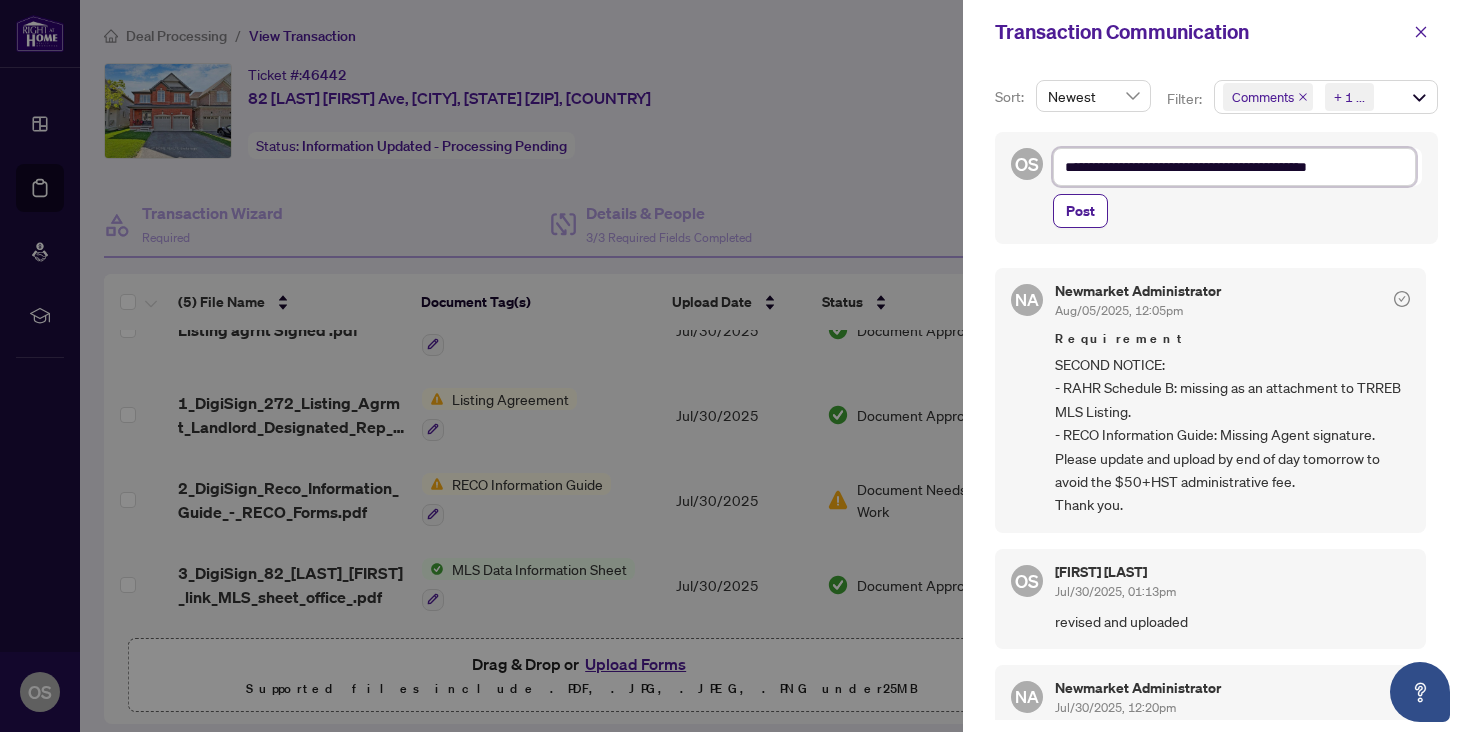 type on "**********" 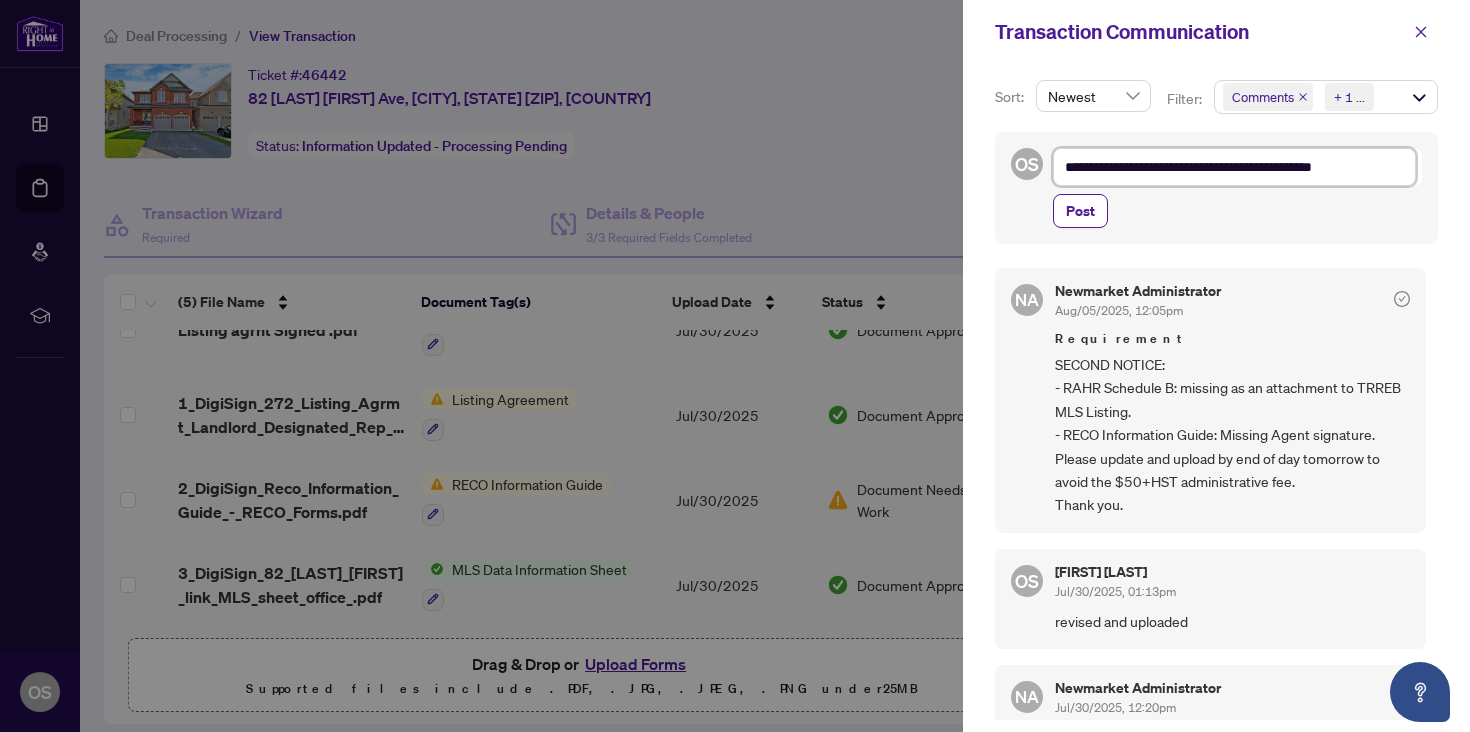type on "**********" 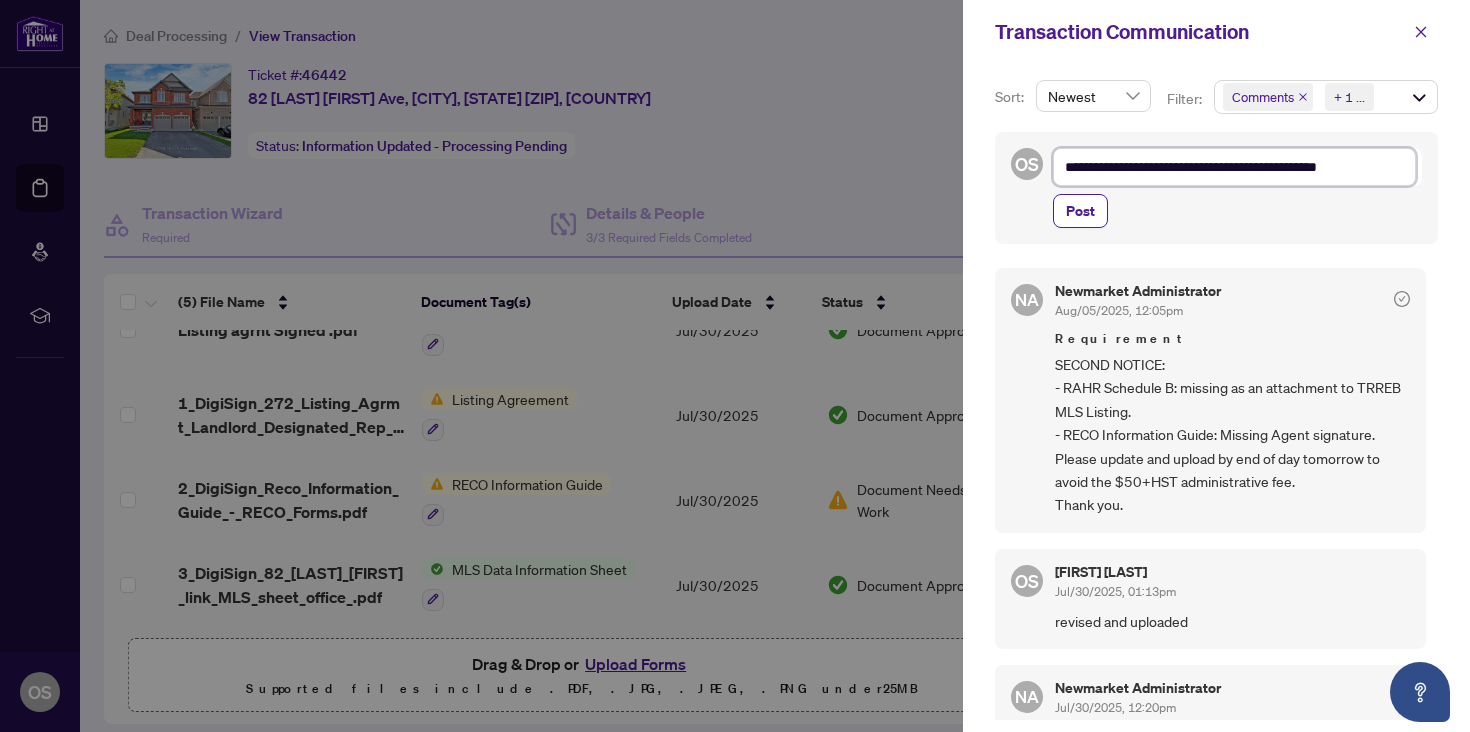 type on "**********" 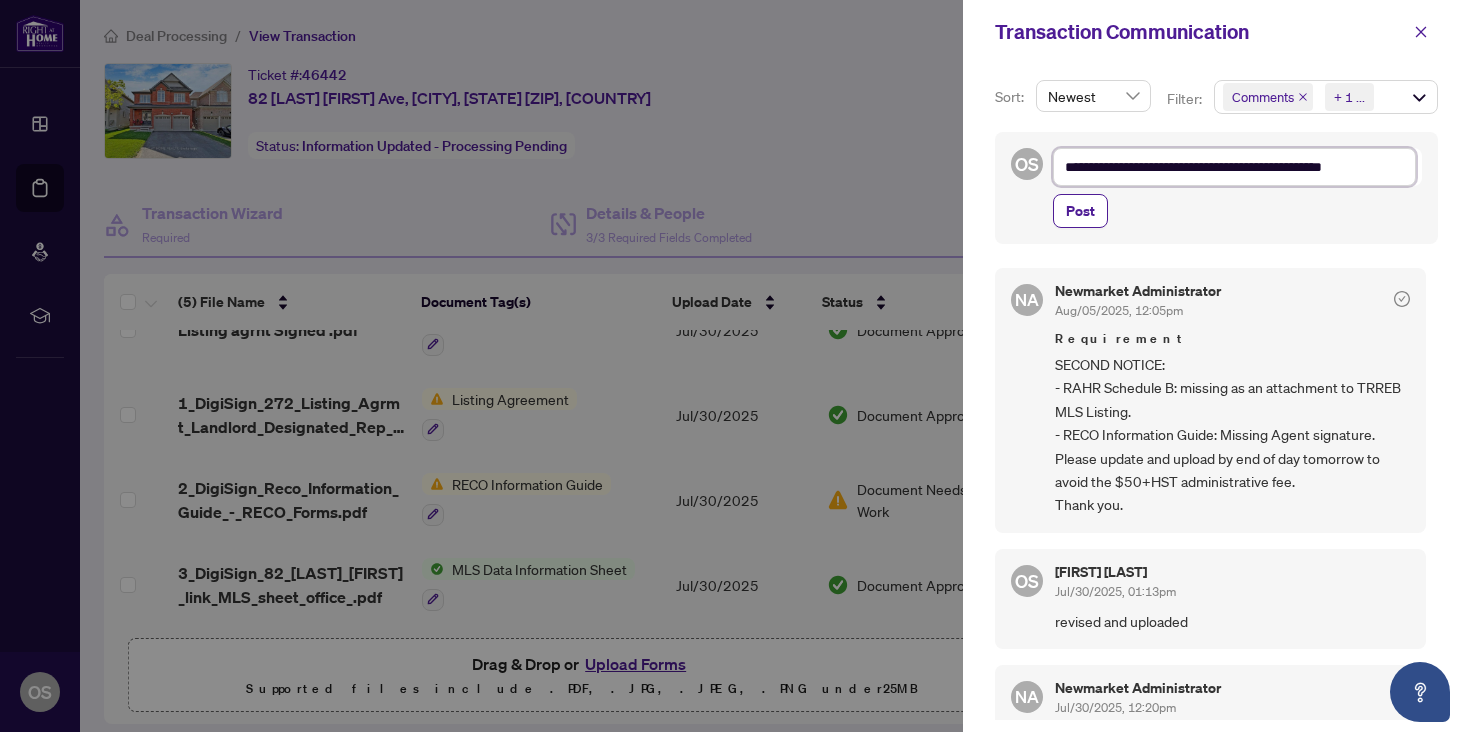 type on "**********" 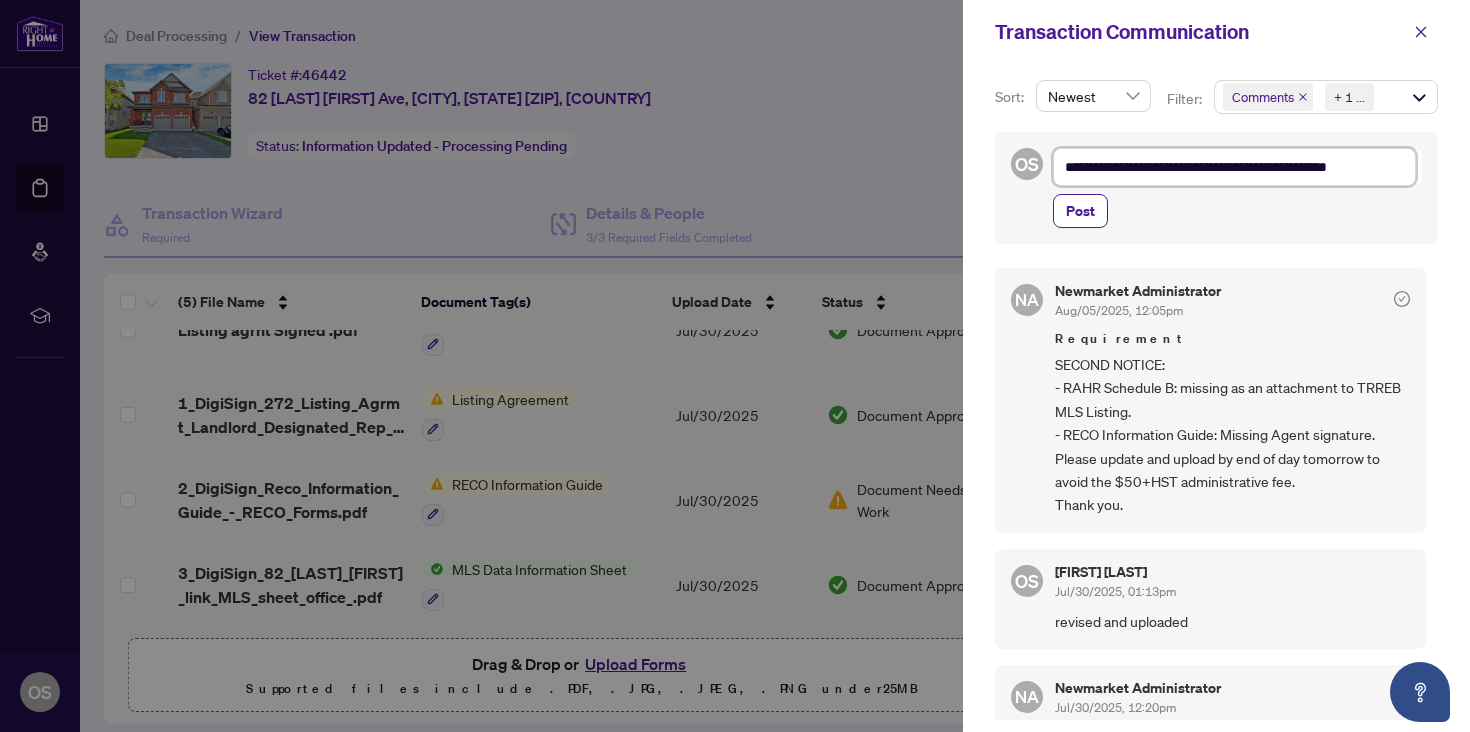 type on "**********" 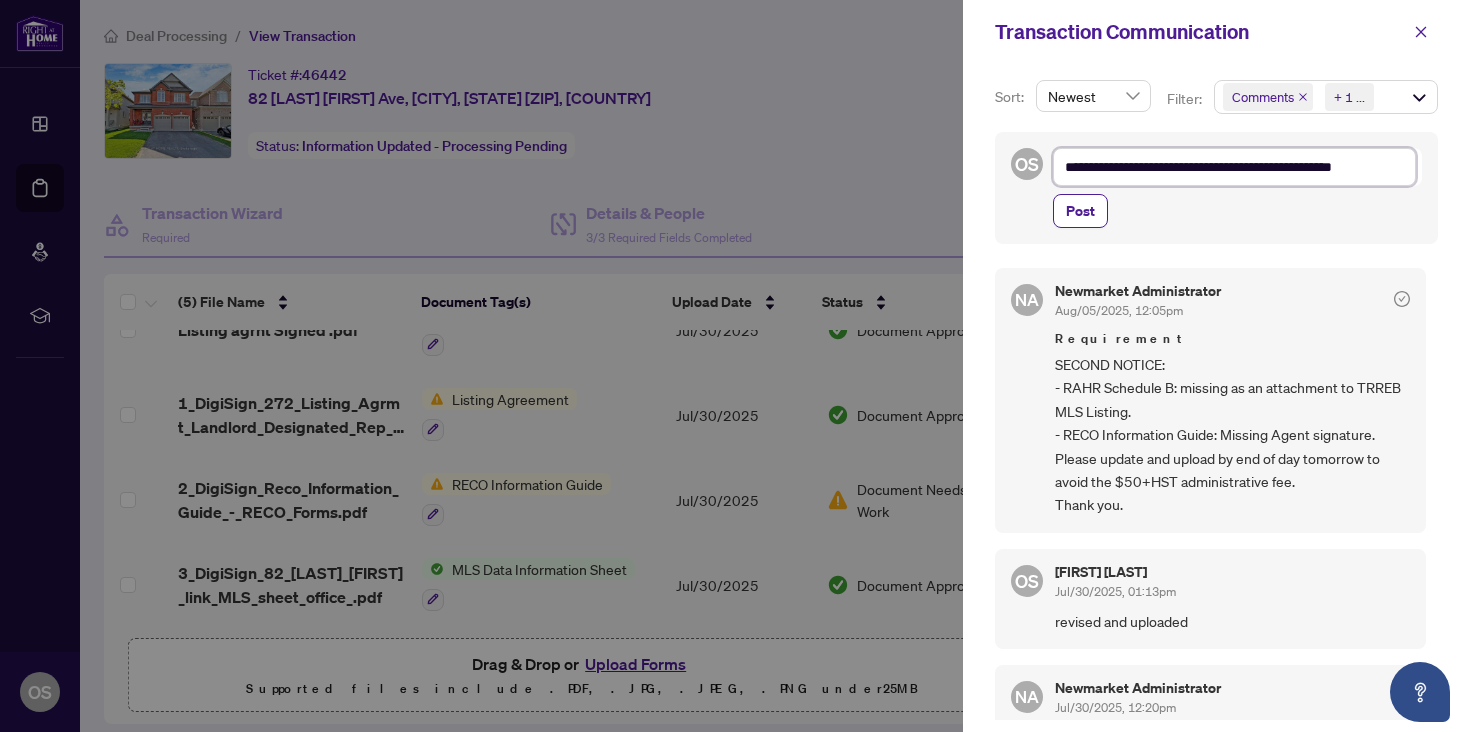 type on "**********" 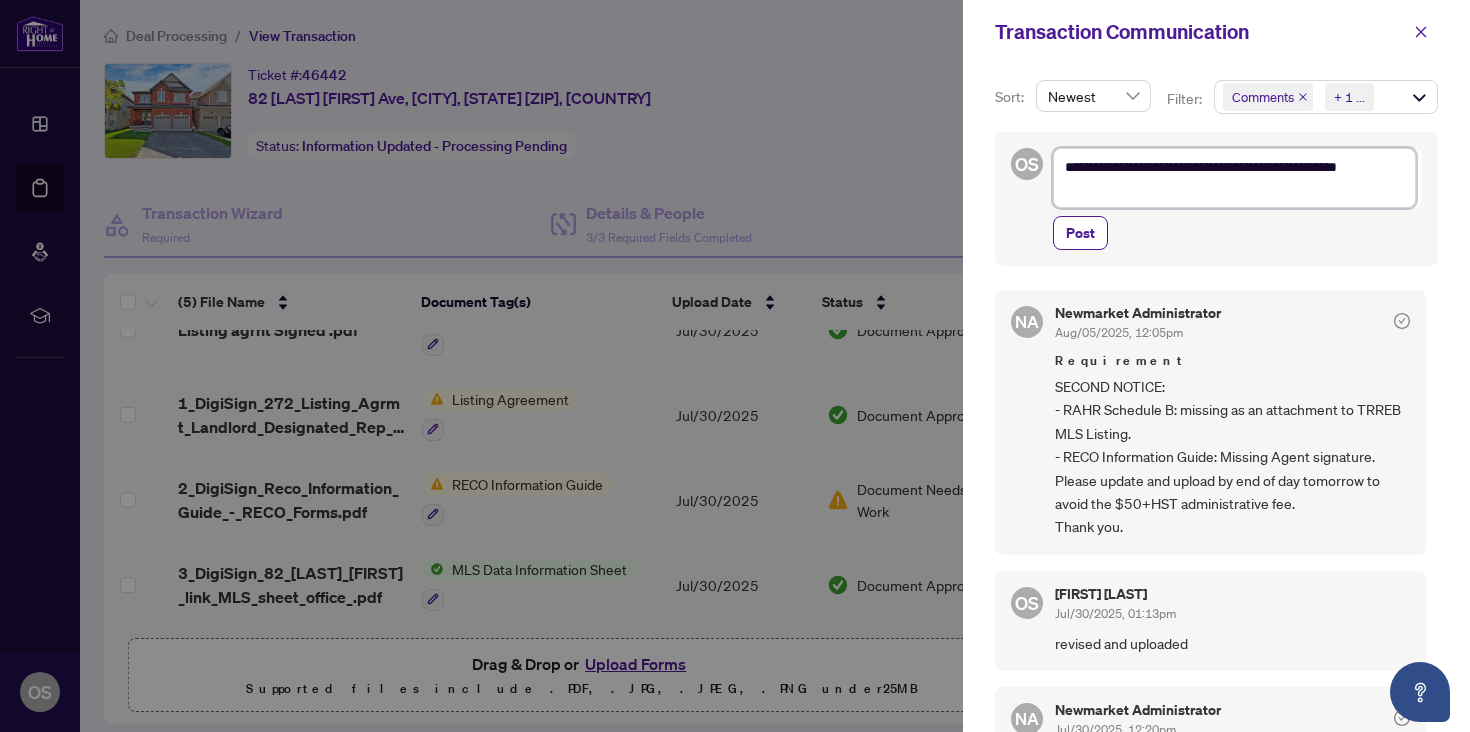 type on "**********" 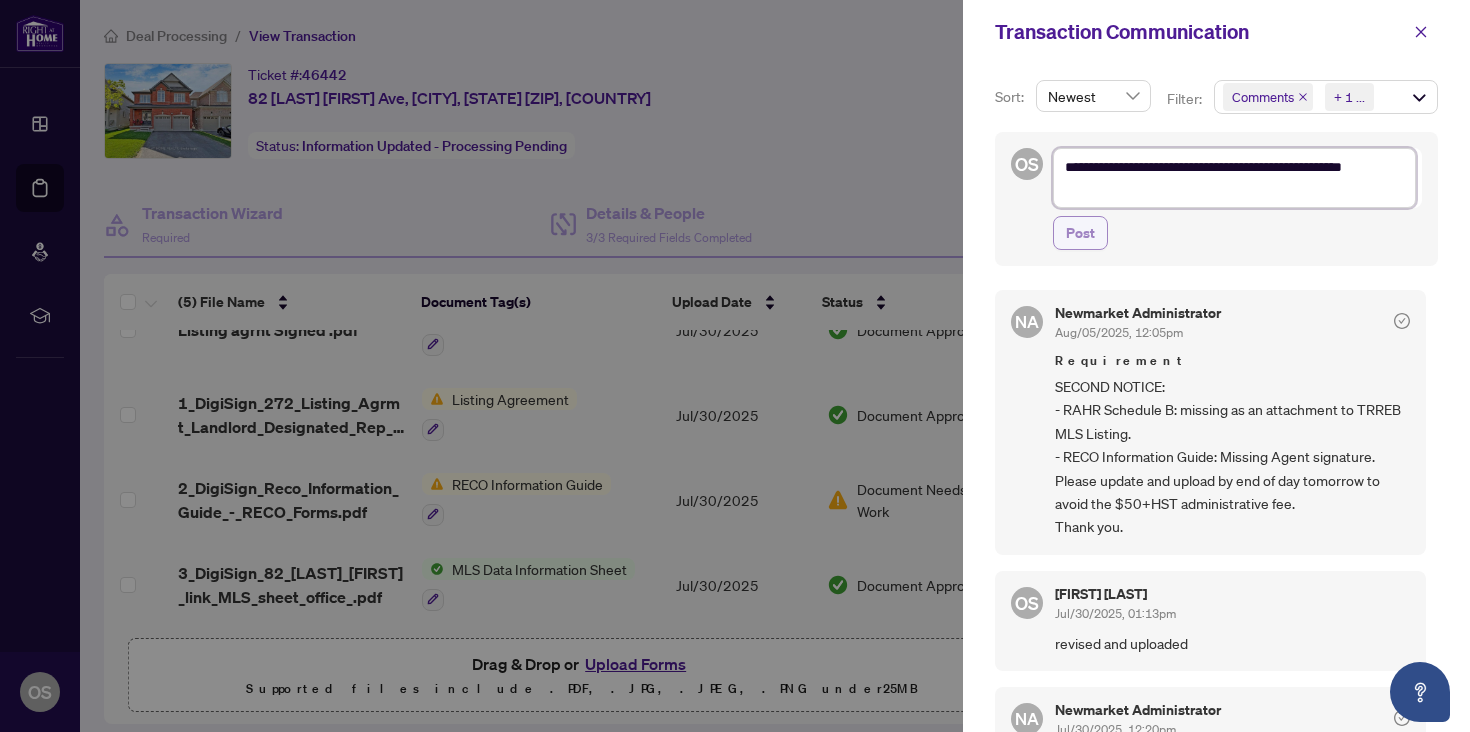 type on "**********" 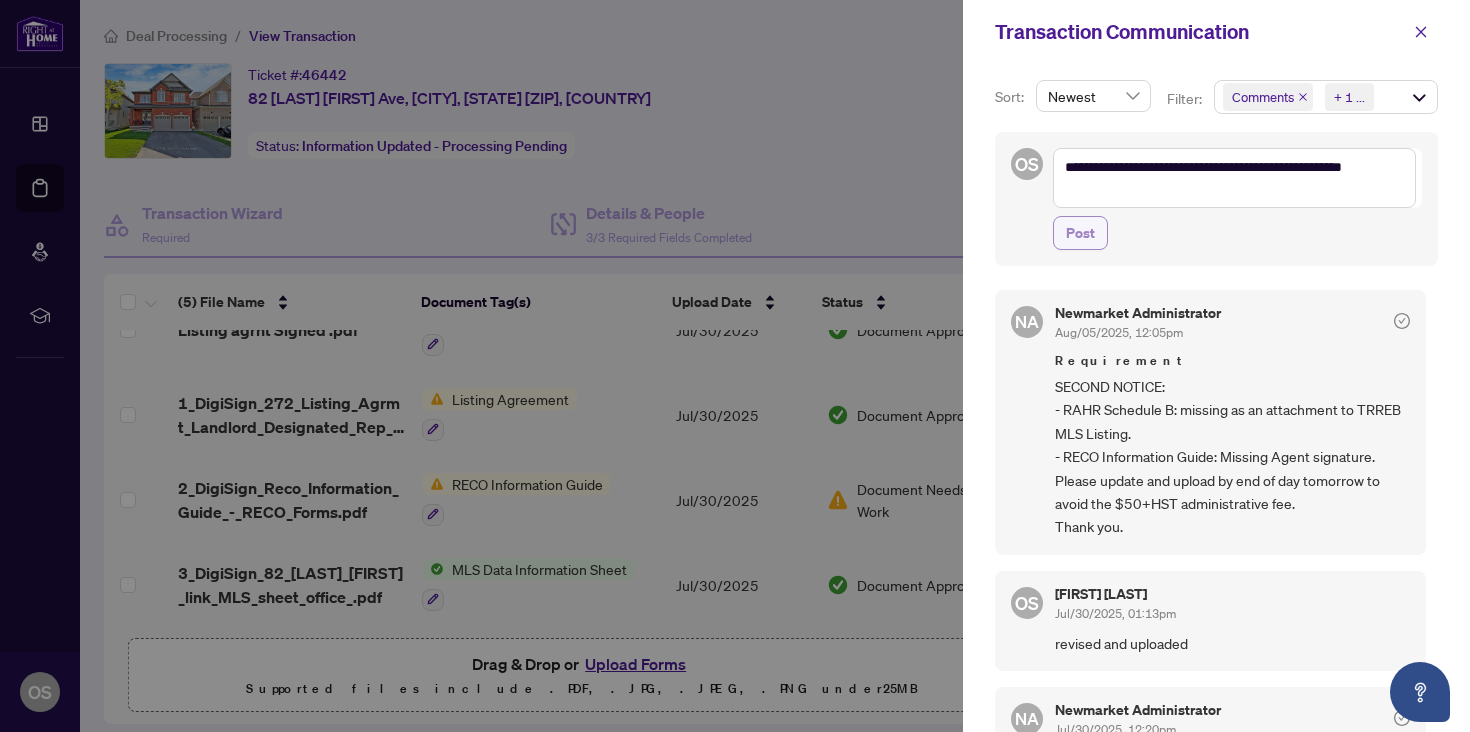click on "Post" at bounding box center [1080, 233] 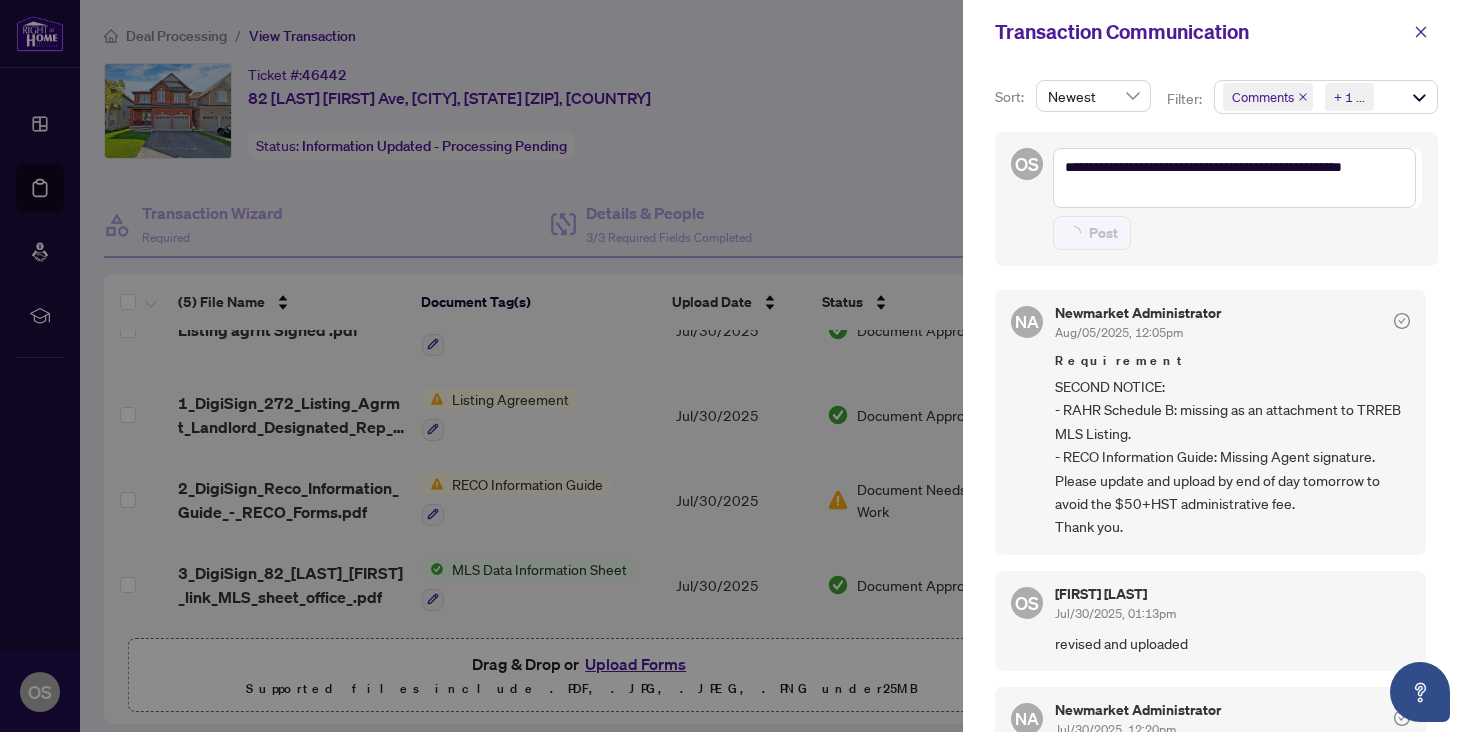 type 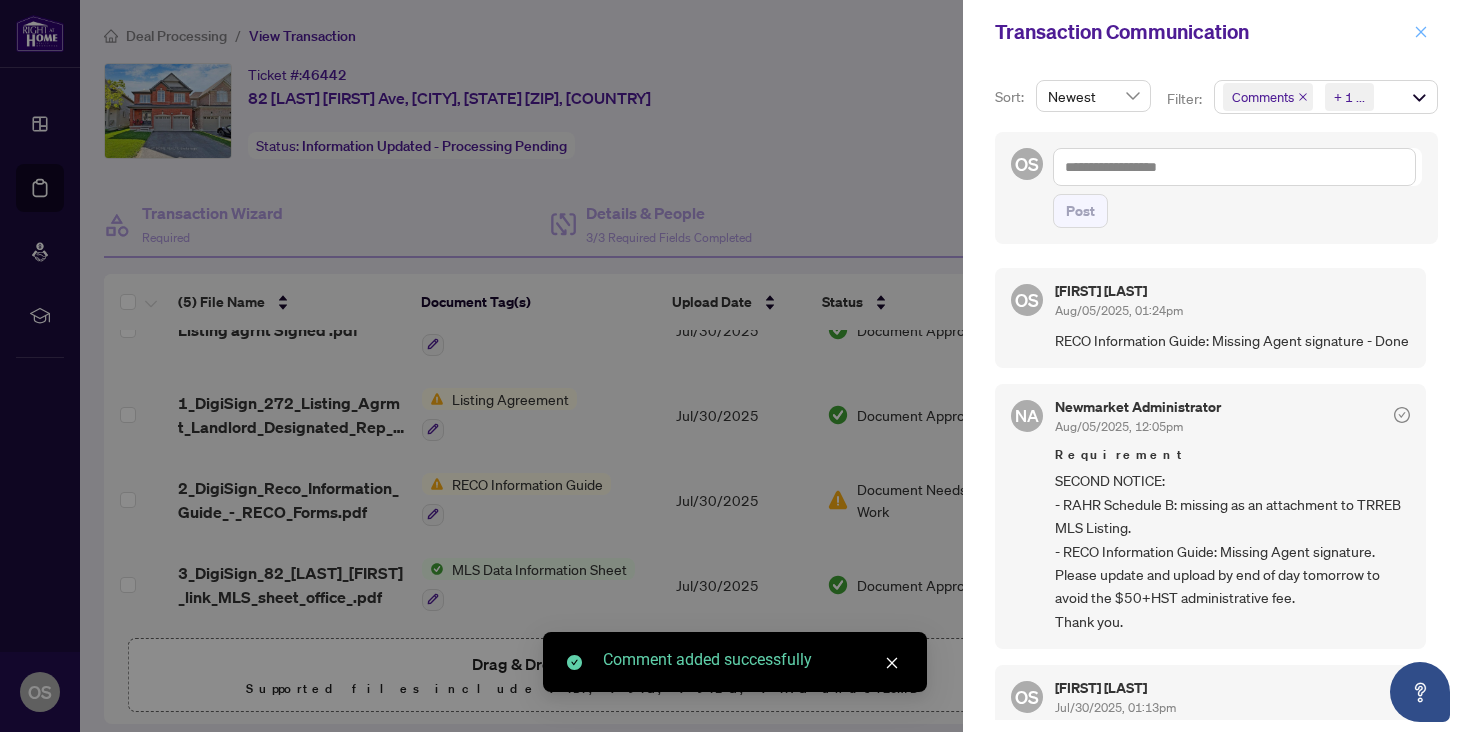 click 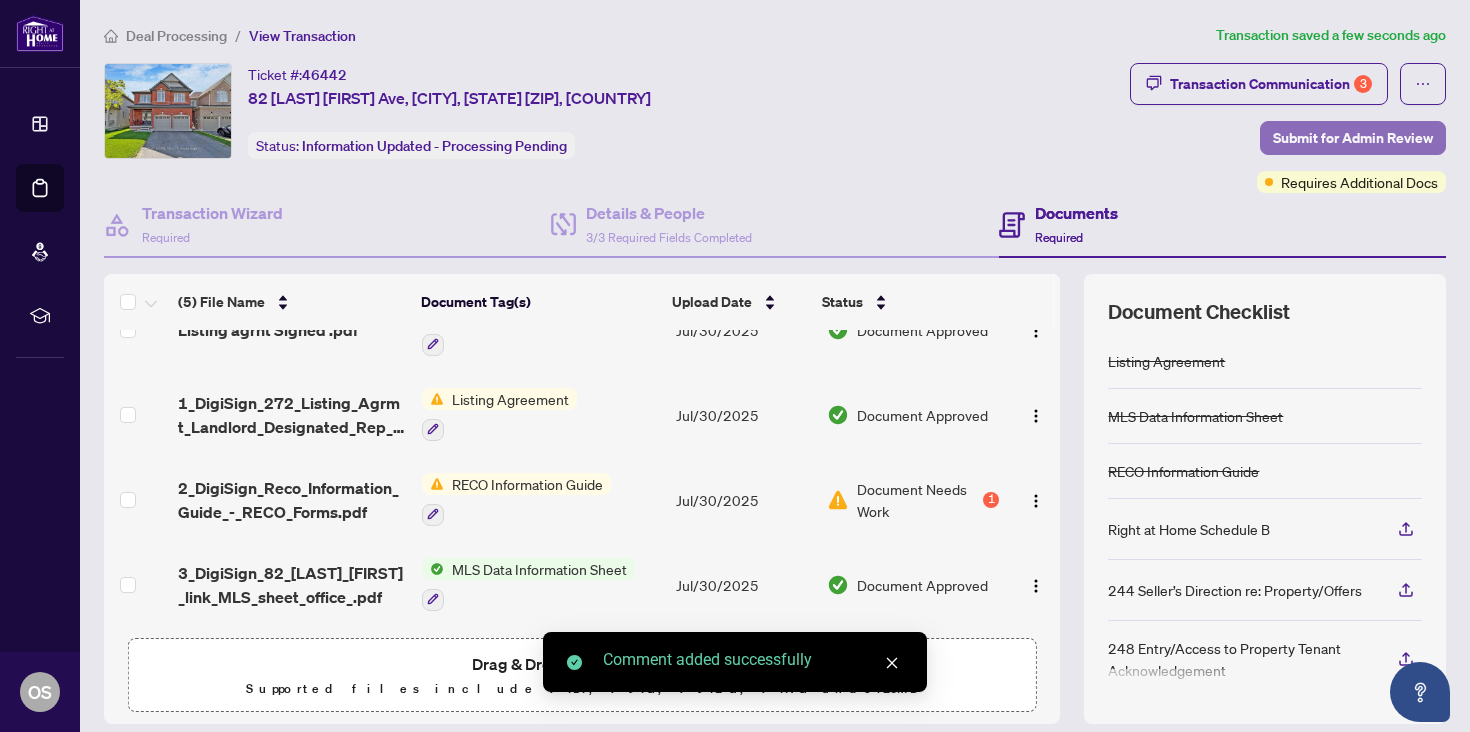 click on "Submit for Admin Review" at bounding box center [1353, 138] 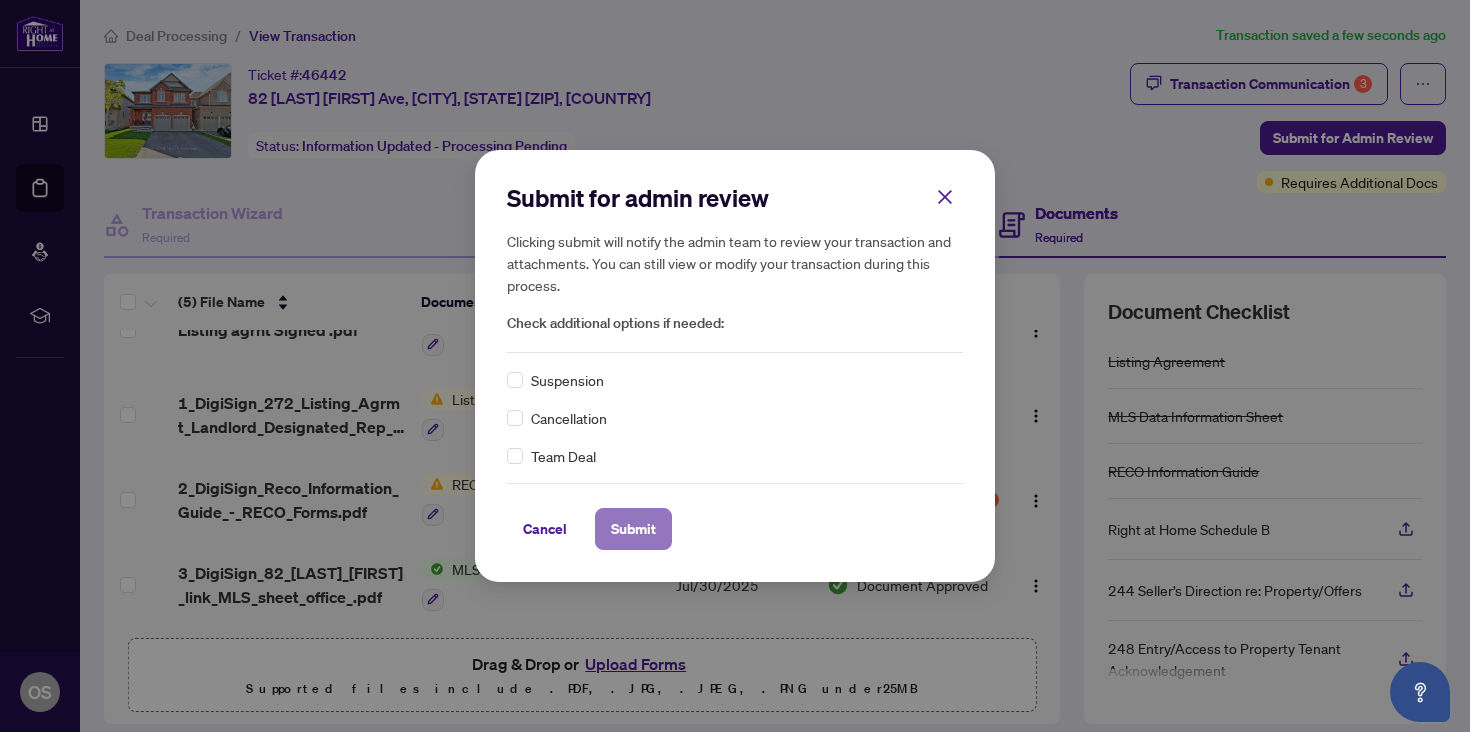 click on "Submit" at bounding box center (633, 529) 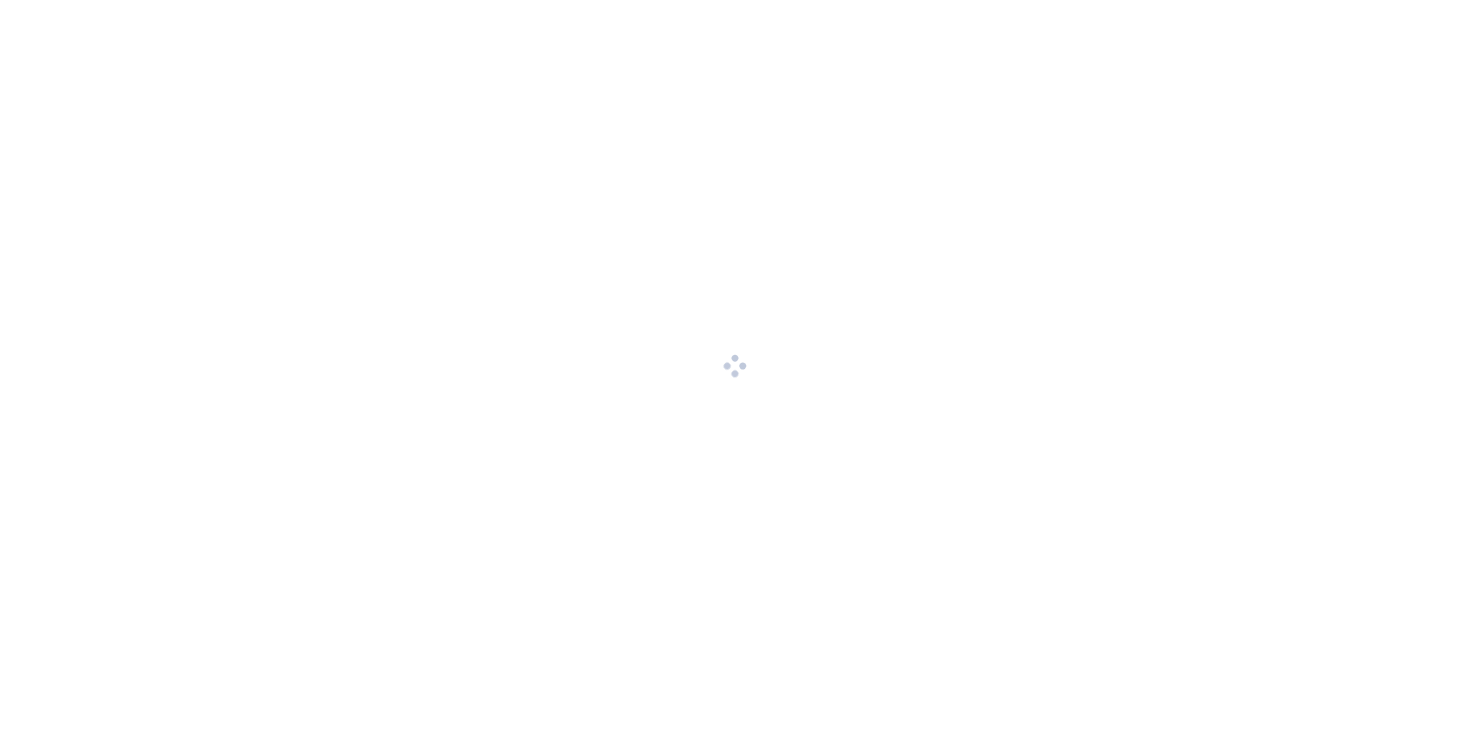 scroll, scrollTop: 0, scrollLeft: 0, axis: both 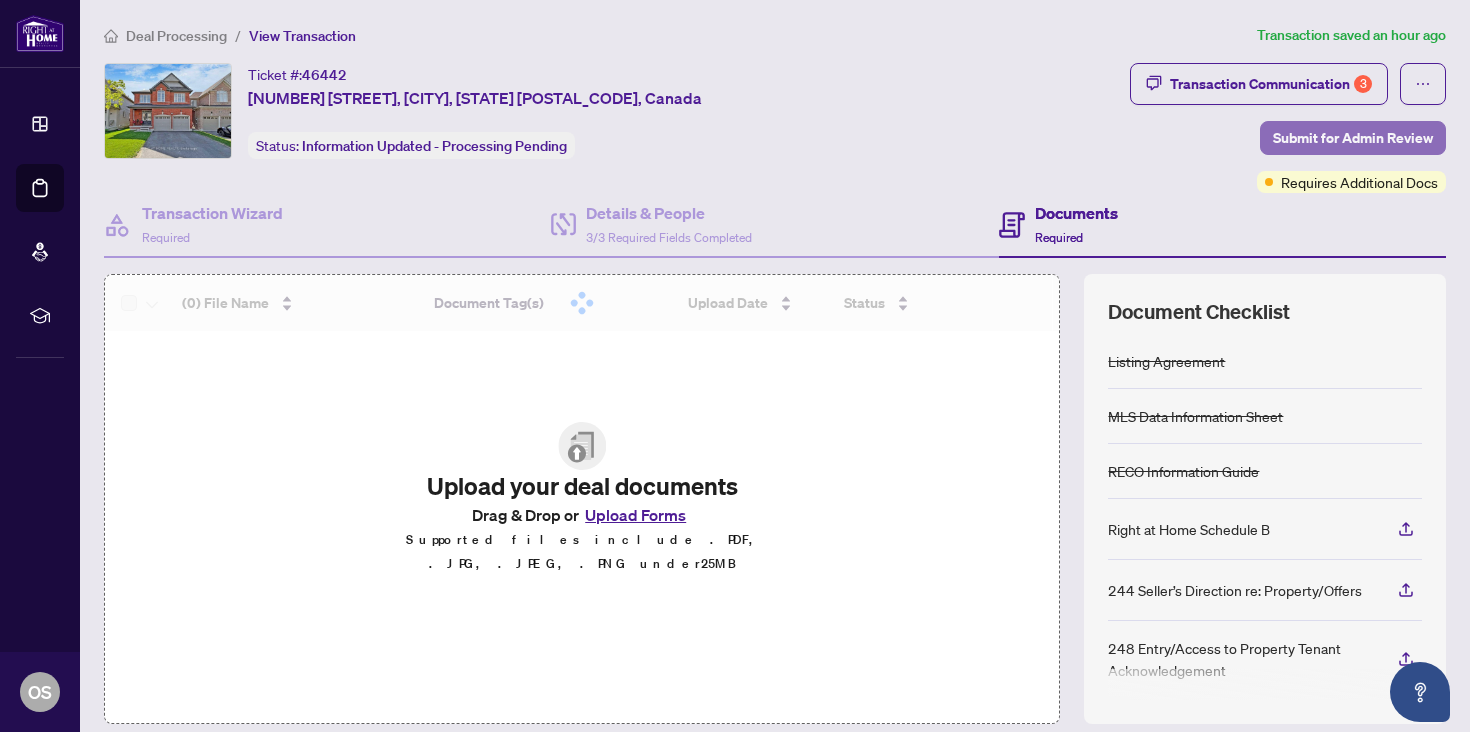 click on "Submit for Admin Review" at bounding box center [1353, 138] 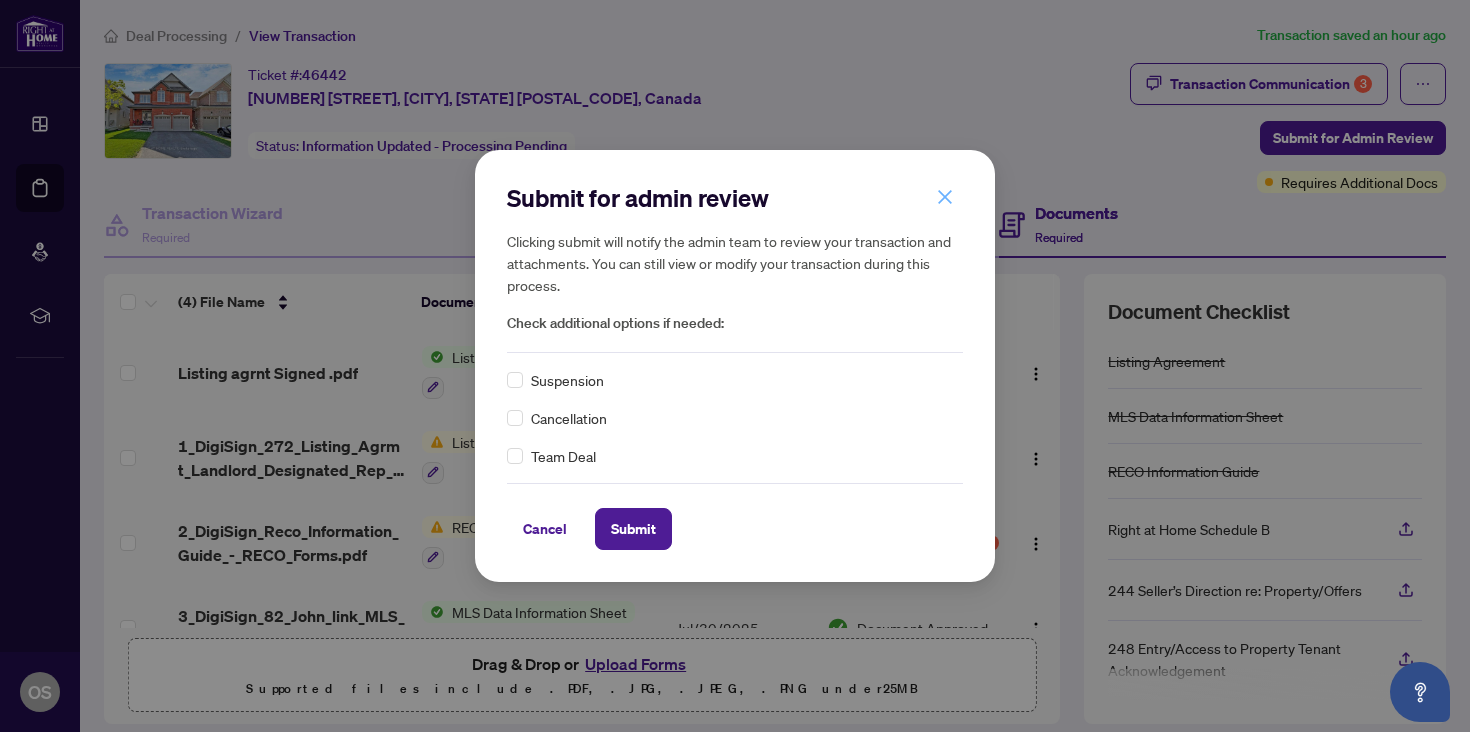 click 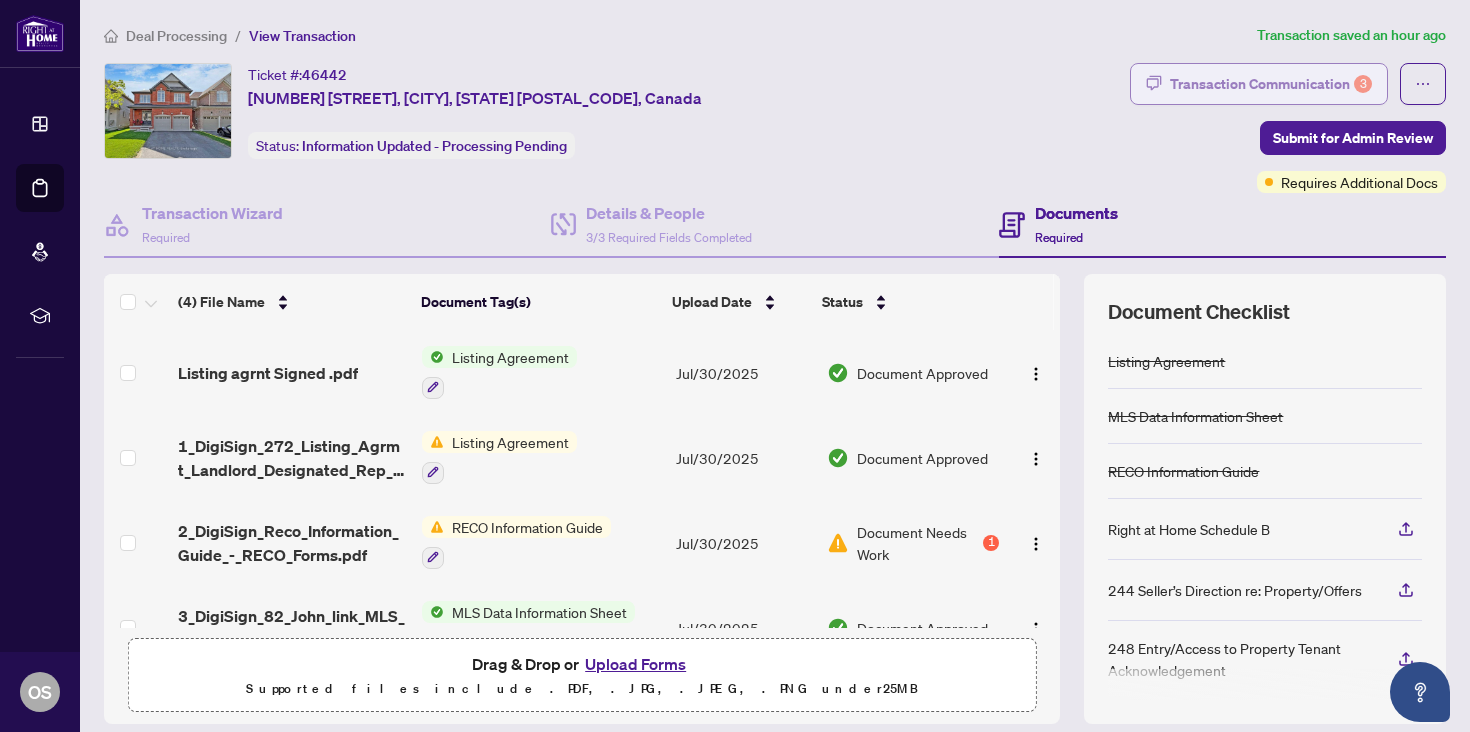 click on "Transaction Communication 3" at bounding box center (1271, 84) 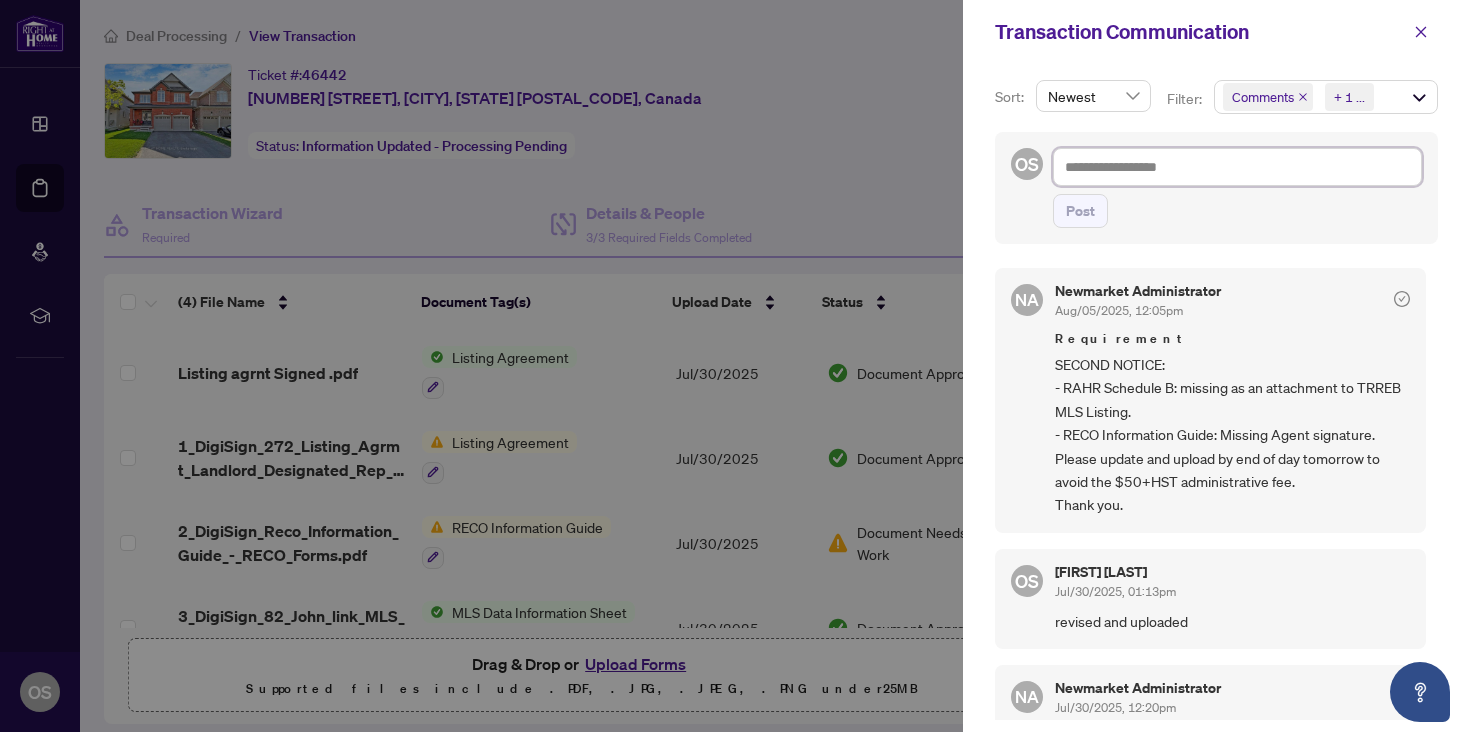 click at bounding box center [1237, 167] 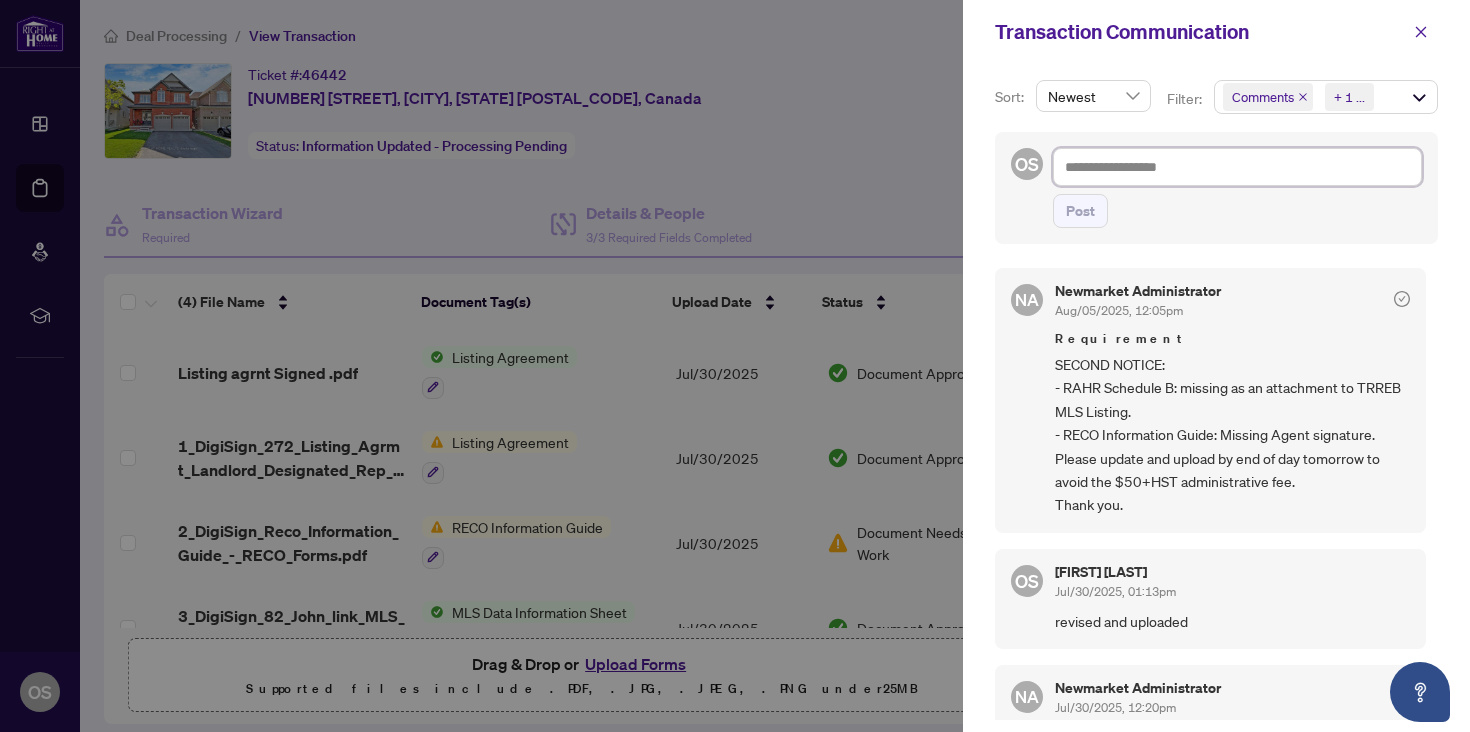 type on "*" 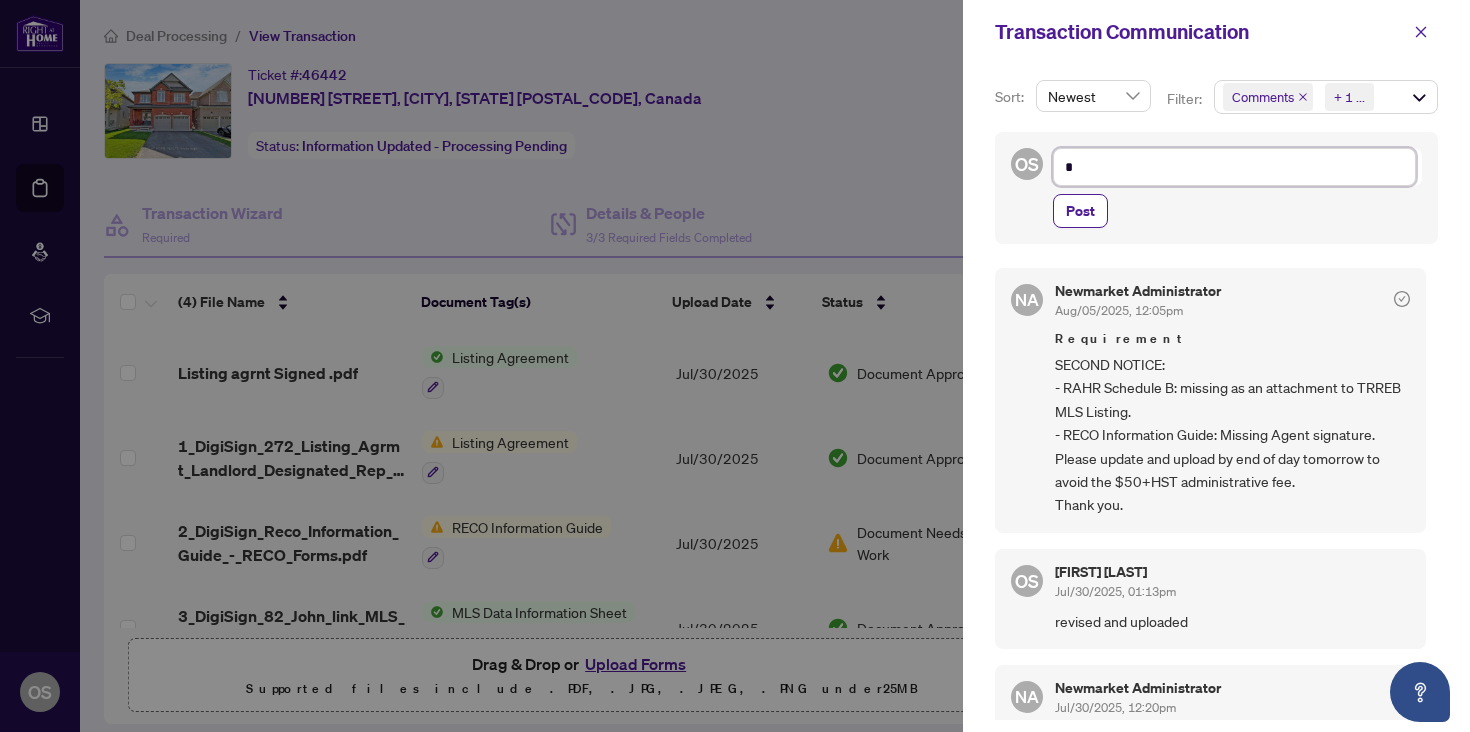 type on "**" 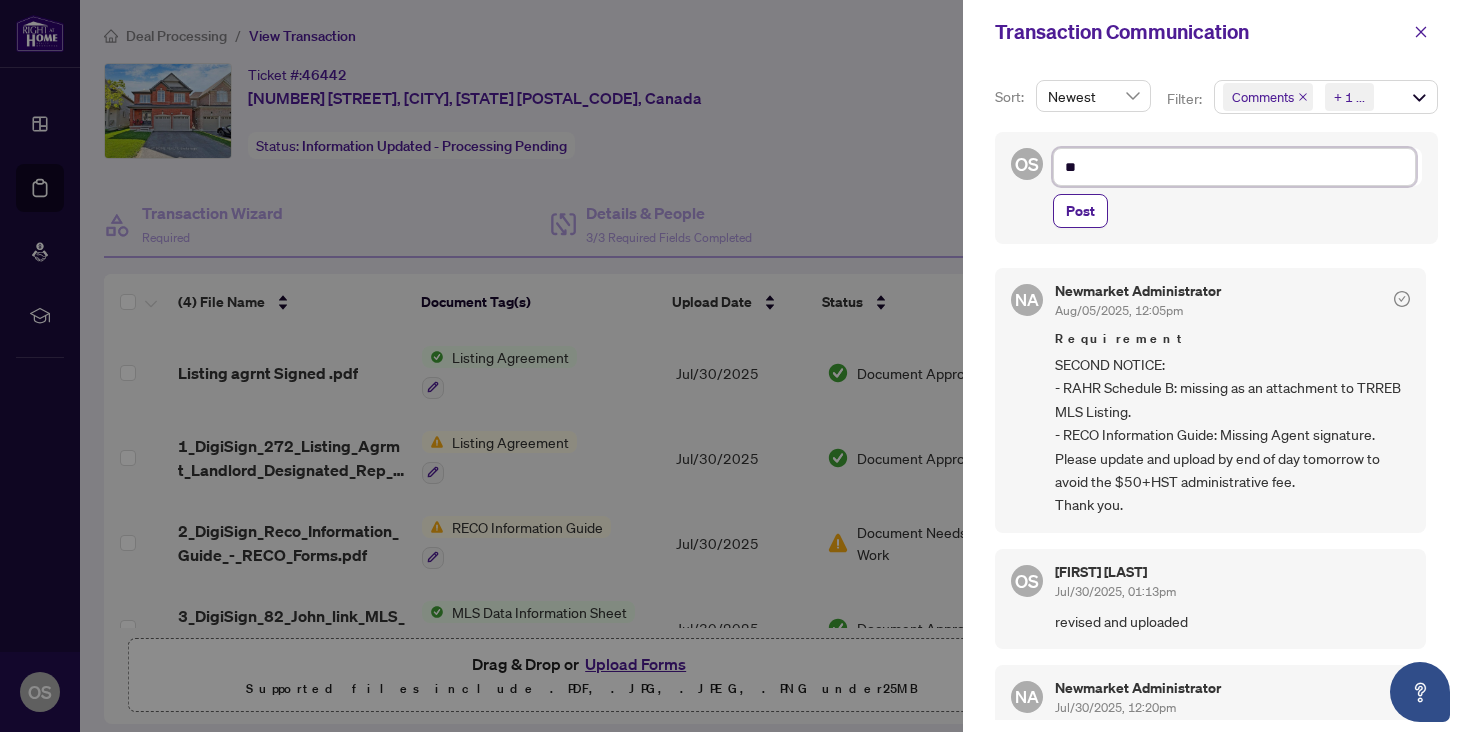 type on "**" 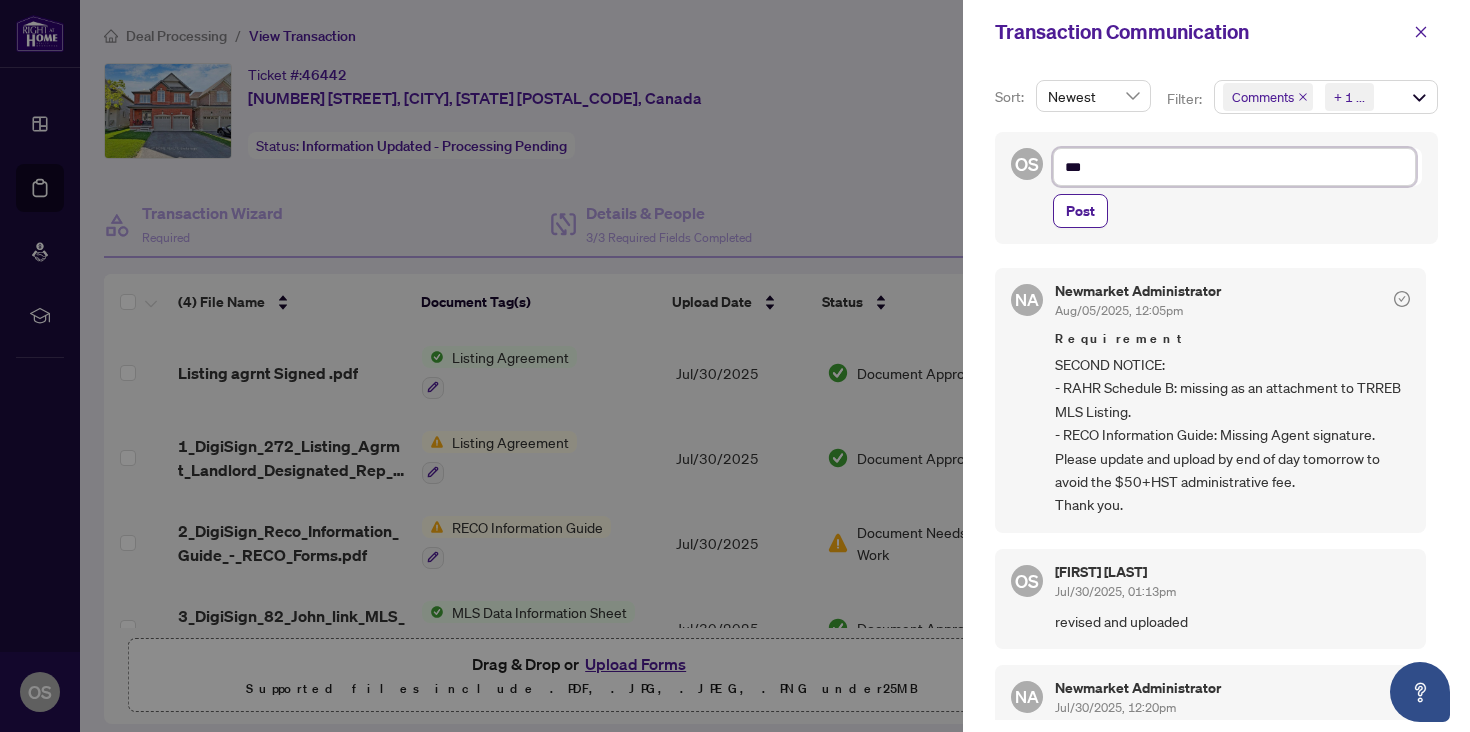 type on "****" 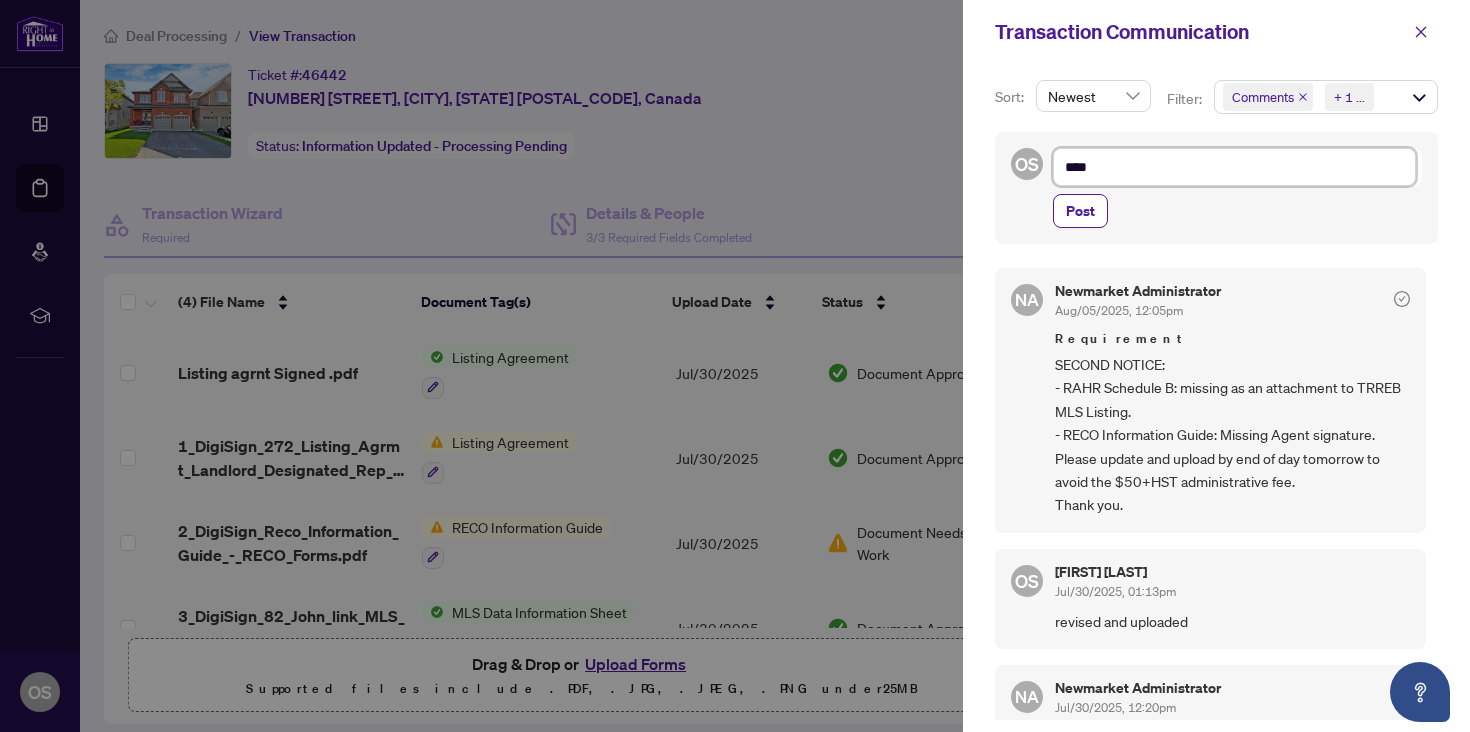 type on "*****" 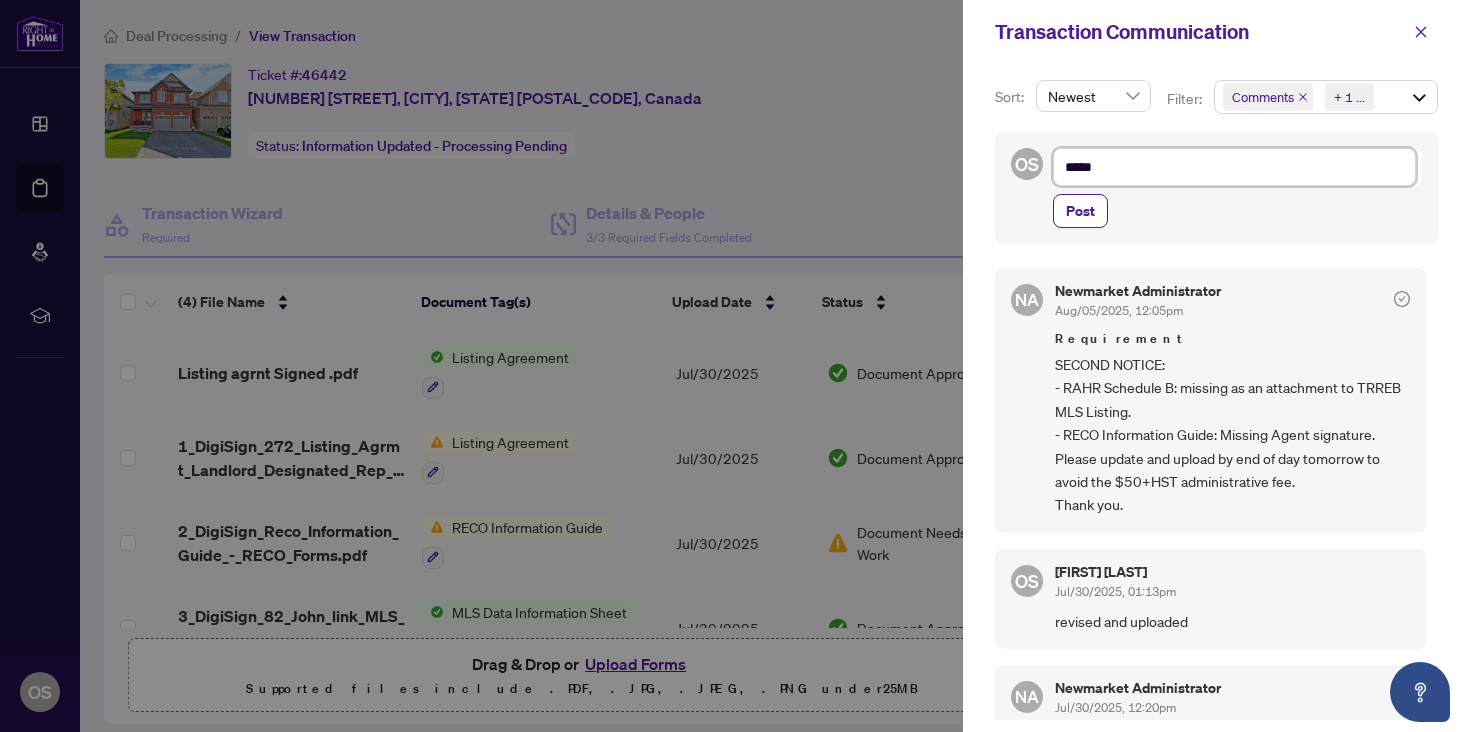 type on "******" 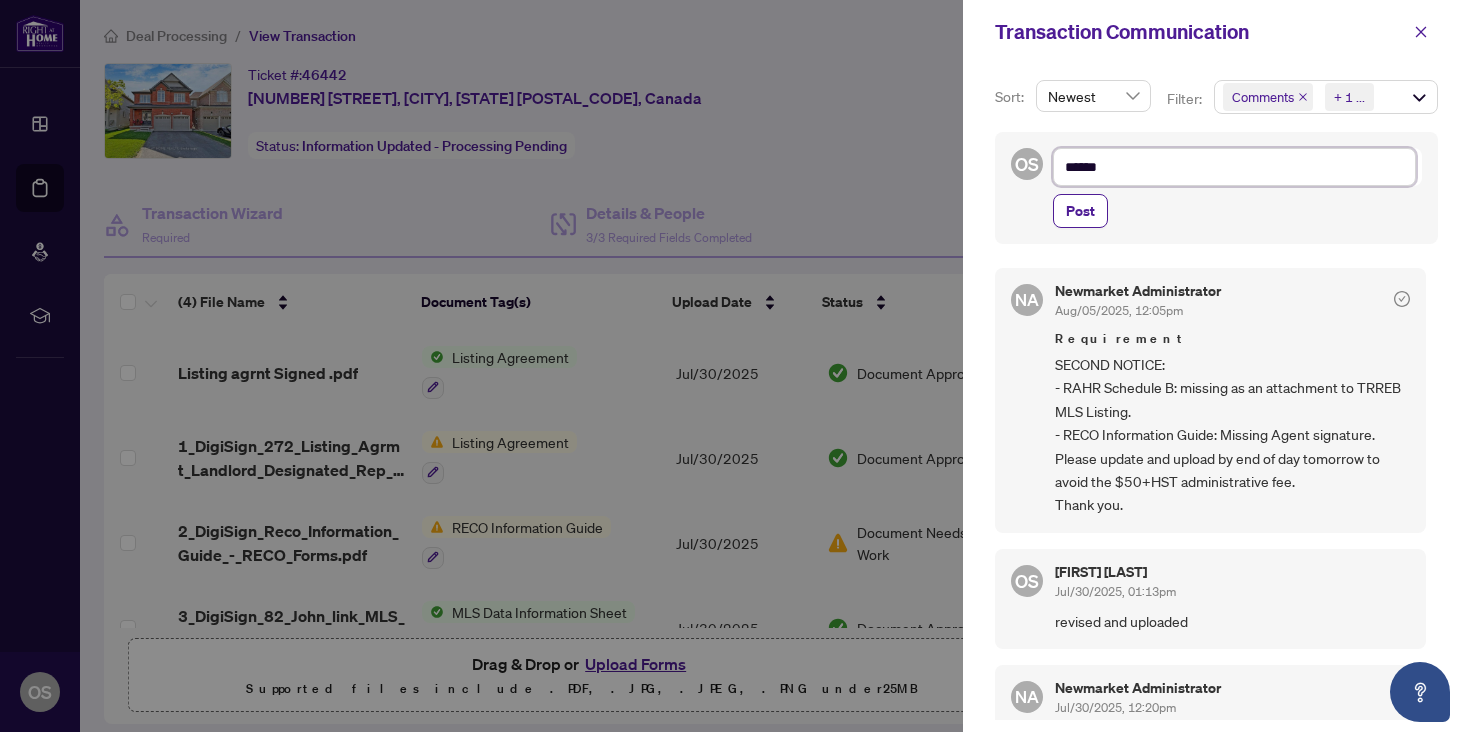 type on "******" 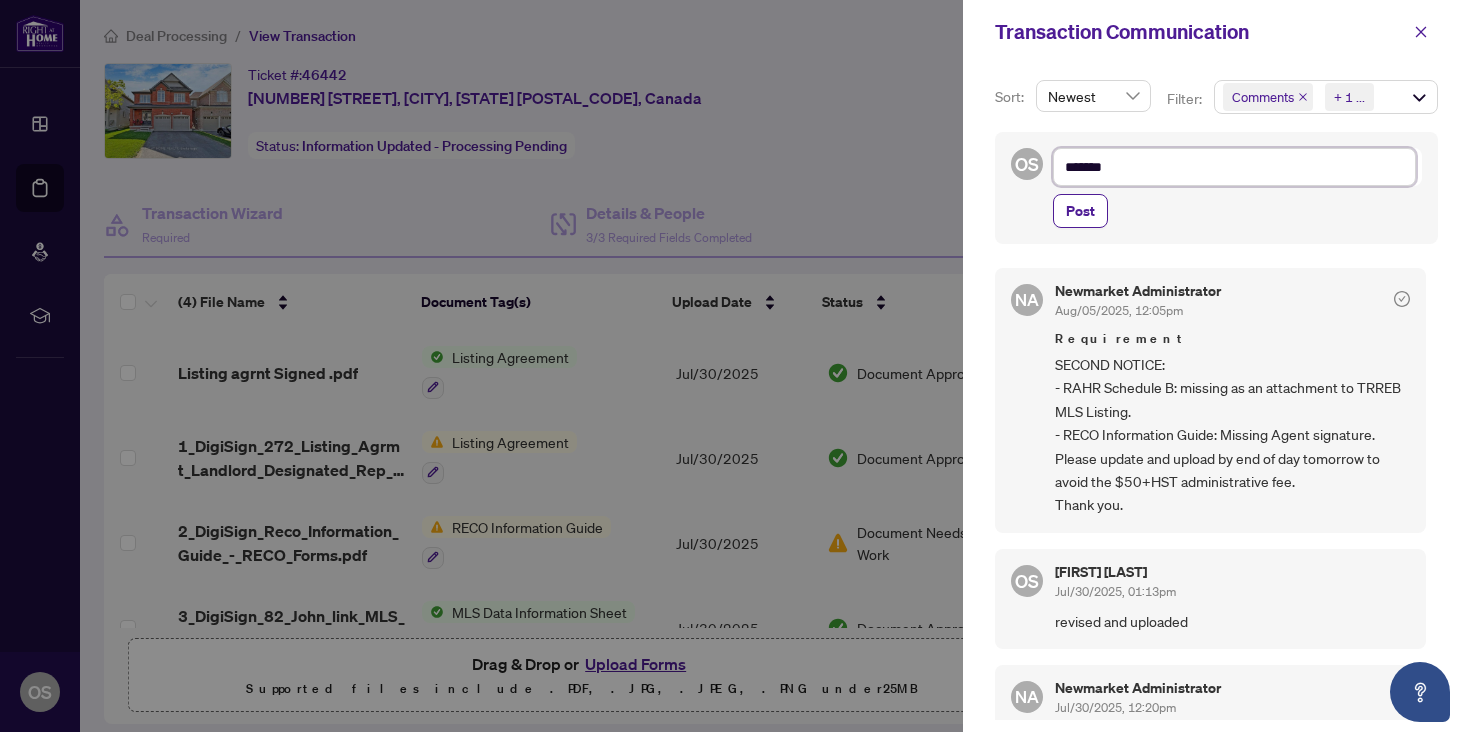 type on "********" 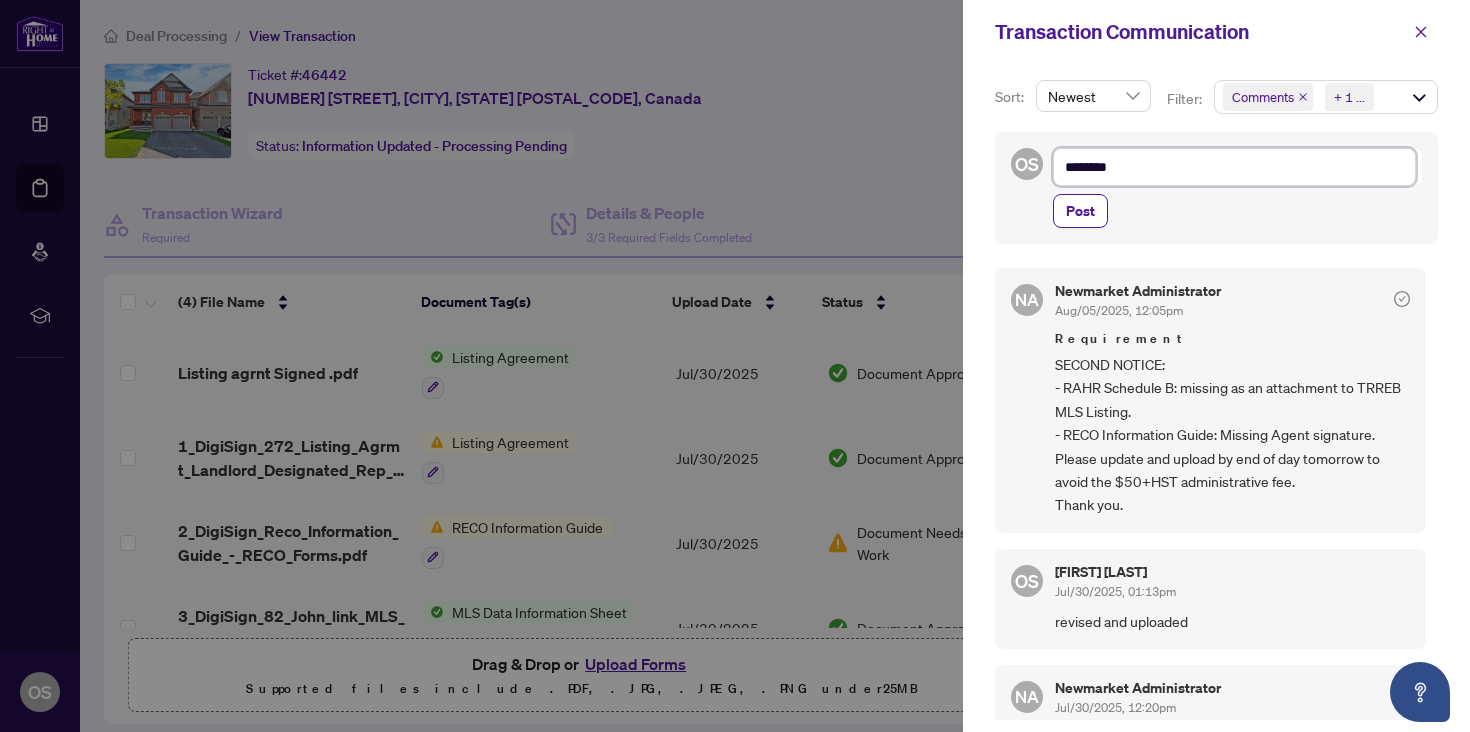 type on "*********" 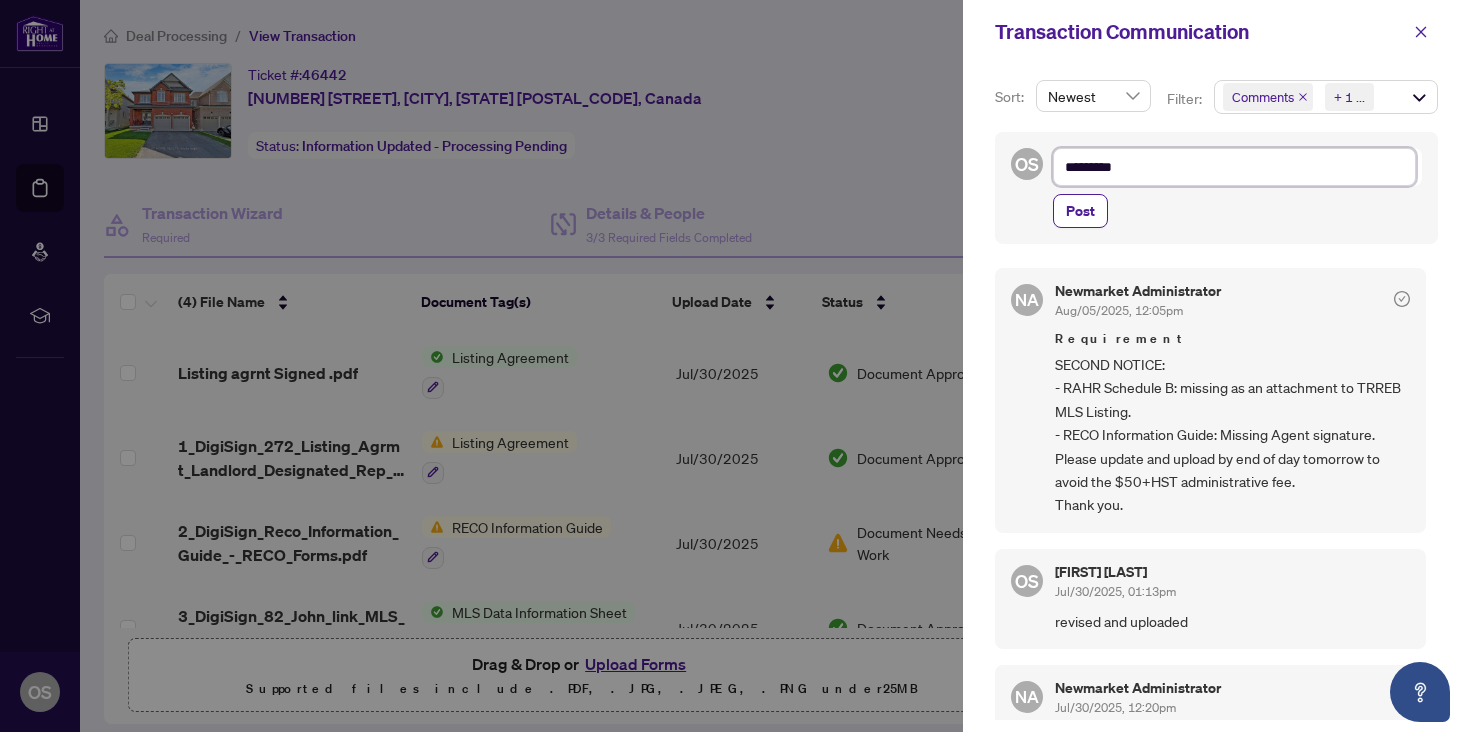 type on "**********" 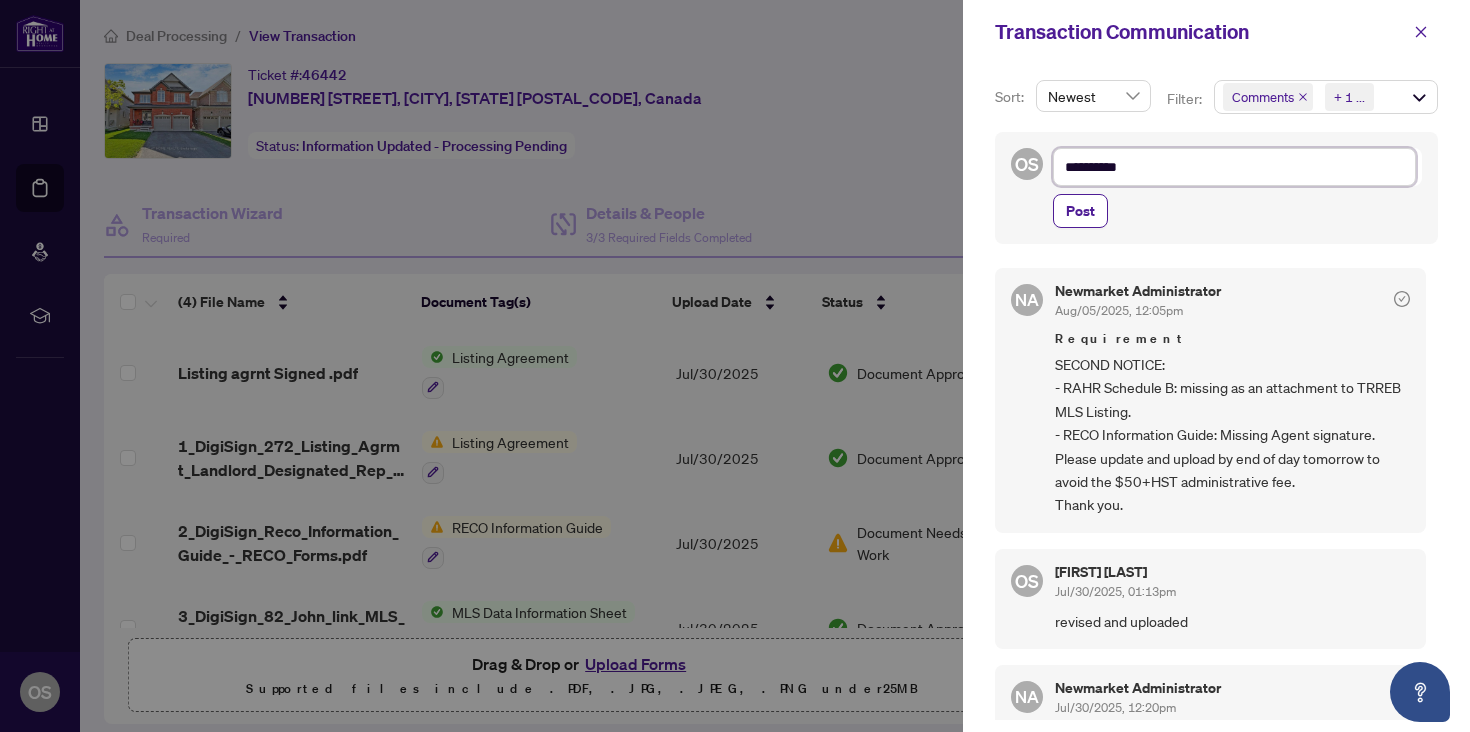 type on "**********" 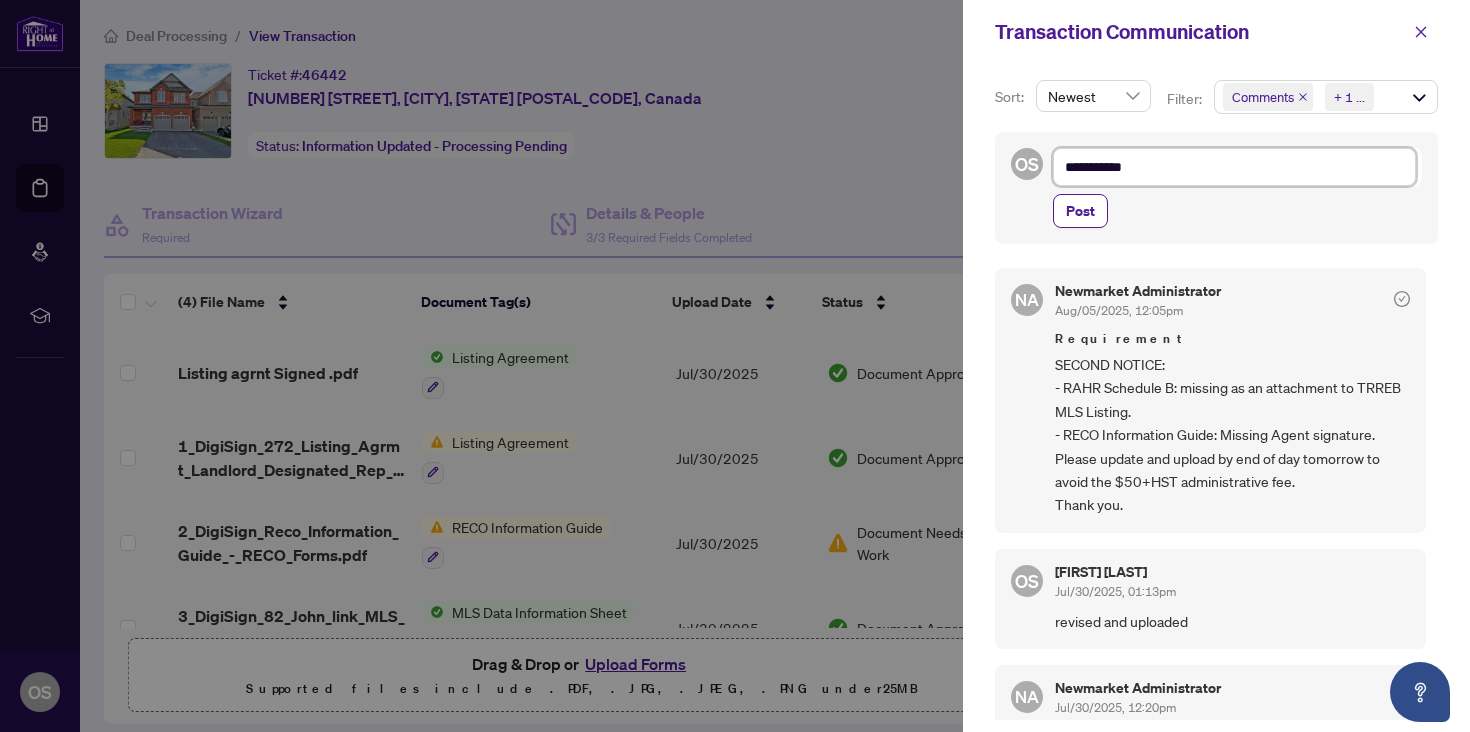 type on "**********" 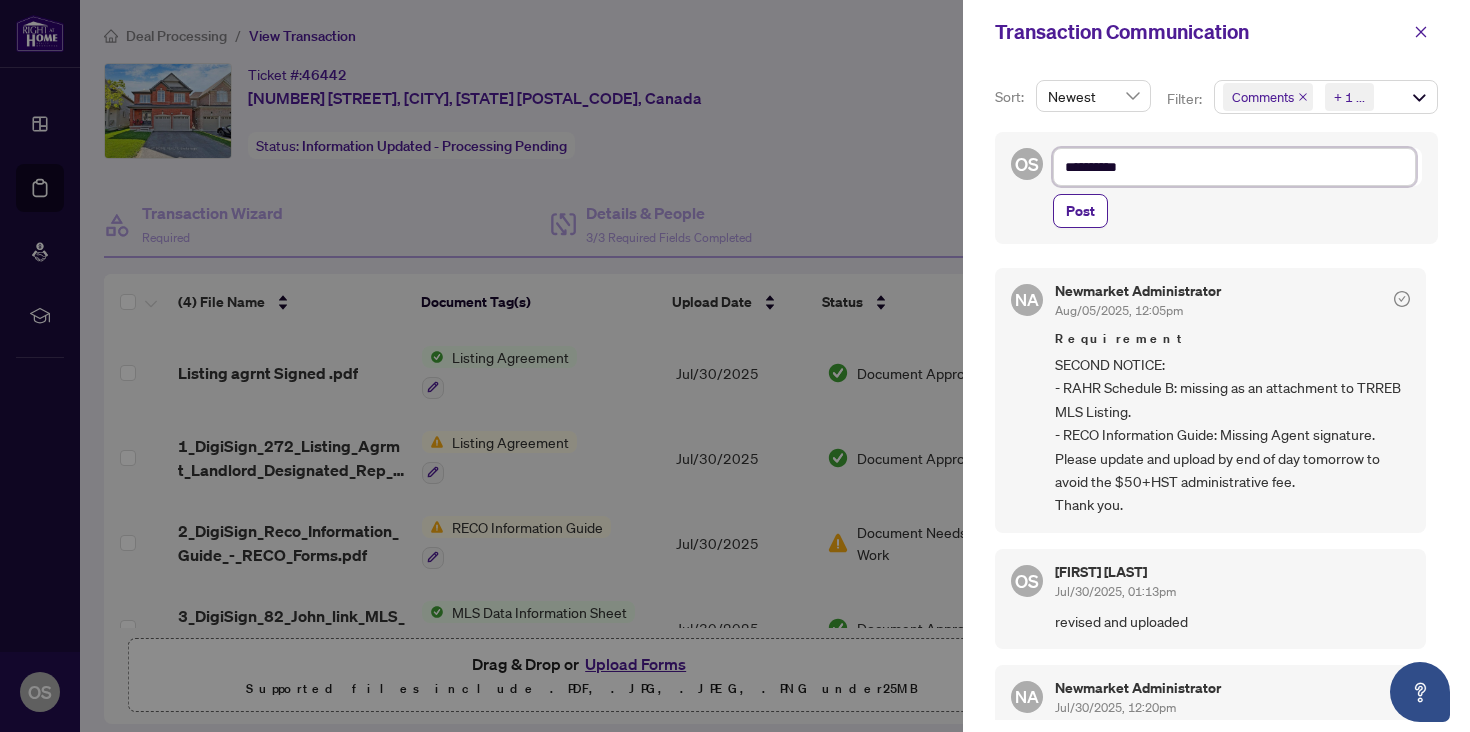 type on "*********" 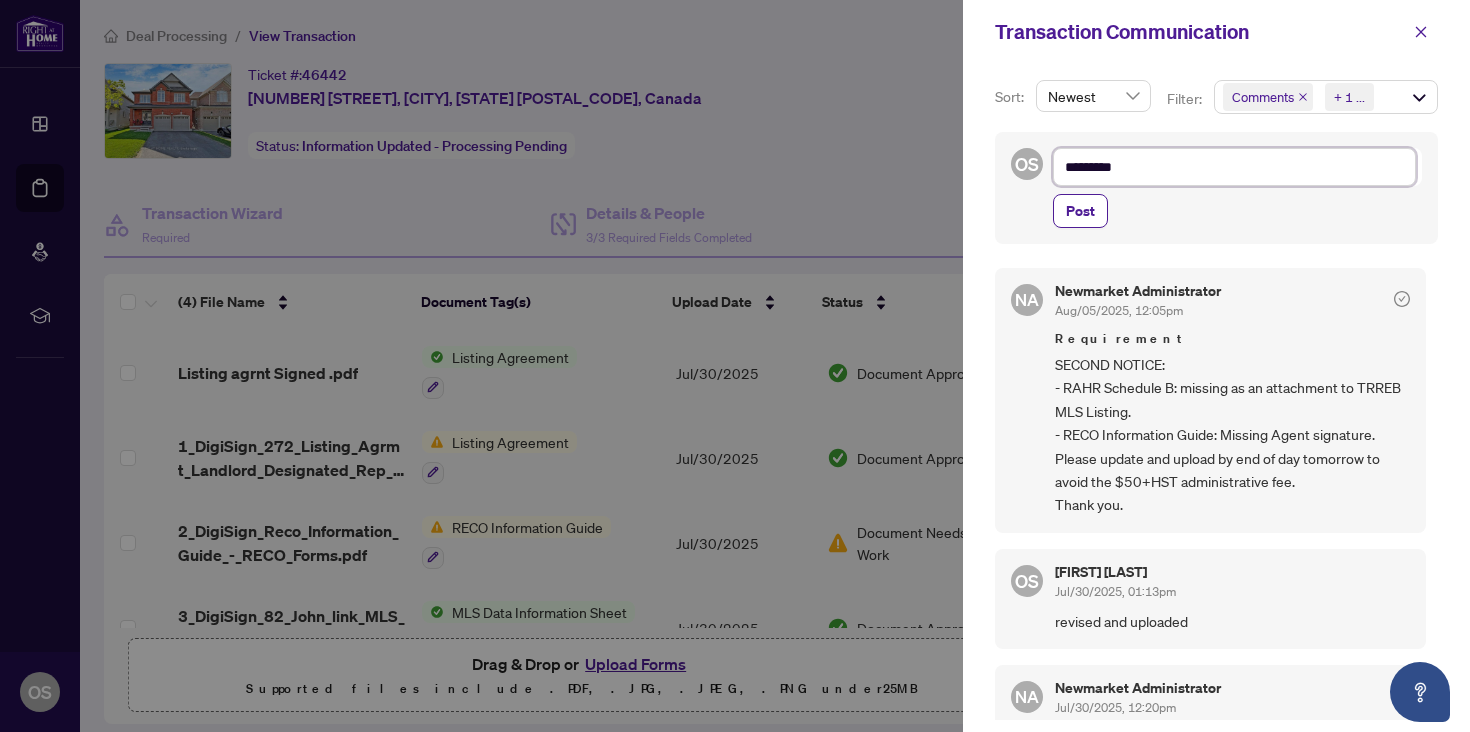 type on "********" 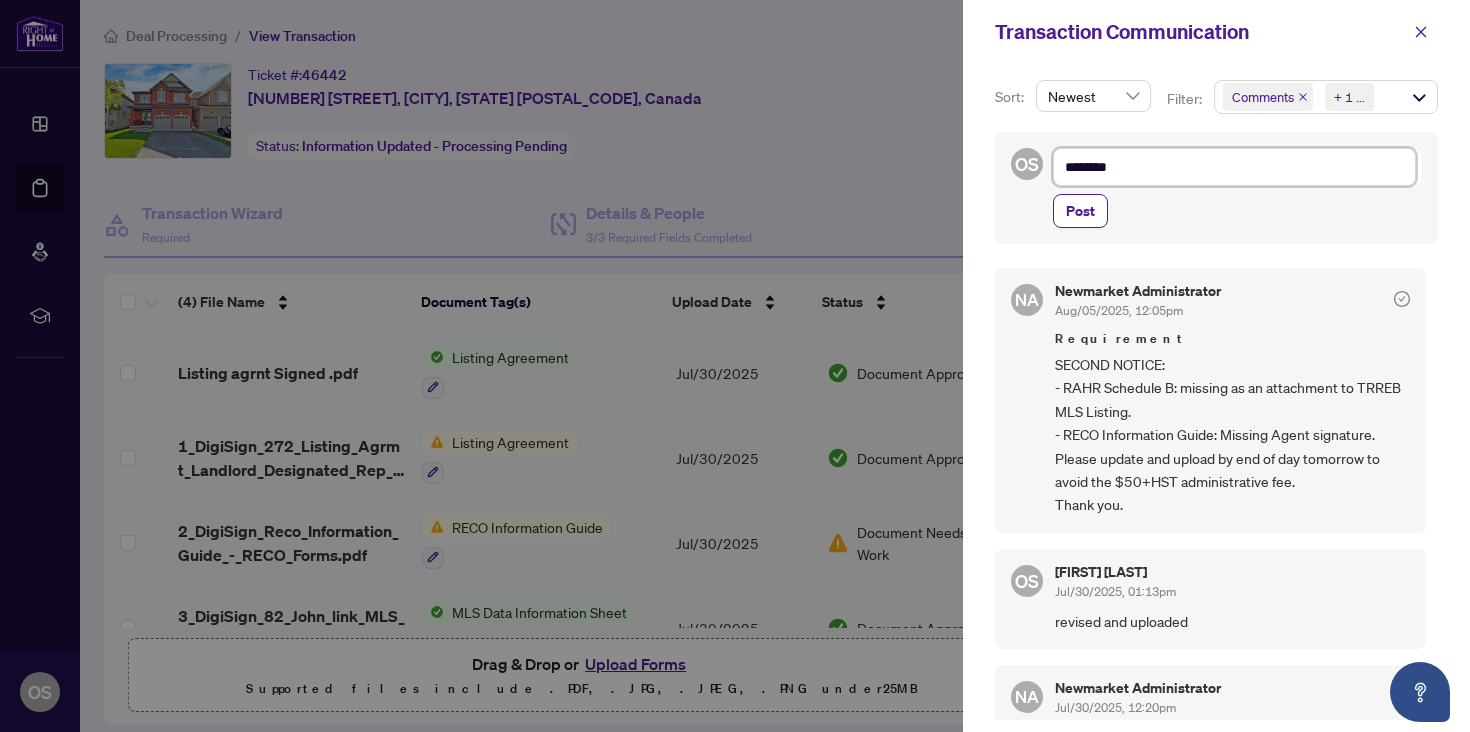 type on "******" 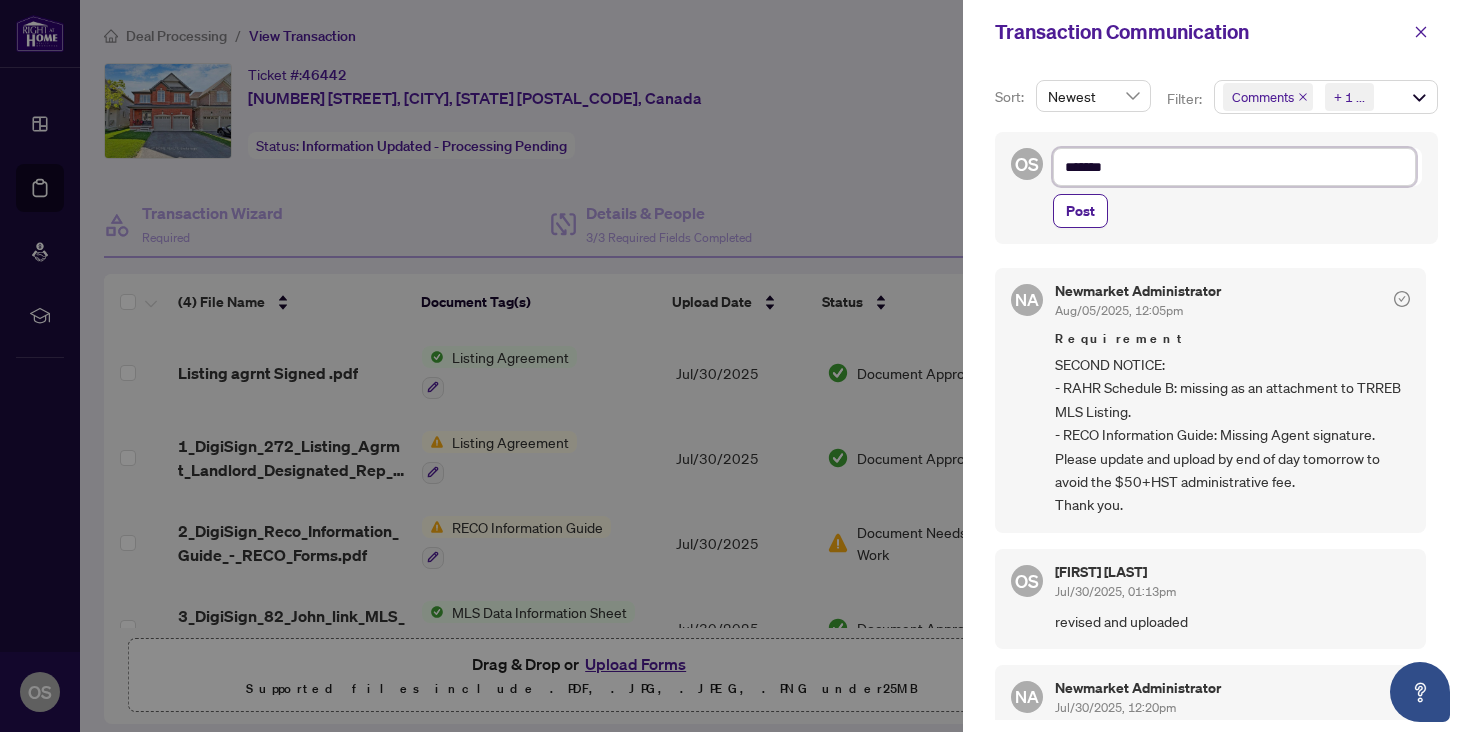 type on "******" 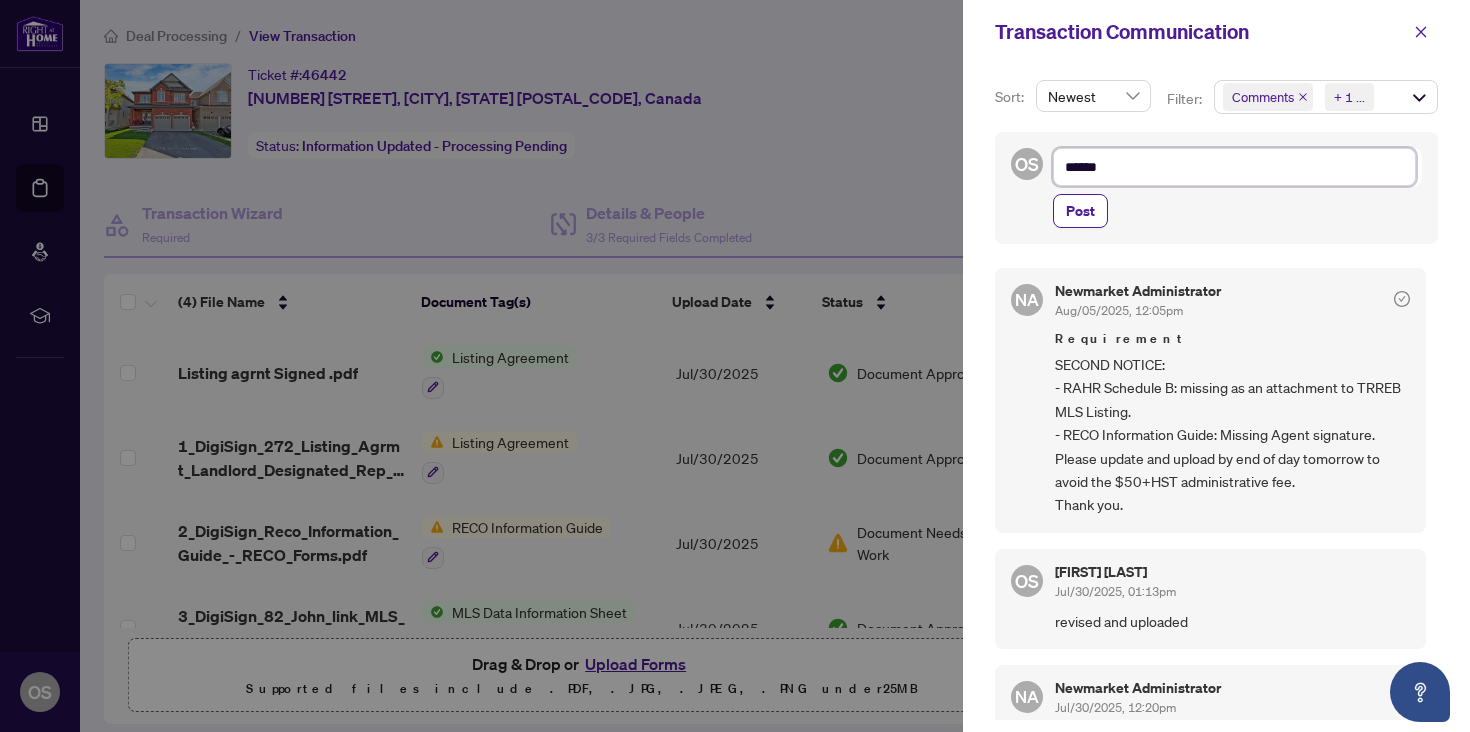 type on "*****" 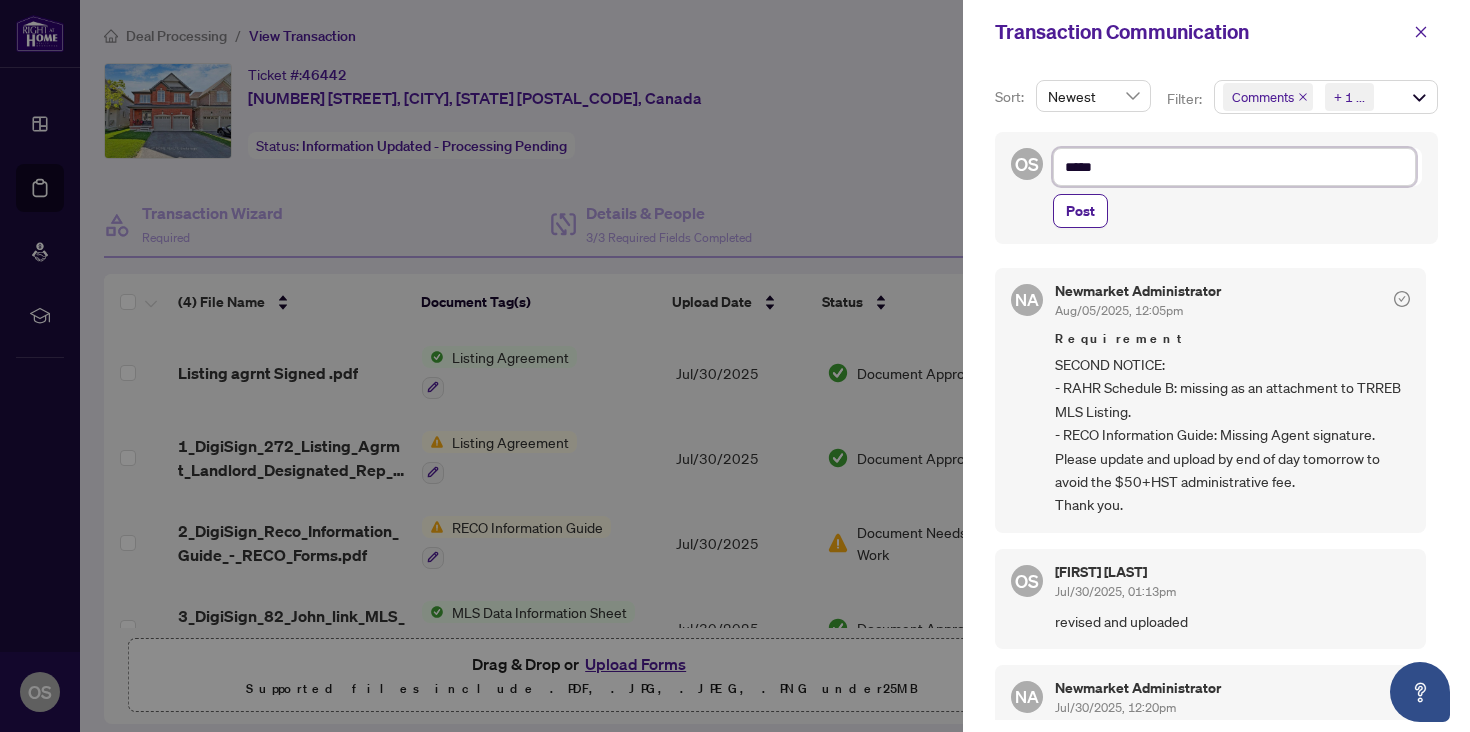 type on "****" 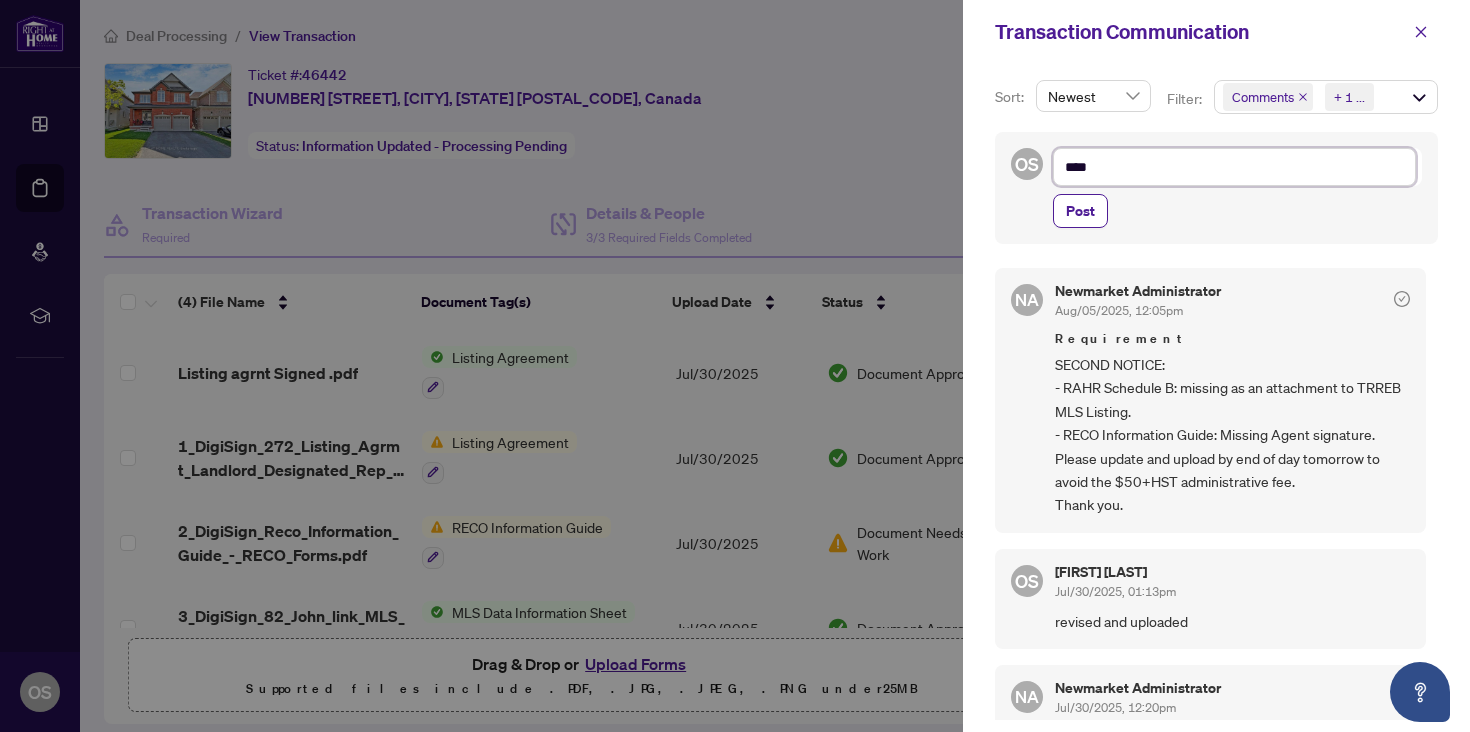 type on "**" 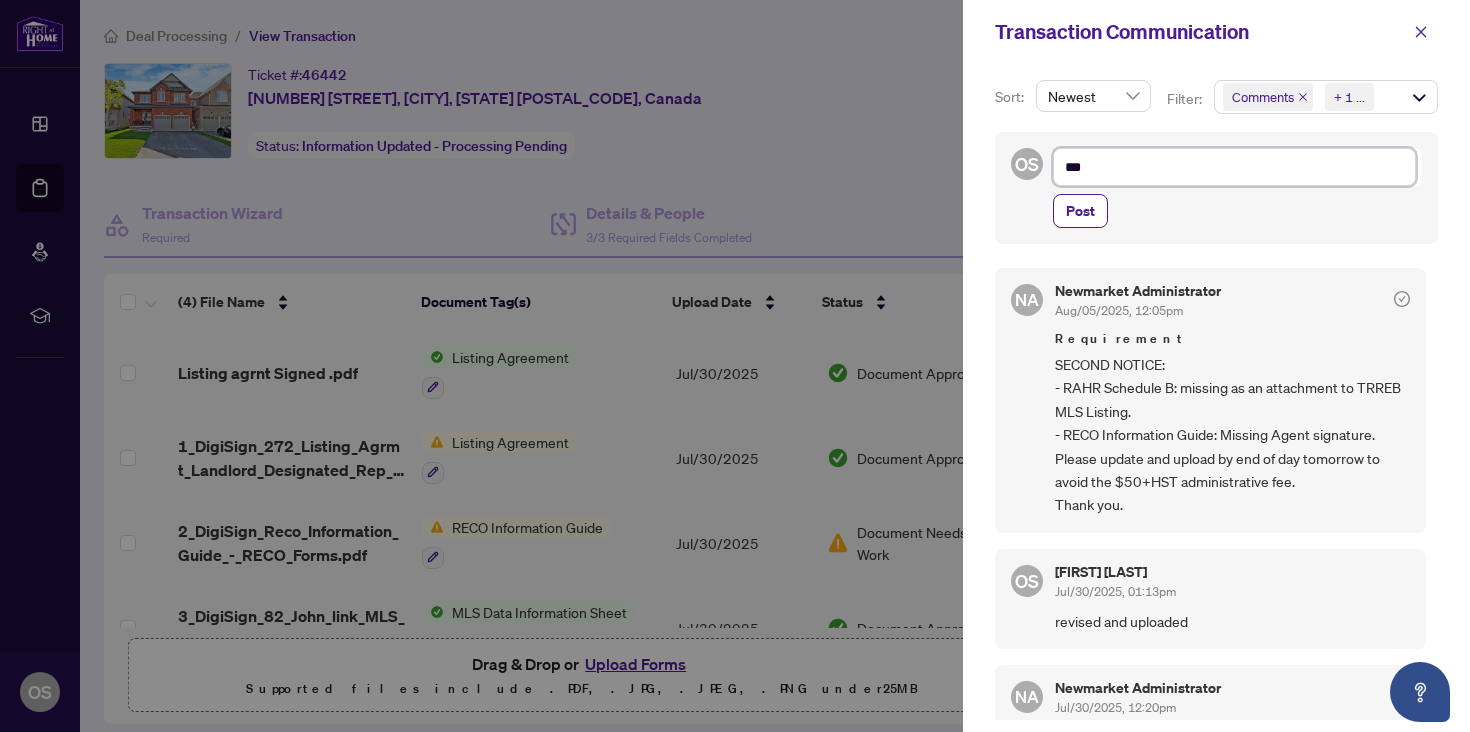 type on "**" 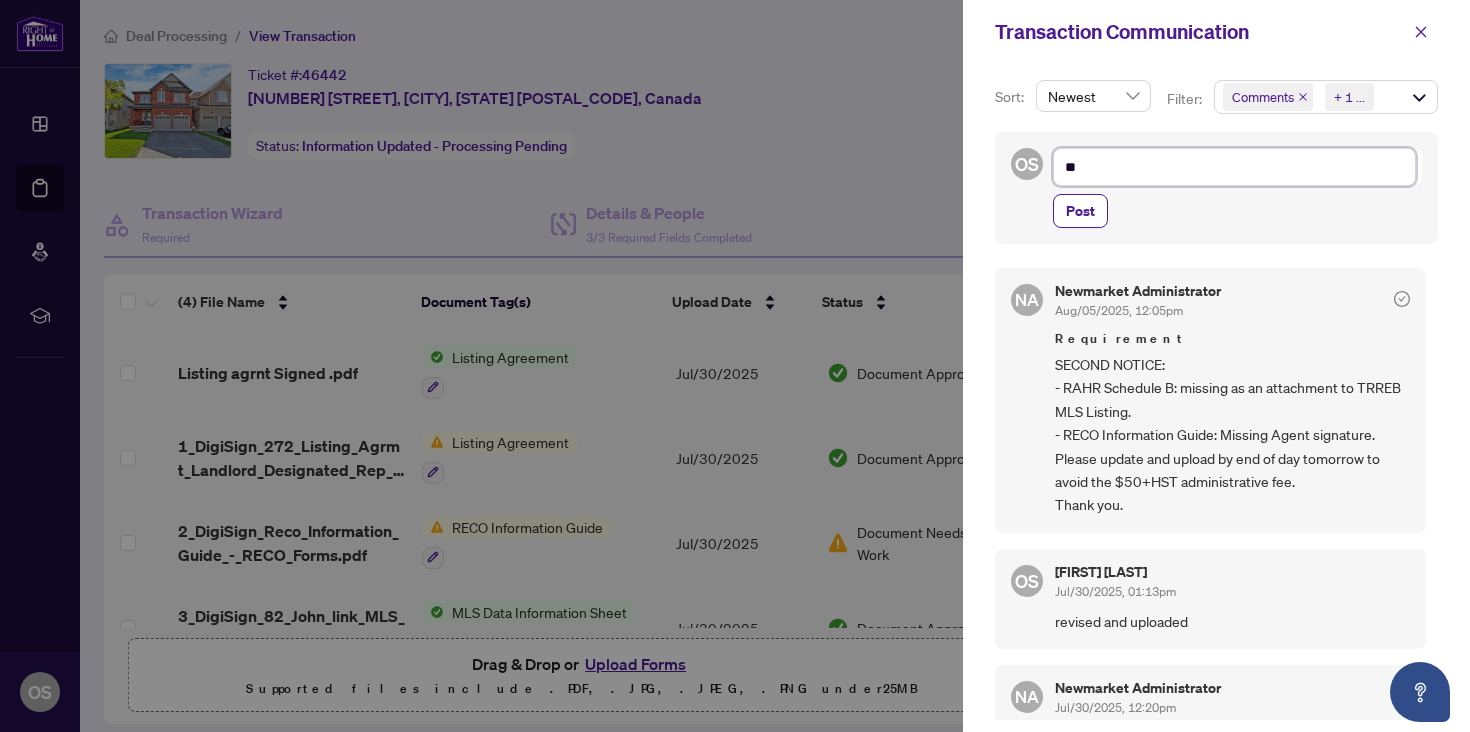 type on "*" 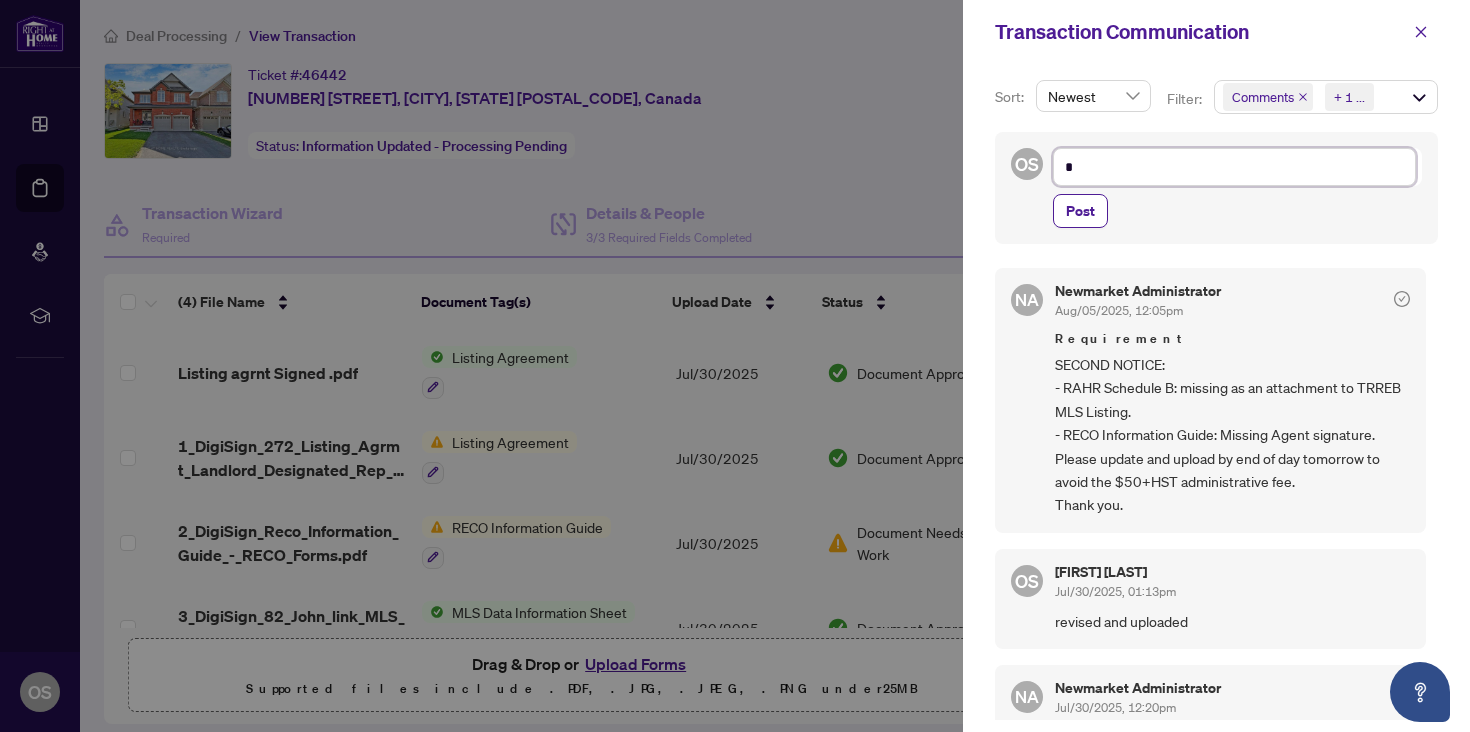 type 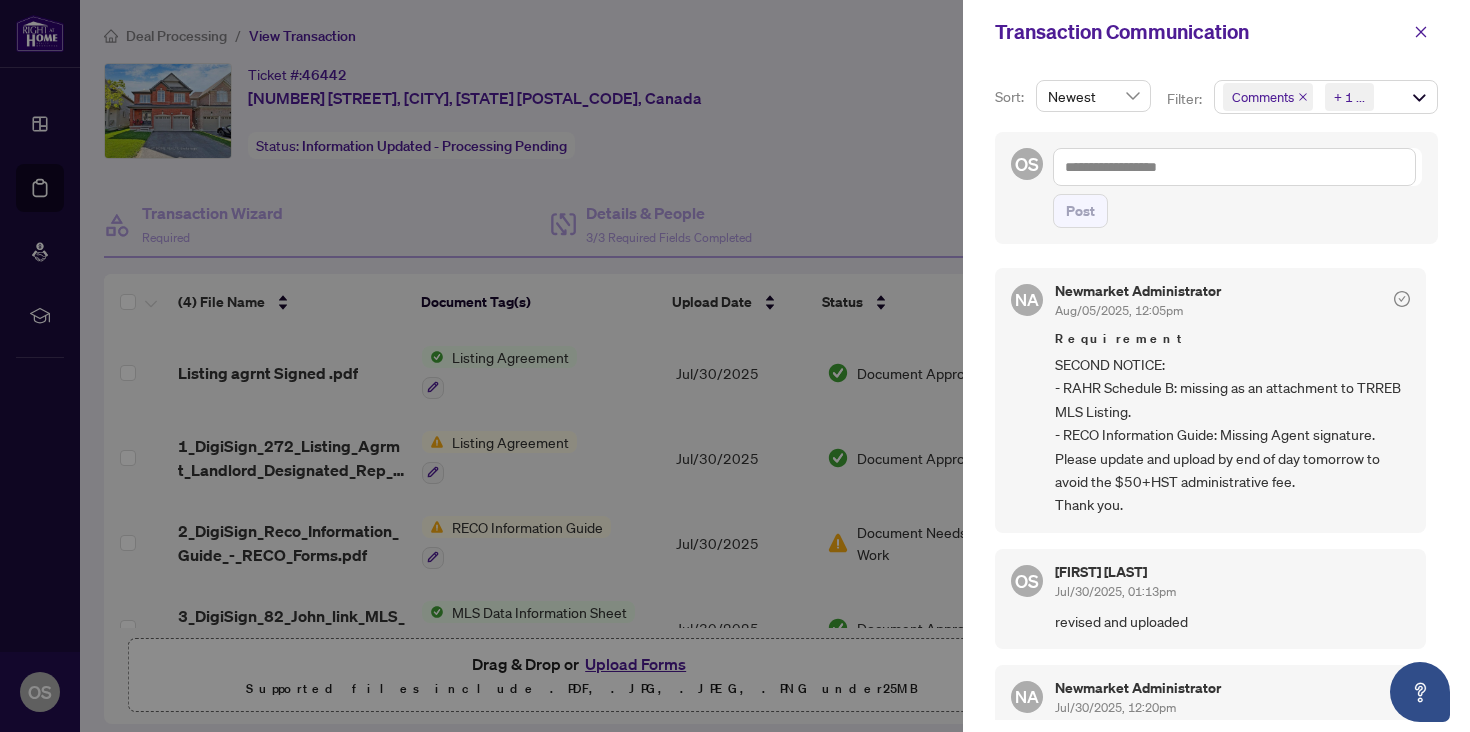 click on "Sort: Newest Filter: Comments Requirements + 1 ...   OS Post NA [CITY] Administrator   [DATE], [TIME]pm Requirement   SECOND NOTICE:
- RAHR Schedule B: missing as an attachment to TRREB MLS Listing.
- RECO Information Guide: Missing Agent signature.
Please update and upload by end of day tomorrow to avoid the $50+HST administrative fee.
Thank you. OS Oleh Snihur   [DATE], [TIME]pm revised and uploaded NA [CITY] Administrator   [DATE], [TIME]pm Requirement   RAHR Schedule B: missing as an attachment to TRREB MLS Listing. NA [CITY] Administrator   [DATE], [TIME]pm Requirement    -  2_DigiSign_Reco_Information_Guide_-_RECO_Forms.pdf RECO Information Guide: Missing Agent signature. NA [CITY] Administrator   [DATE], [TIME]pm Requirement    -  1_DigiSign_272_Listing_Agrmt_Landlord_Designated_Rep_Agrmt_Auth_to_Offer_for_Lease_-_PropTx-OREA.pdf Listing Agreement: Missing initials on Contact After Expiry clause (pg.3 under clause 11). Completed  on   [DATE], [TIME]pm Completed  by" at bounding box center [1216, 398] 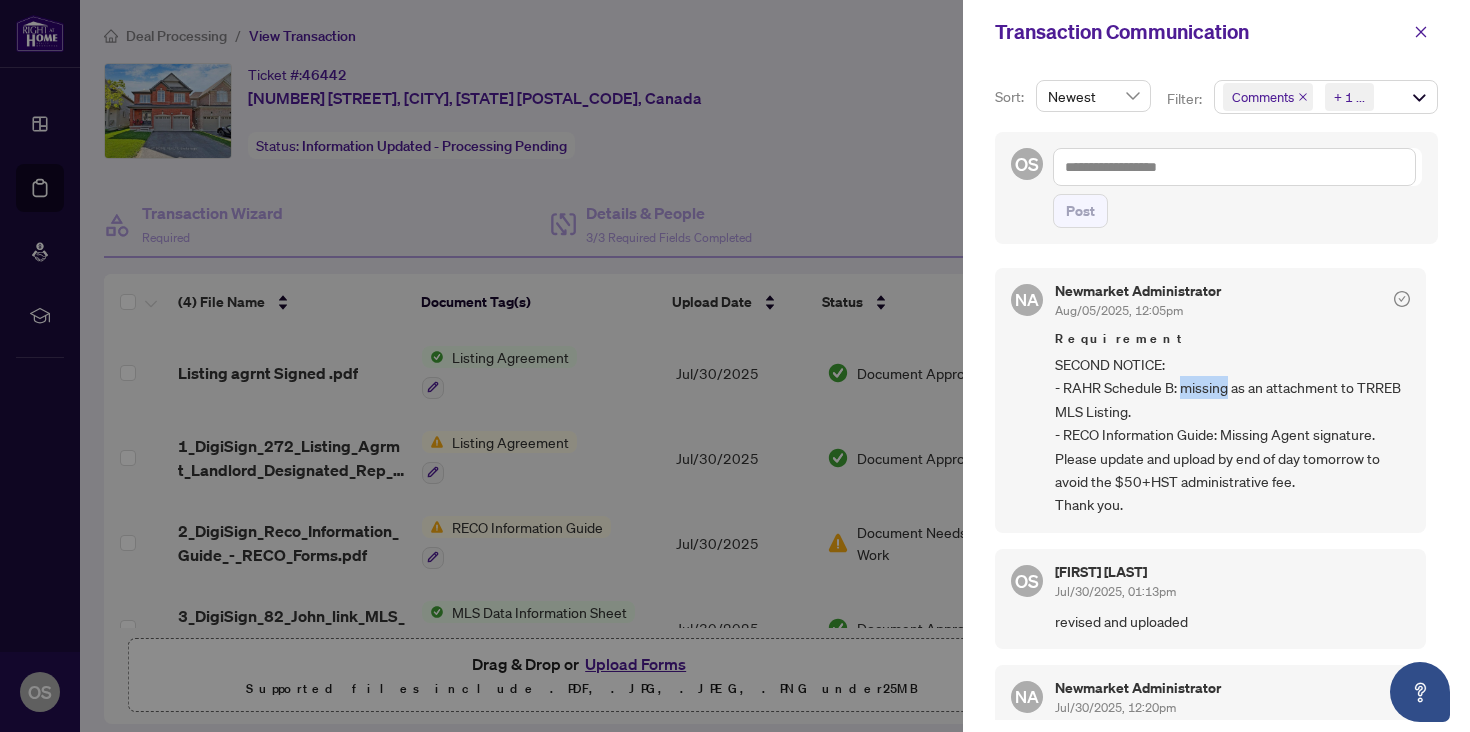 click on "SECOND NOTICE:
- RAHR Schedule B: missing as an attachment to TRREB MLS Listing.
- RECO Information Guide: Missing Agent signature.
Please update and upload by end of day tomorrow to avoid the $50+HST administrative fee.
Thank you." at bounding box center [1232, 435] 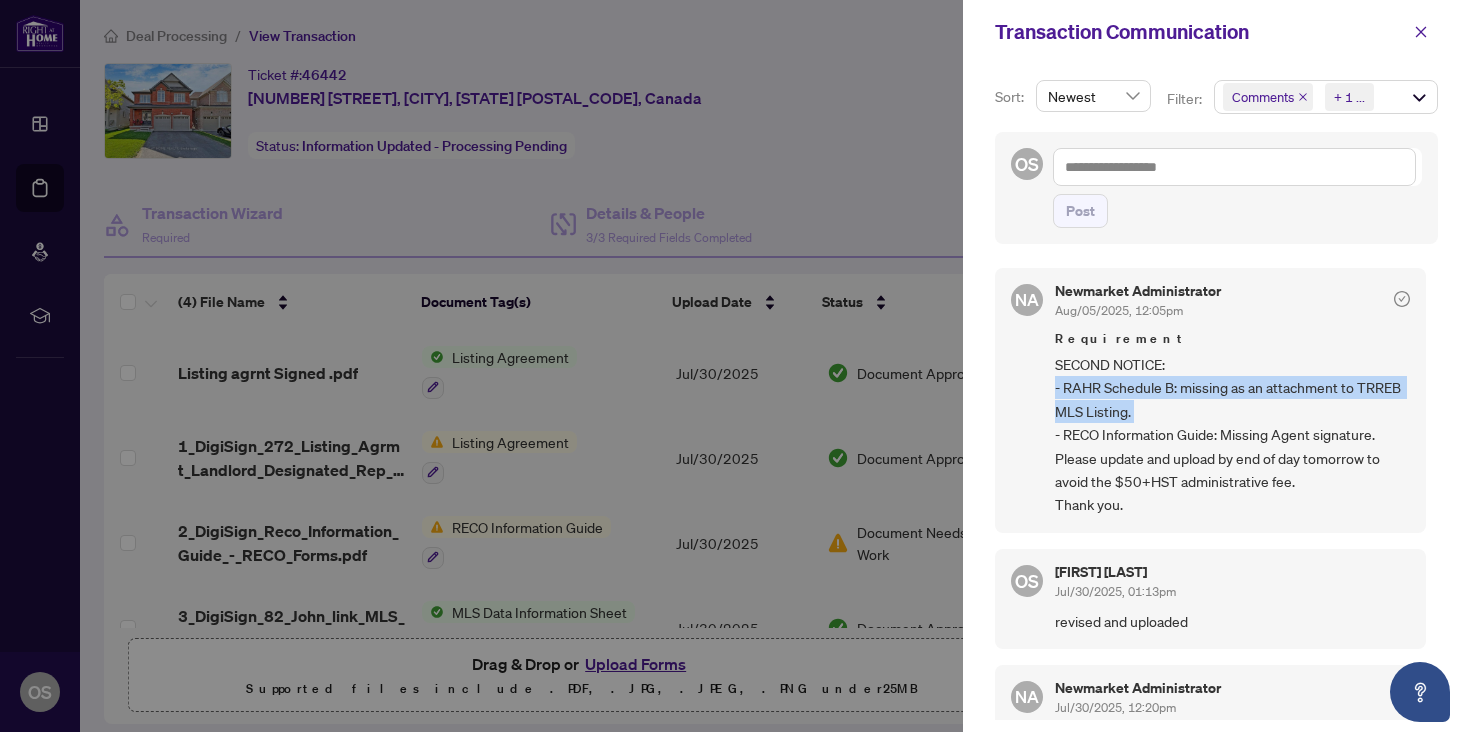 click on "SECOND NOTICE:
- RAHR Schedule B: missing as an attachment to TRREB MLS Listing.
- RECO Information Guide: Missing Agent signature.
Please update and upload by end of day tomorrow to avoid the $50+HST administrative fee.
Thank you." at bounding box center (1232, 435) 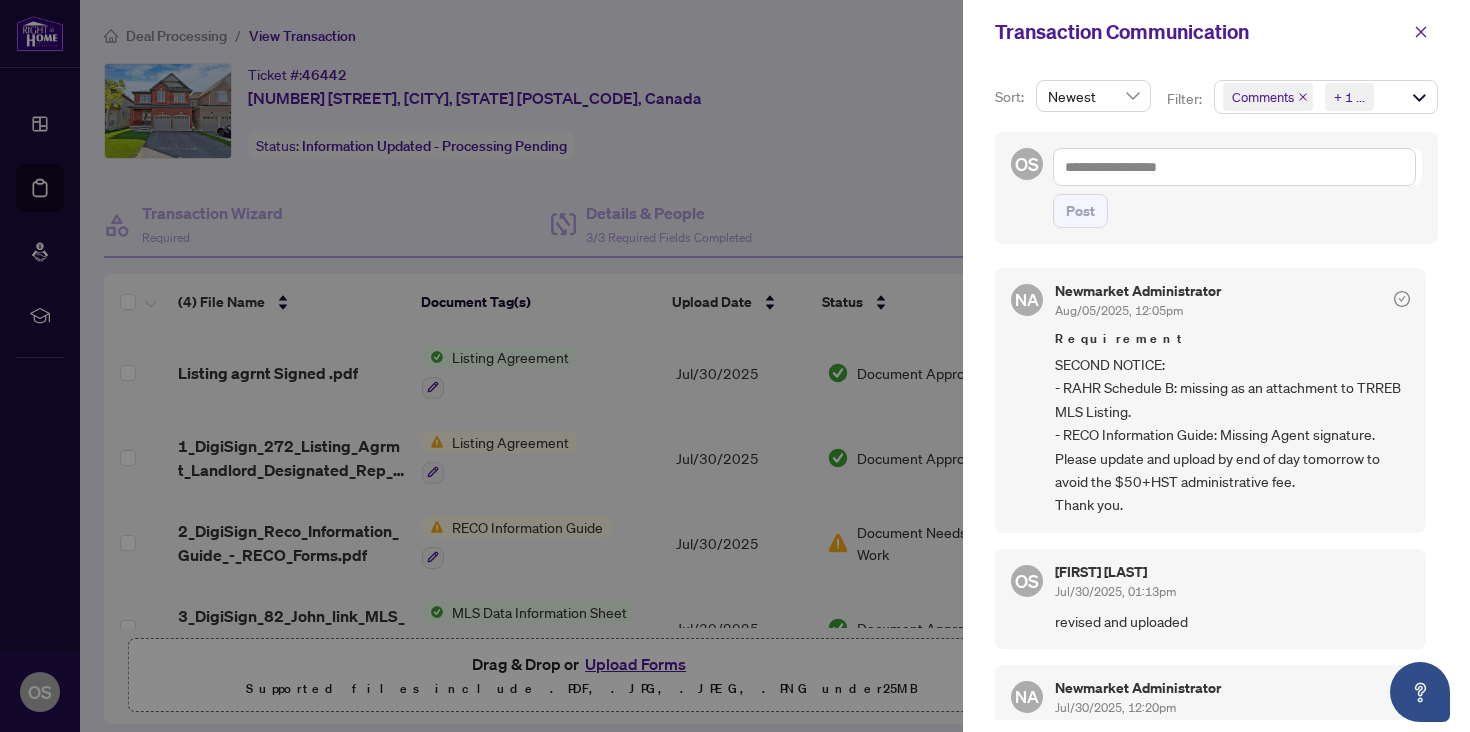 click on "SECOND NOTICE:
- RAHR Schedule B: missing as an attachment to TRREB MLS Listing.
- RECO Information Guide: Missing Agent signature.
Please update and upload by end of day tomorrow to avoid the $50+HST administrative fee.
Thank you." at bounding box center (1232, 435) 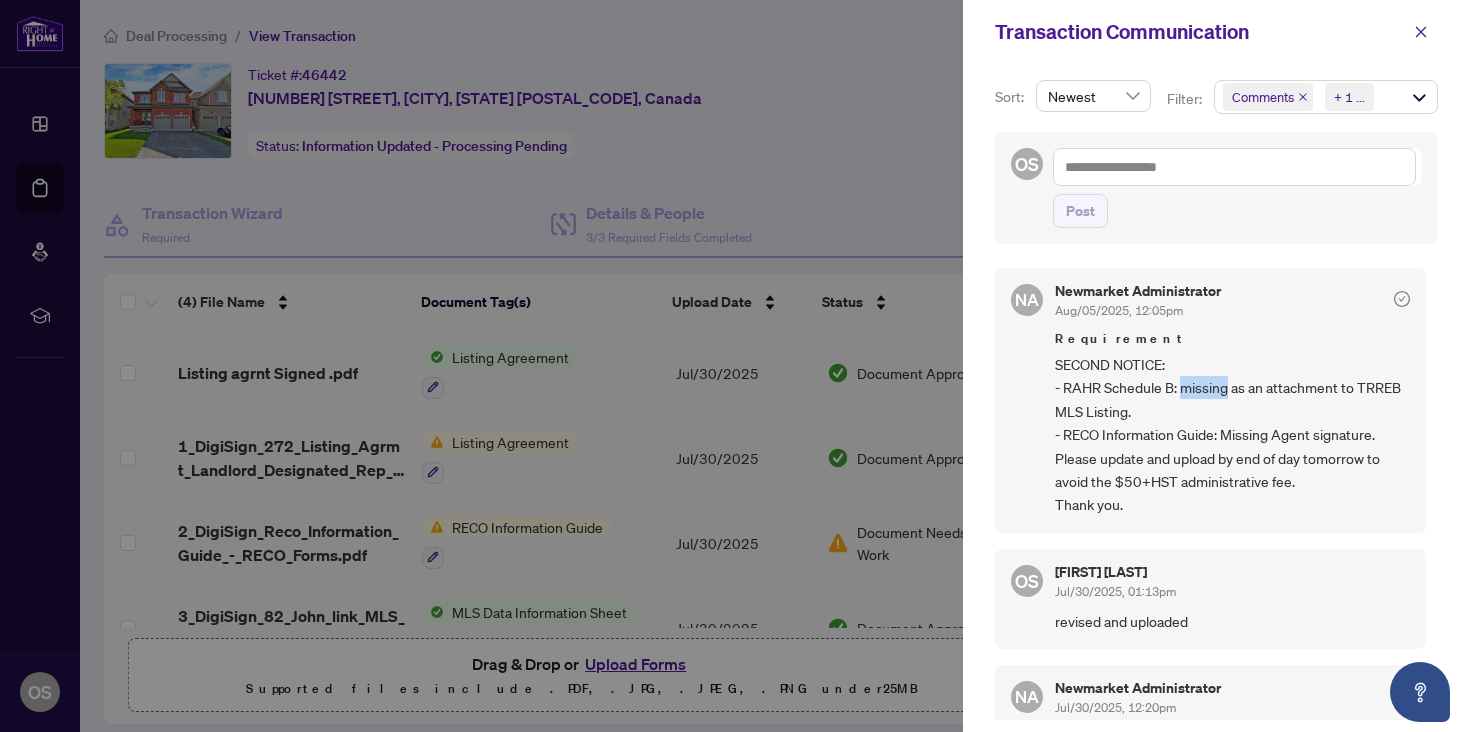click on "SECOND NOTICE:
- RAHR Schedule B: missing as an attachment to TRREB MLS Listing.
- RECO Information Guide: Missing Agent signature.
Please update and upload by end of day tomorrow to avoid the $50+HST administrative fee.
Thank you." at bounding box center [1232, 435] 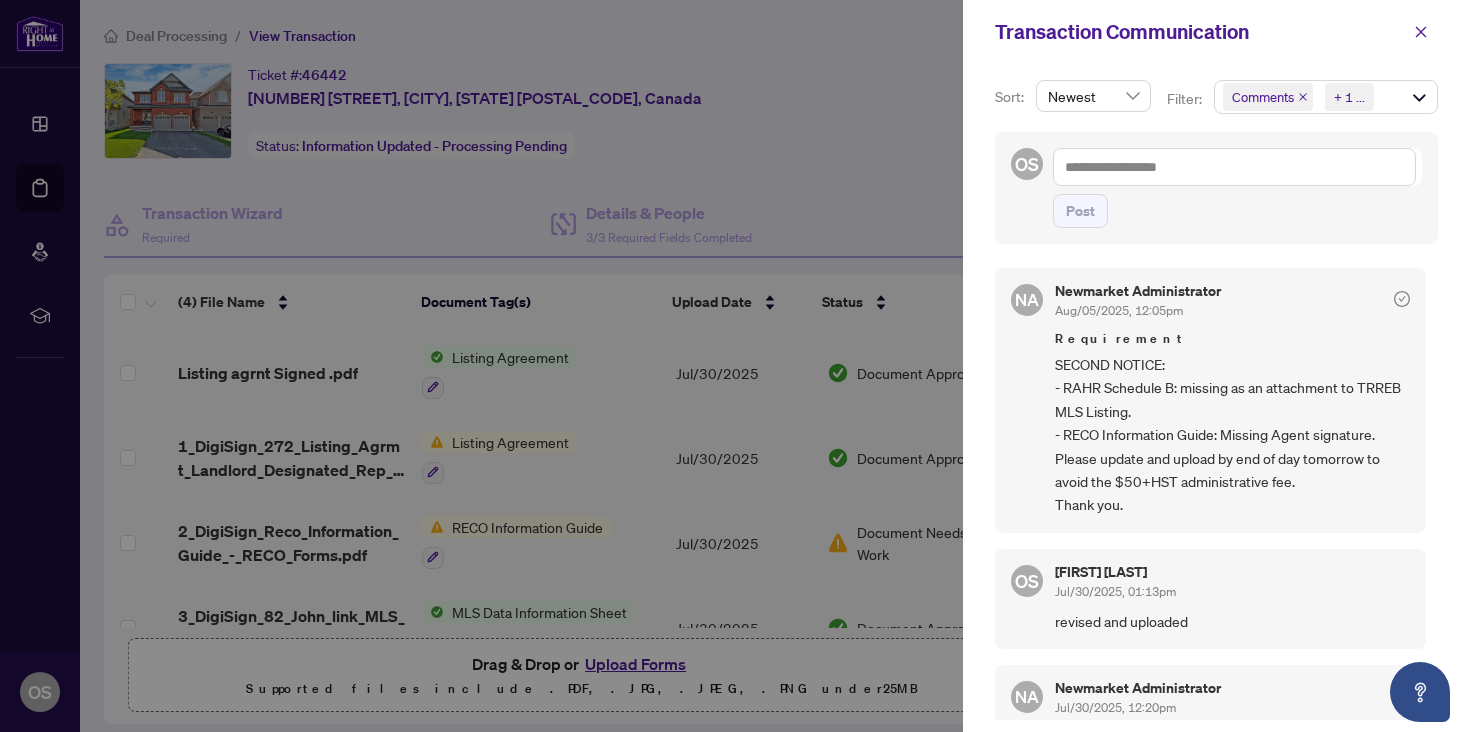click on "SECOND NOTICE:
- RAHR Schedule B: missing as an attachment to TRREB MLS Listing.
- RECO Information Guide: Missing Agent signature.
Please update and upload by end of day tomorrow to avoid the $50+HST administrative fee.
Thank you." at bounding box center [1232, 435] 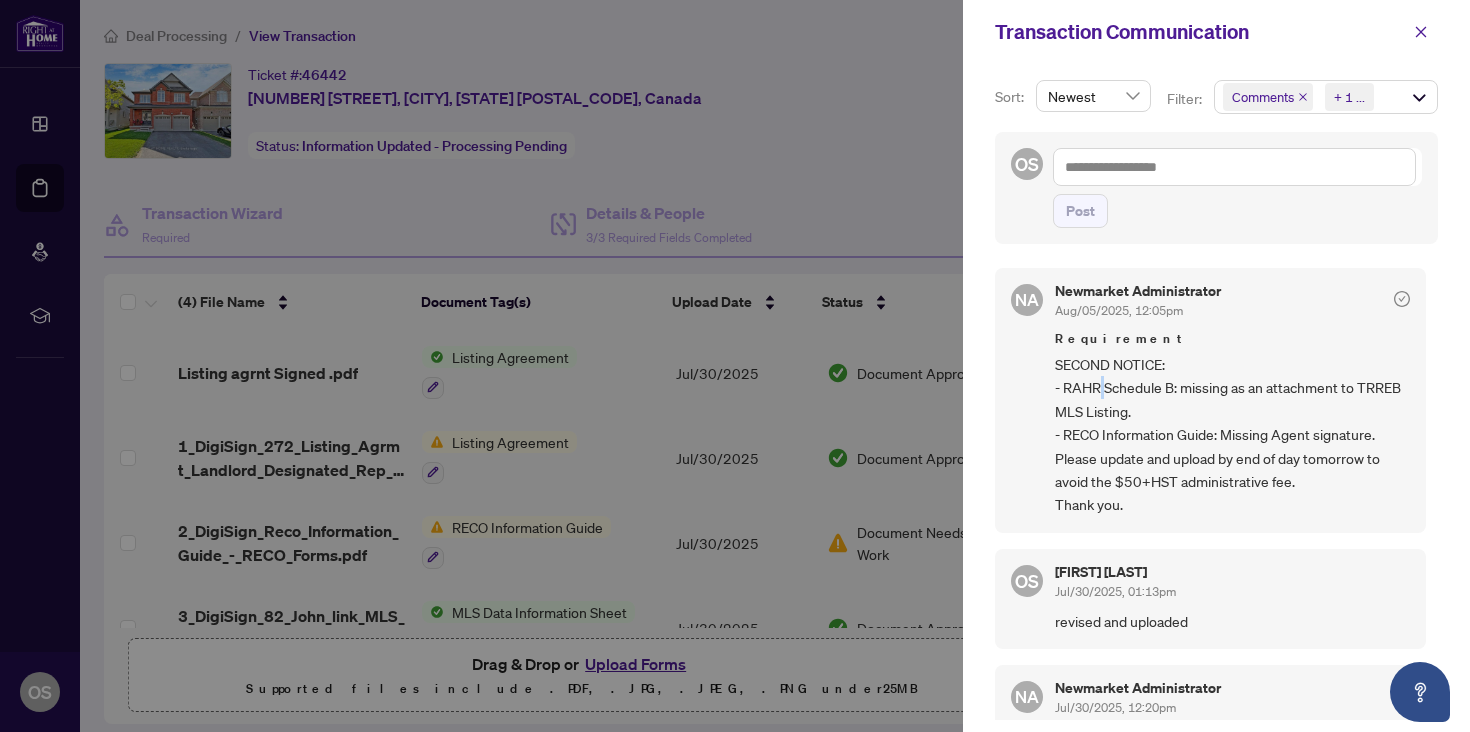 click on "SECOND NOTICE:
- RAHR Schedule B: missing as an attachment to TRREB MLS Listing.
- RECO Information Guide: Missing Agent signature.
Please update and upload by end of day tomorrow to avoid the $50+HST administrative fee.
Thank you." at bounding box center [1232, 435] 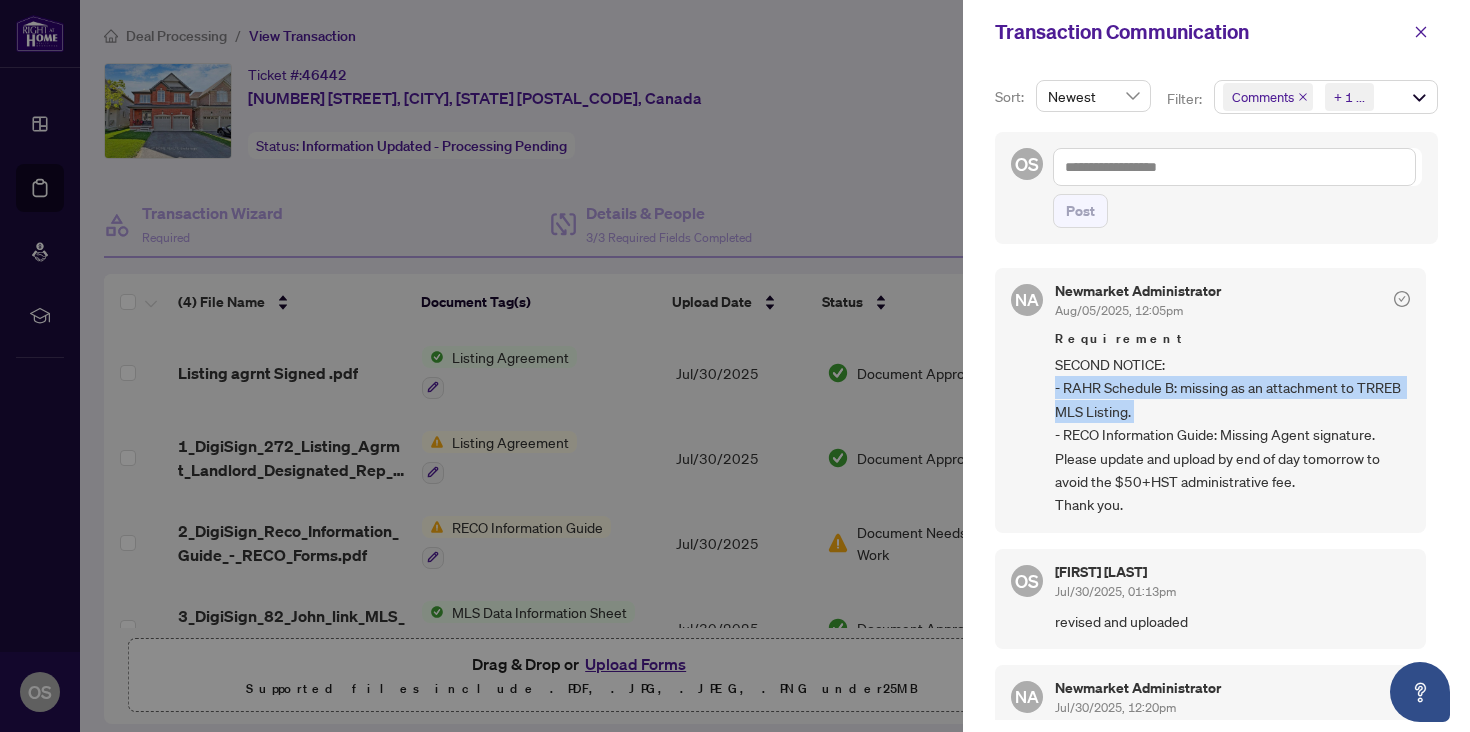 click on "SECOND NOTICE:
- RAHR Schedule B: missing as an attachment to TRREB MLS Listing.
- RECO Information Guide: Missing Agent signature.
Please update and upload by end of day tomorrow to avoid the $50+HST administrative fee.
Thank you." at bounding box center (1232, 435) 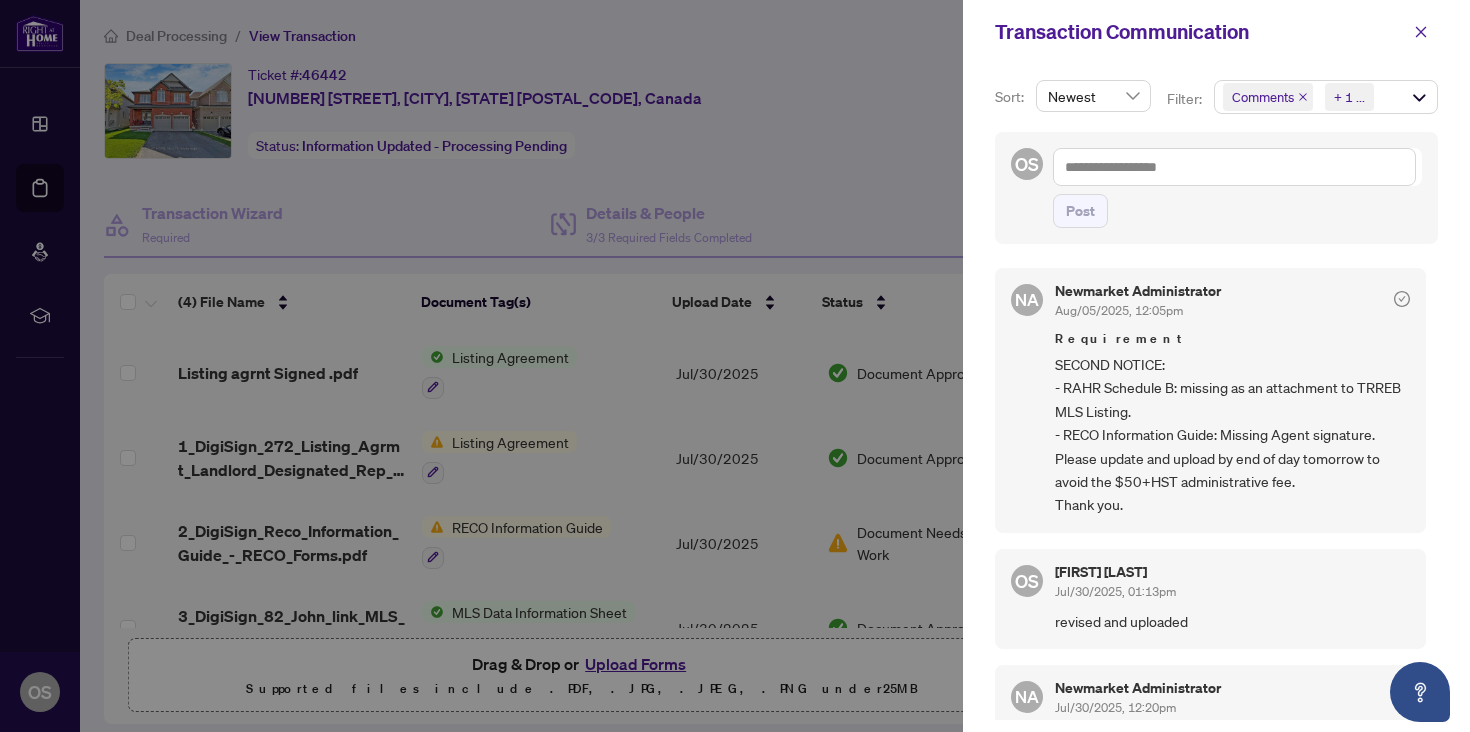 click on "SECOND NOTICE:
- RAHR Schedule B: missing as an attachment to TRREB MLS Listing.
- RECO Information Guide: Missing Agent signature.
Please update and upload by end of day tomorrow to avoid the $50+HST administrative fee.
Thank you." at bounding box center (1232, 435) 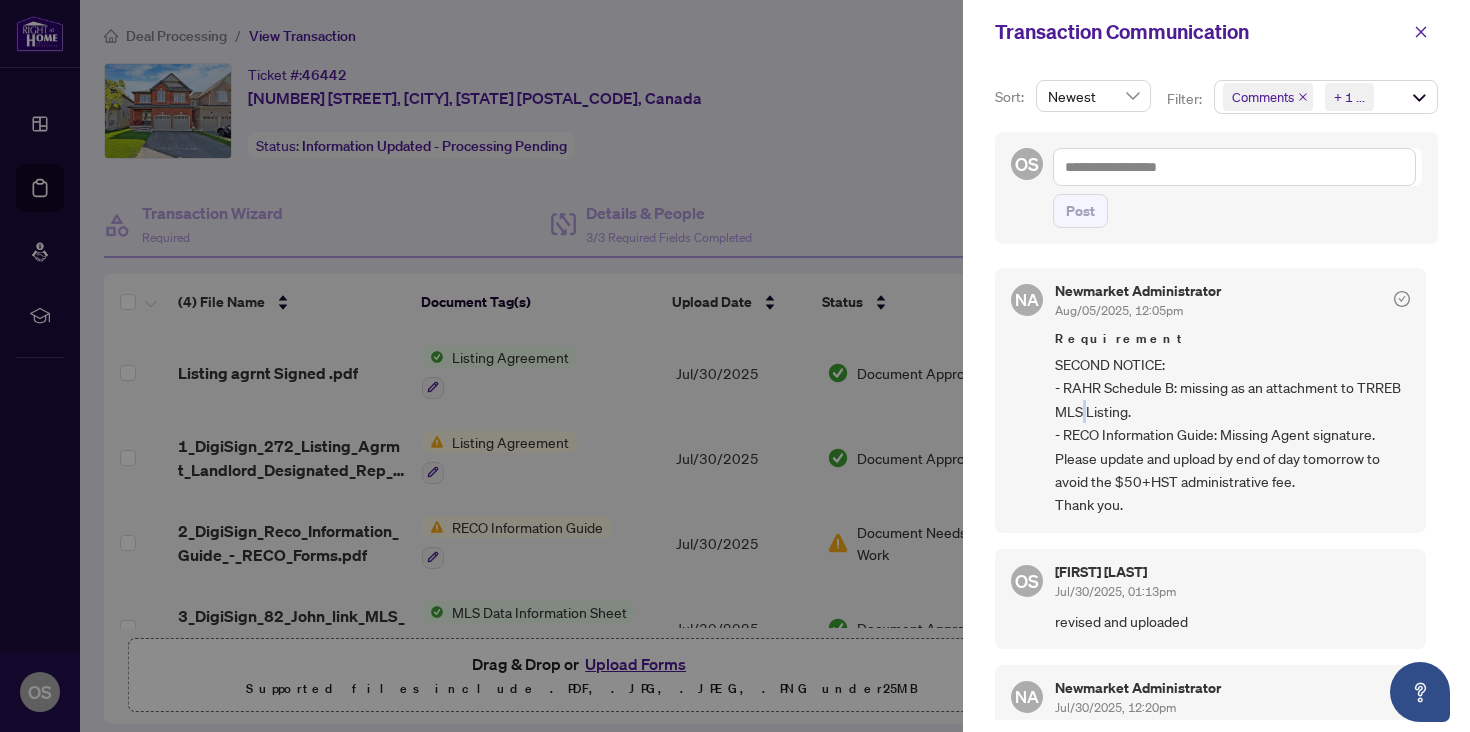 scroll, scrollTop: 39, scrollLeft: 0, axis: vertical 